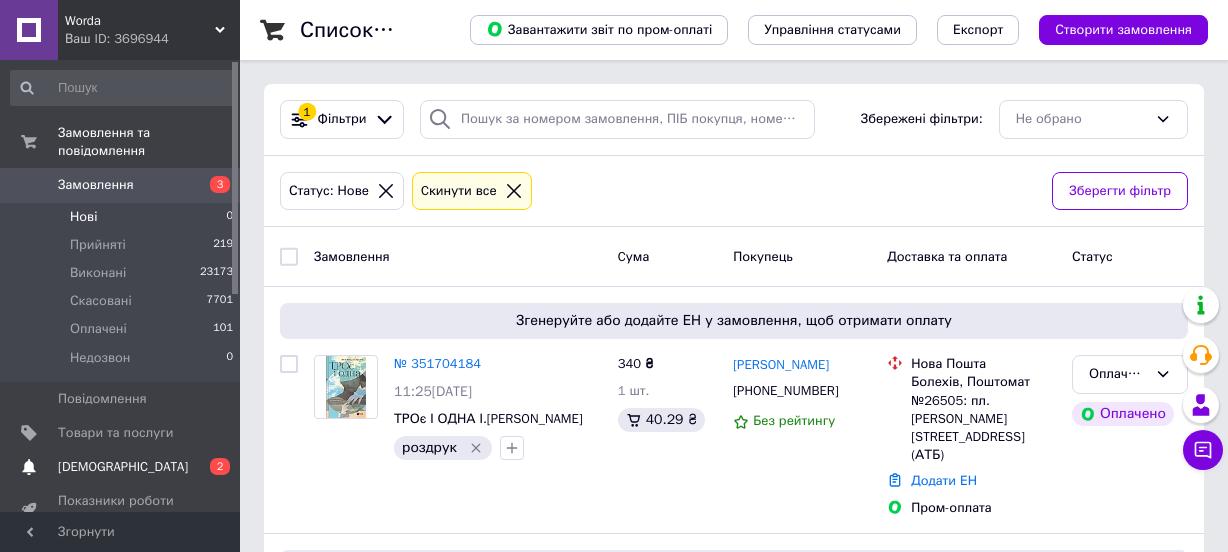 scroll, scrollTop: 0, scrollLeft: 0, axis: both 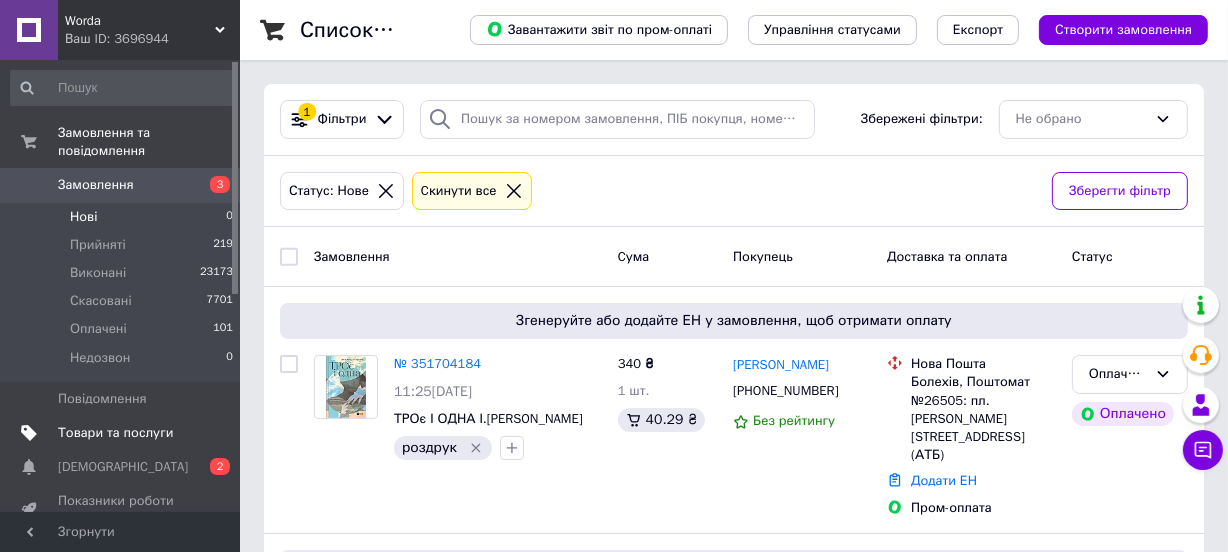 click on "Товари та послуги" at bounding box center (115, 433) 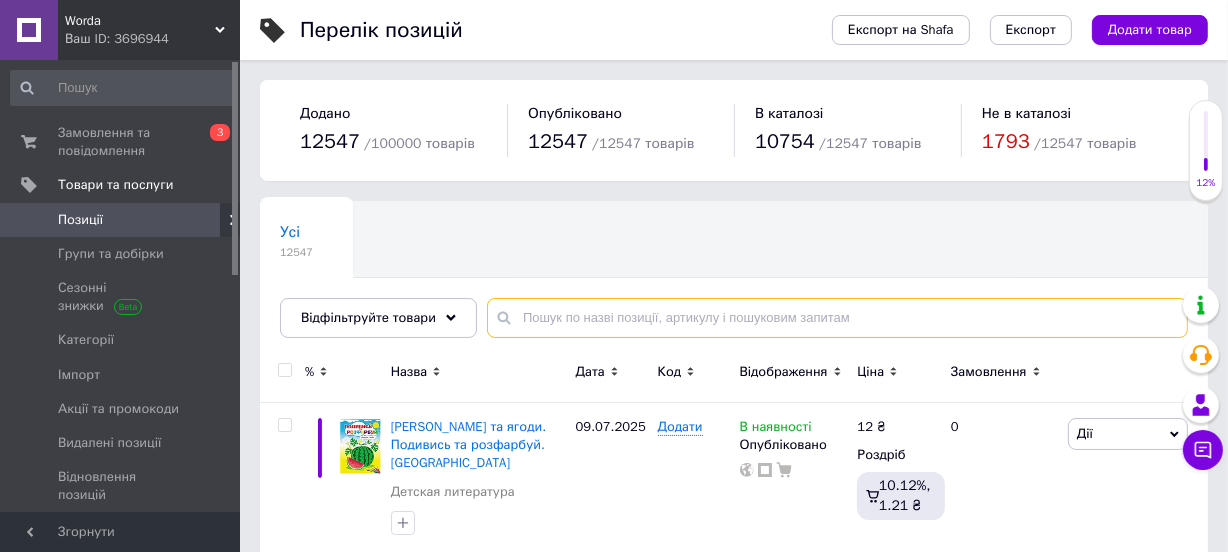 click at bounding box center (837, 318) 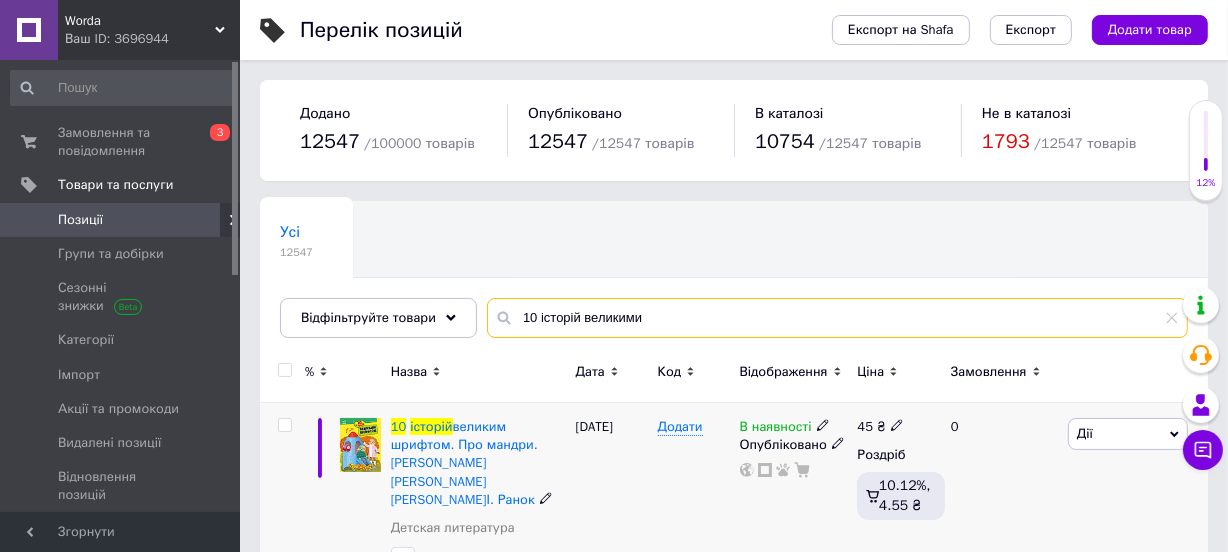 type on "10 історій великими" 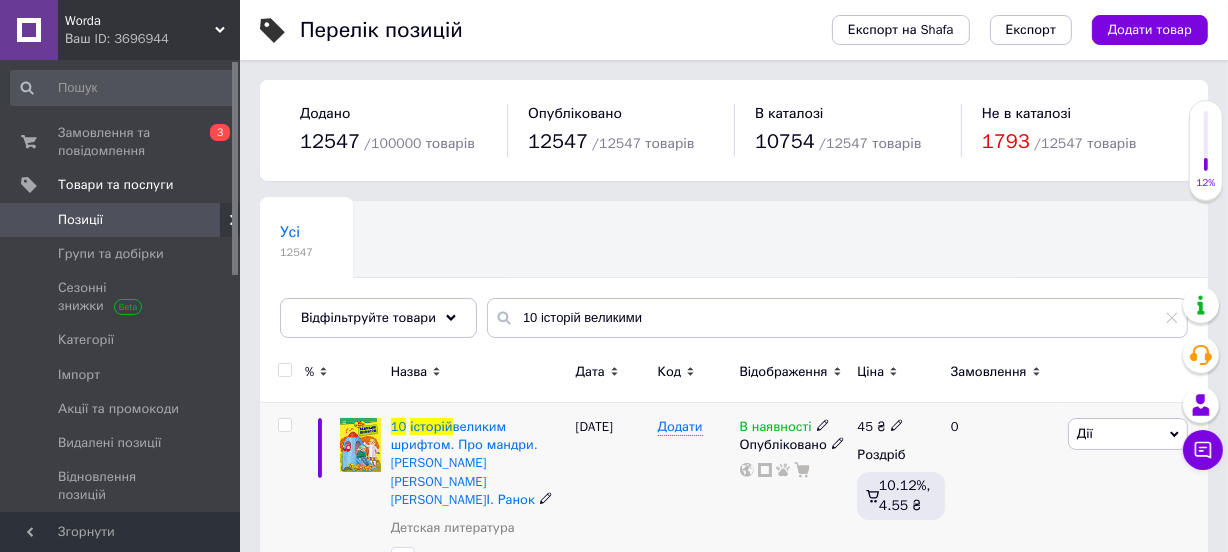 click 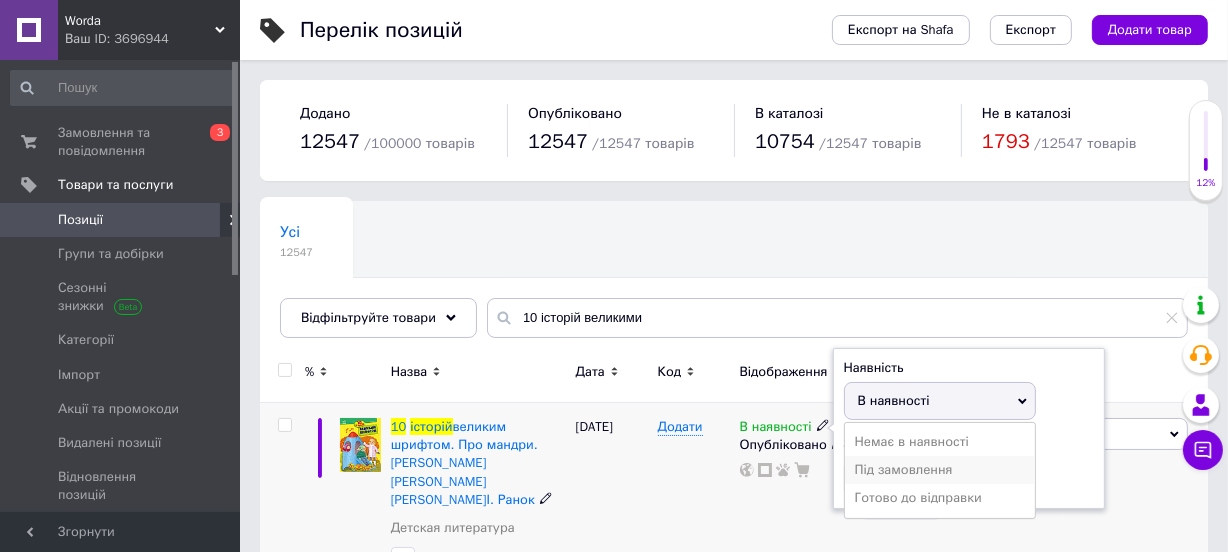 click on "Під замовлення" at bounding box center [940, 470] 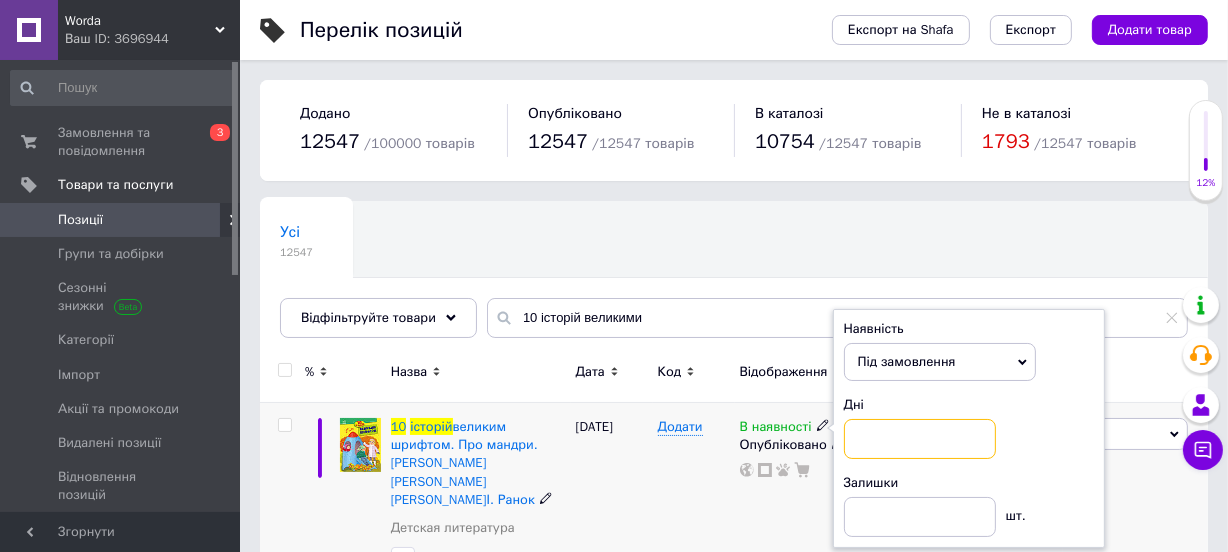click at bounding box center [920, 439] 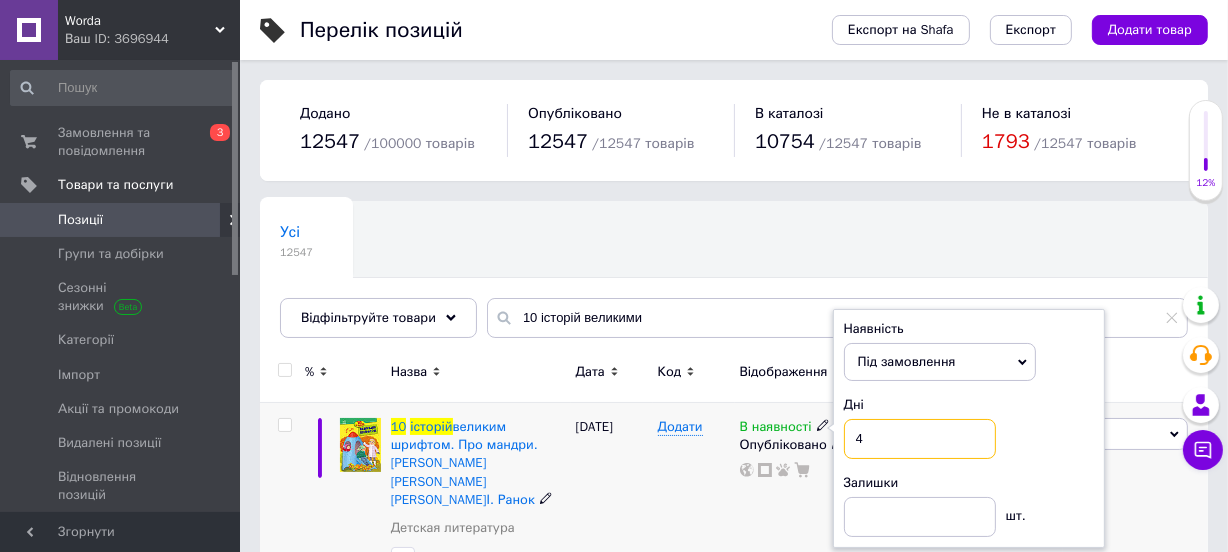 type on "4" 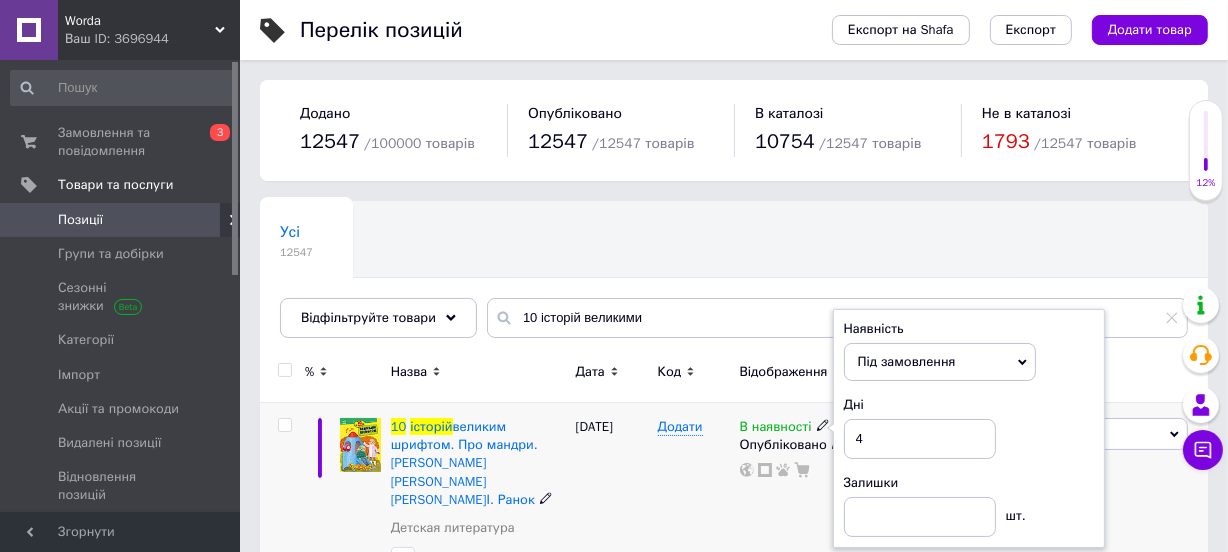 click on "[DATE]" at bounding box center [612, 500] 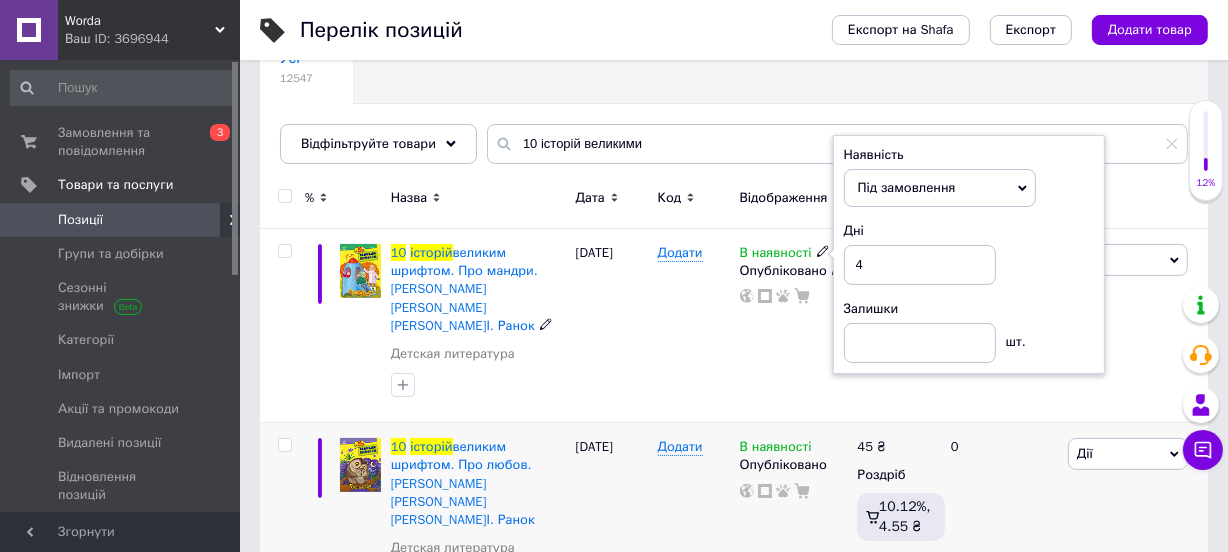 scroll, scrollTop: 181, scrollLeft: 0, axis: vertical 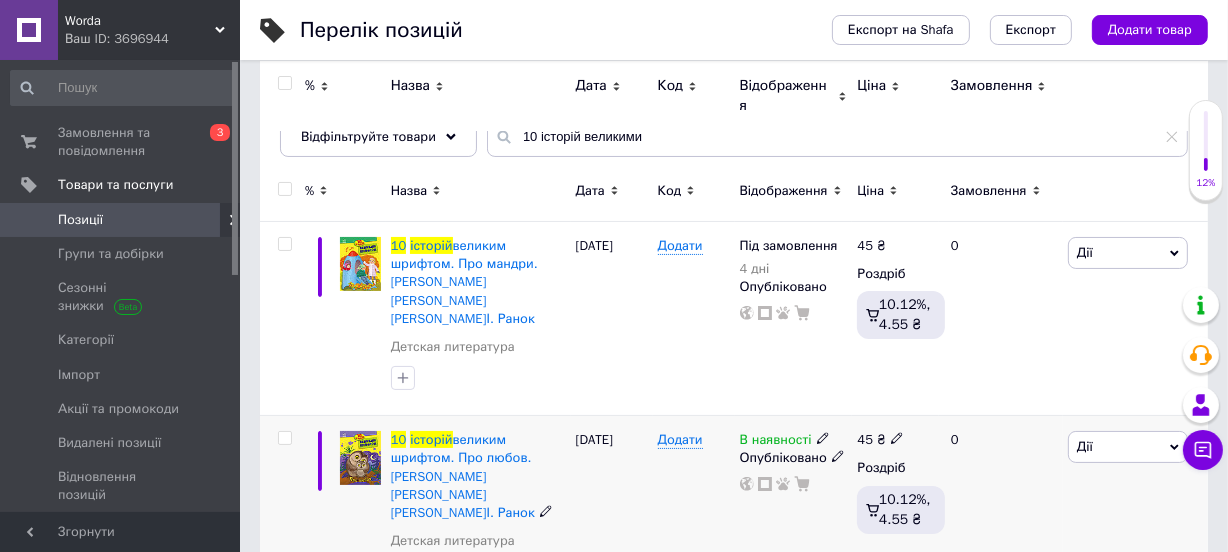 click 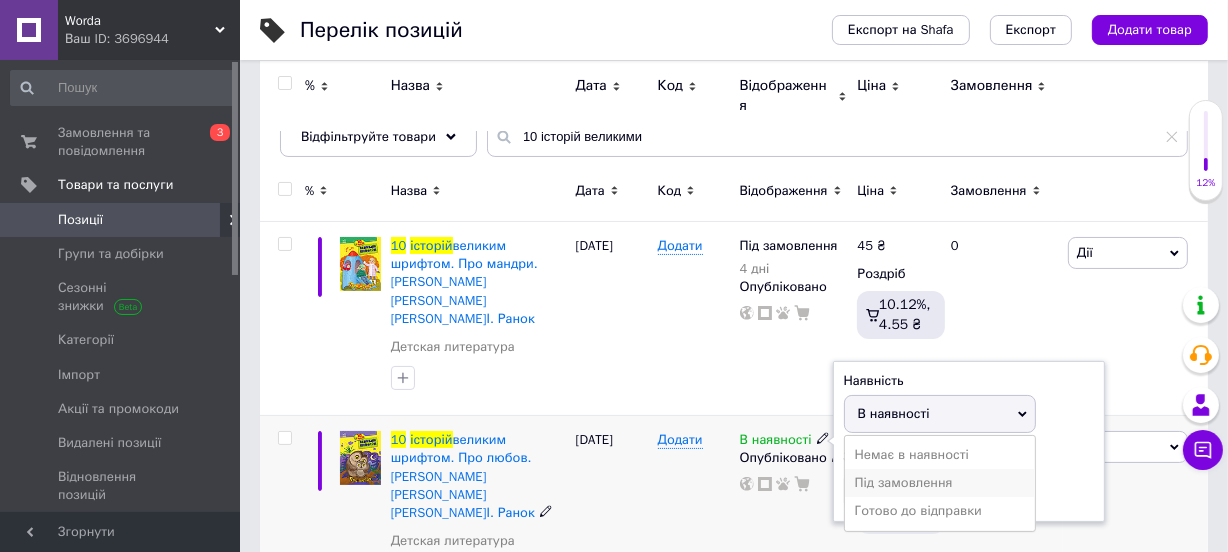 click on "Під замовлення" at bounding box center [940, 483] 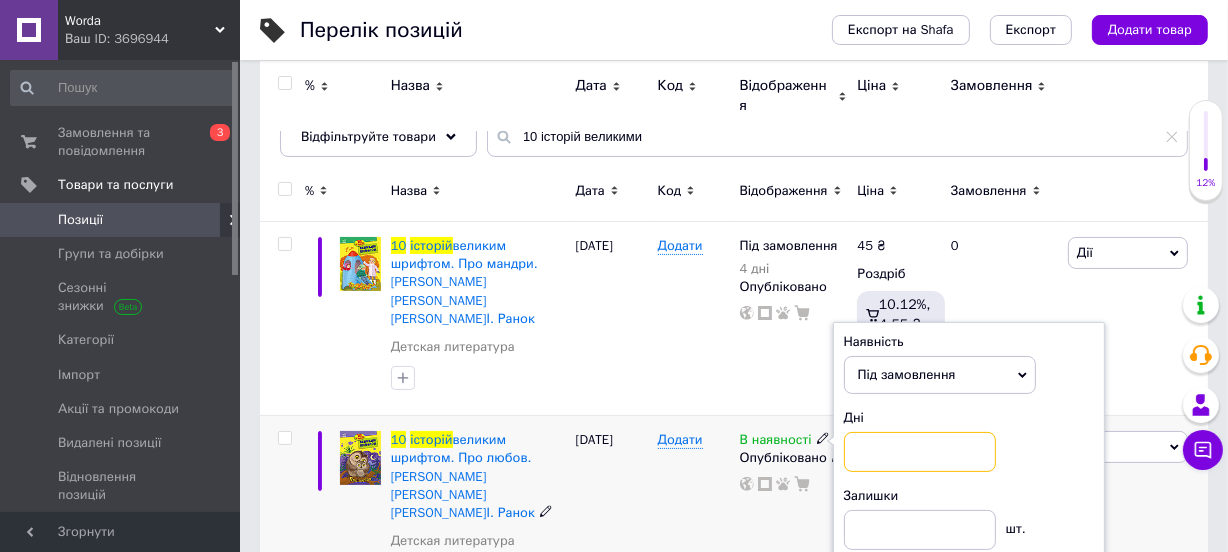 click at bounding box center [920, 452] 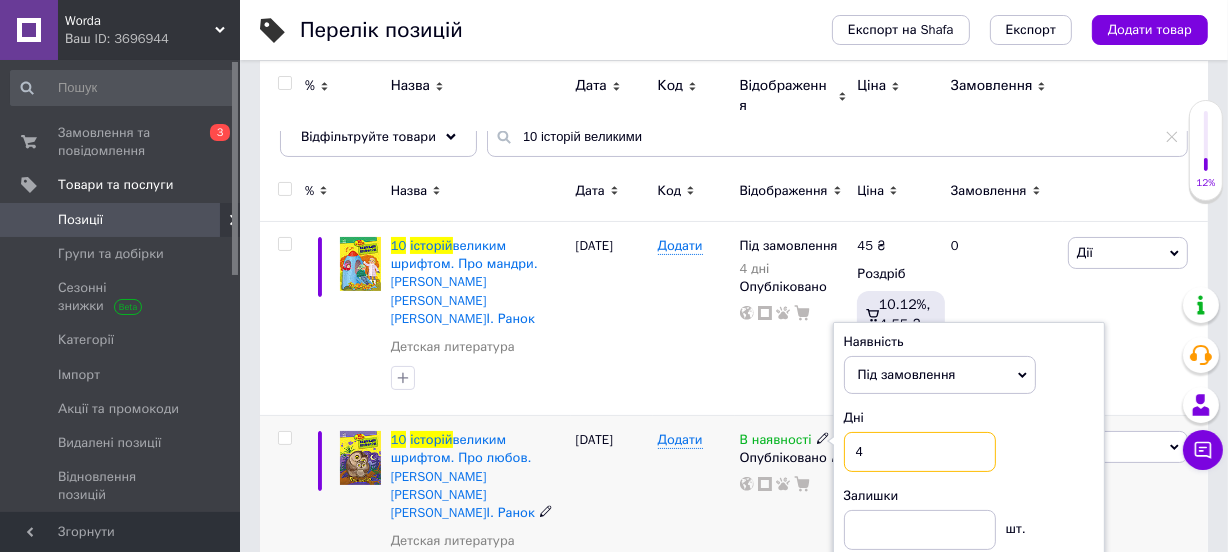 type on "4" 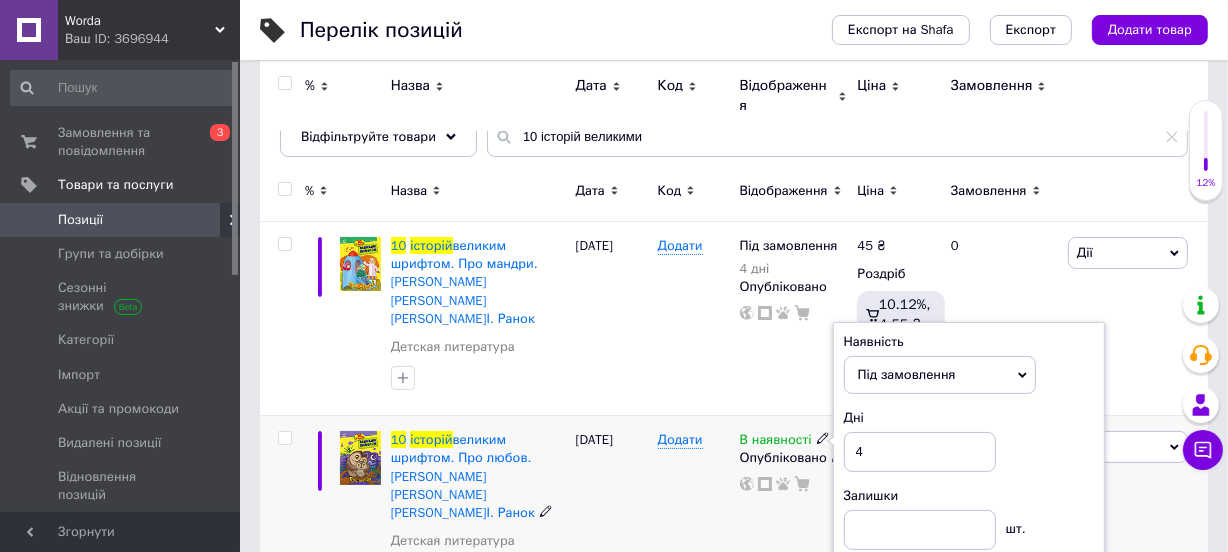 click on "В наявності Наявність Під замовлення В наявності Немає в наявності Готово до відправки Дні 4 Залишки шт. Опубліковано" at bounding box center [794, 513] 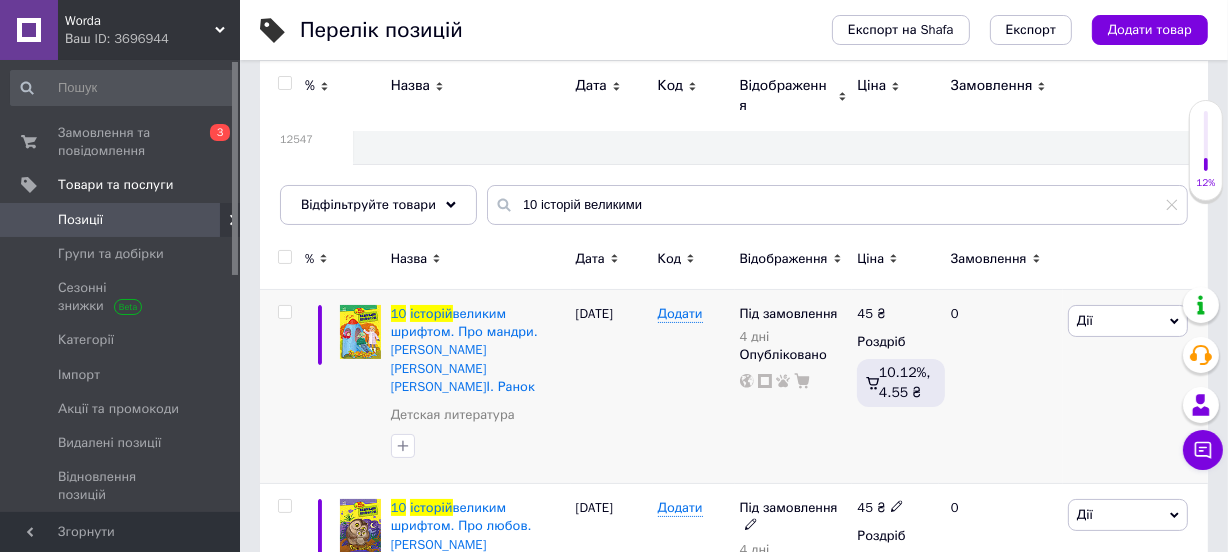 scroll, scrollTop: 0, scrollLeft: 0, axis: both 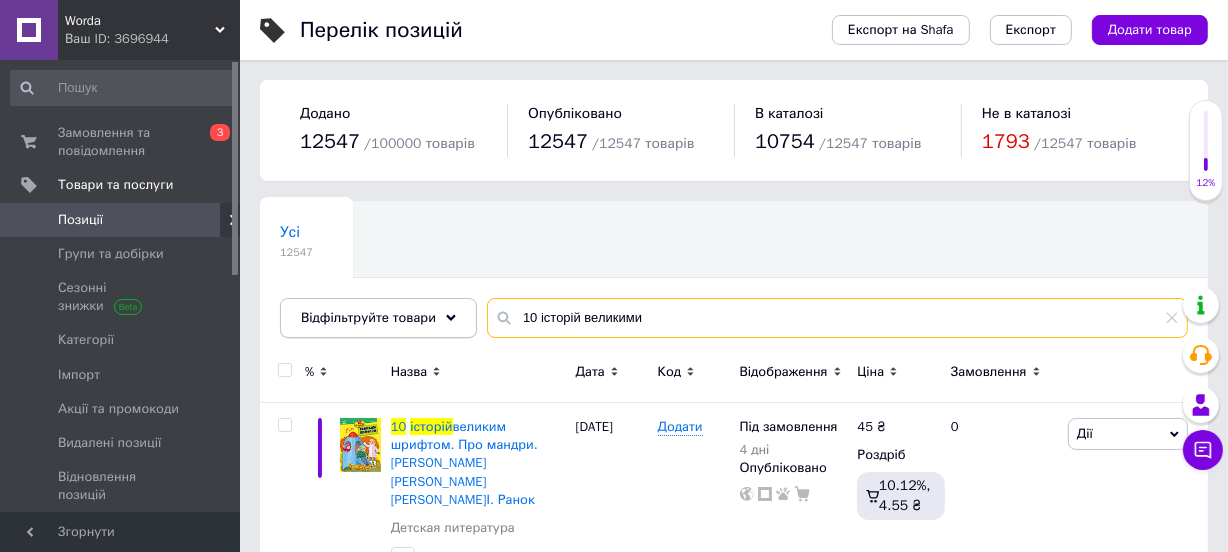 drag, startPoint x: 649, startPoint y: 314, endPoint x: 458, endPoint y: 325, distance: 191.3165 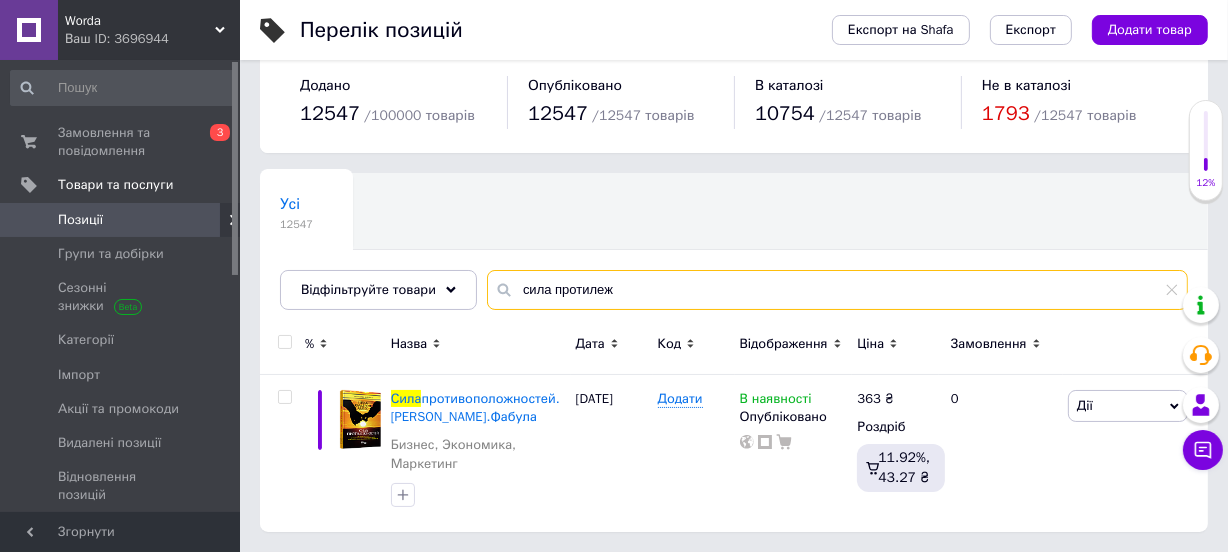 scroll, scrollTop: 45, scrollLeft: 0, axis: vertical 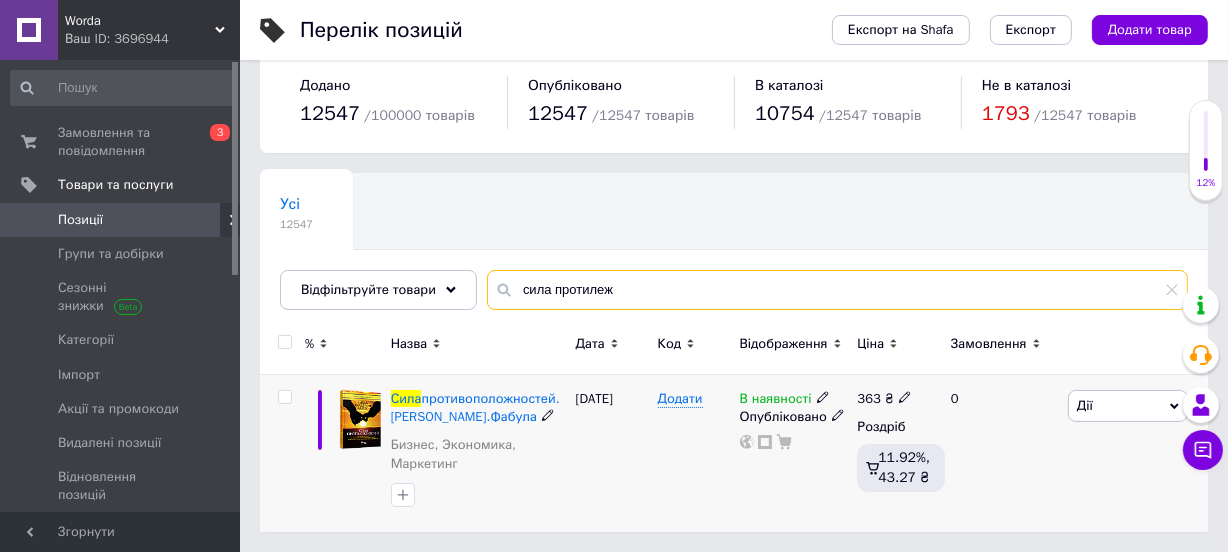 type on "сила протилеж" 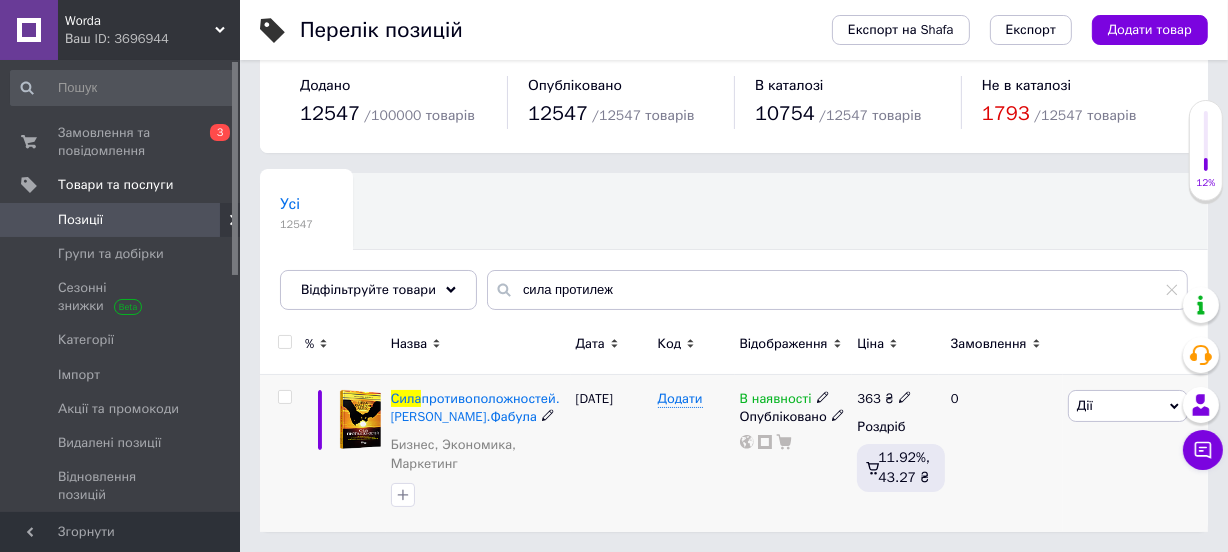 click 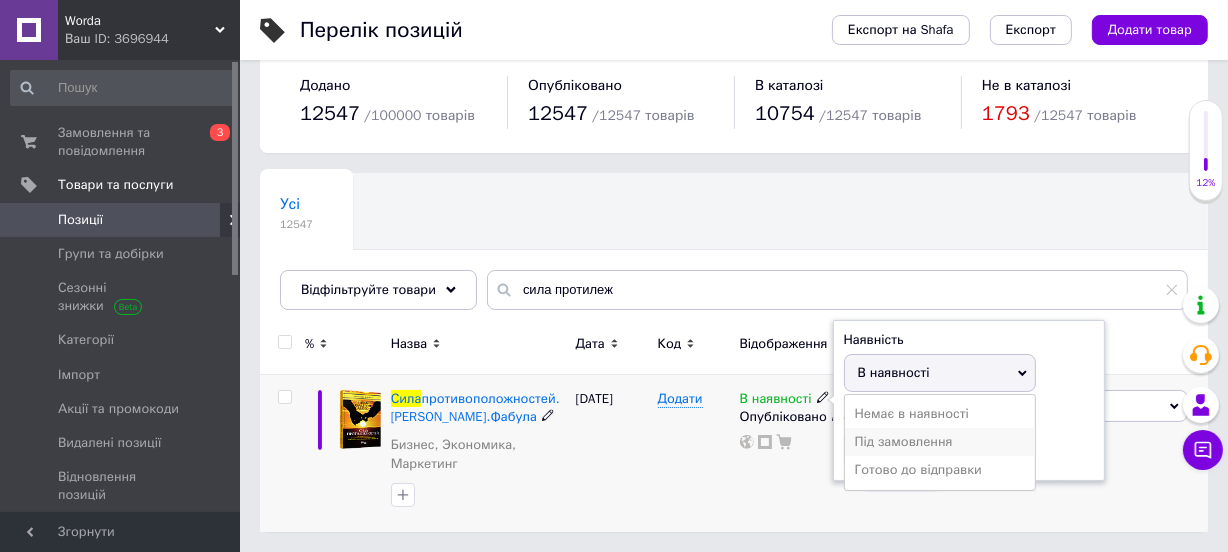 click on "Під замовлення" at bounding box center [940, 442] 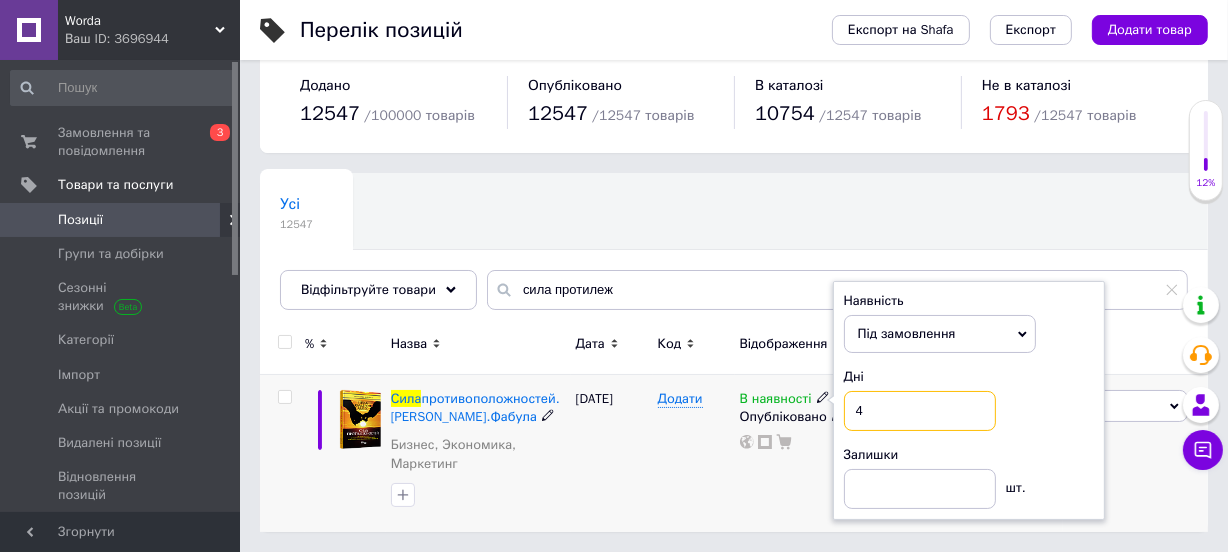 drag, startPoint x: 874, startPoint y: 389, endPoint x: 808, endPoint y: 388, distance: 66.007576 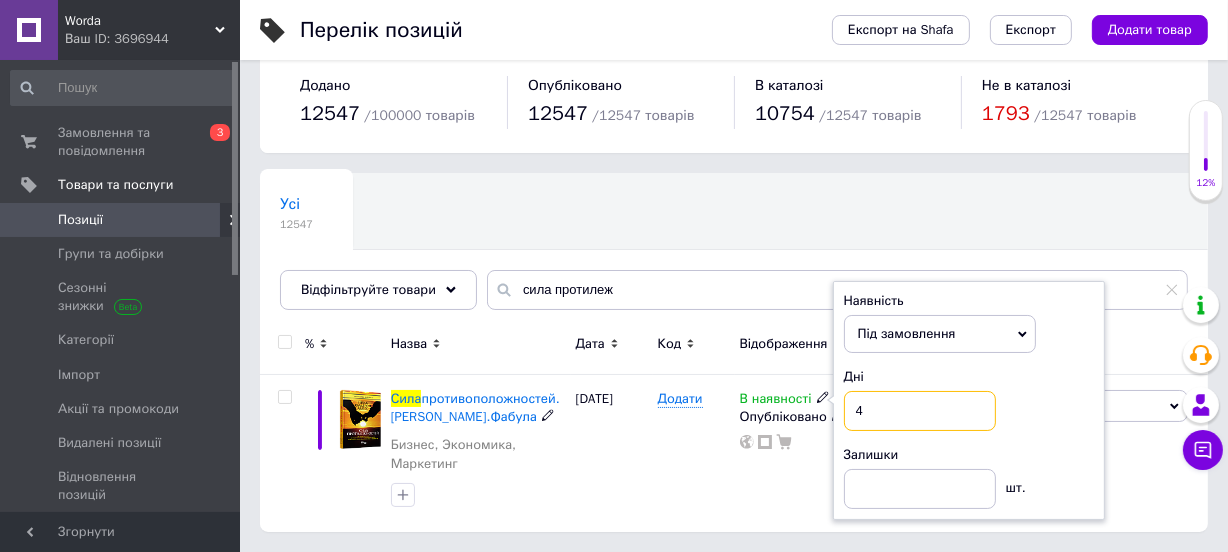 type on "4" 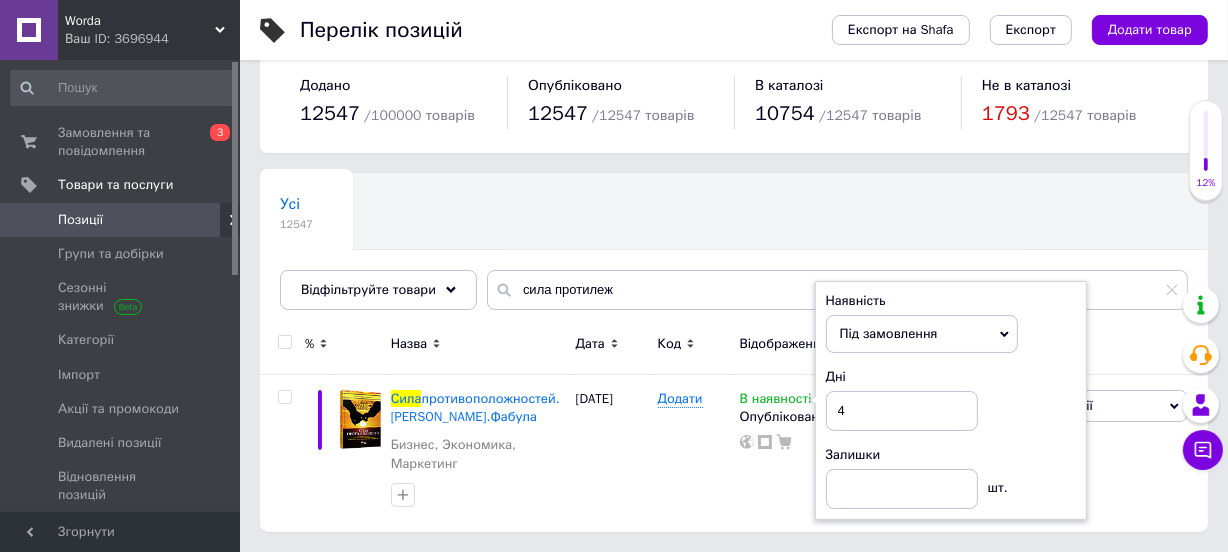 click on "Відображення" at bounding box center [794, 347] 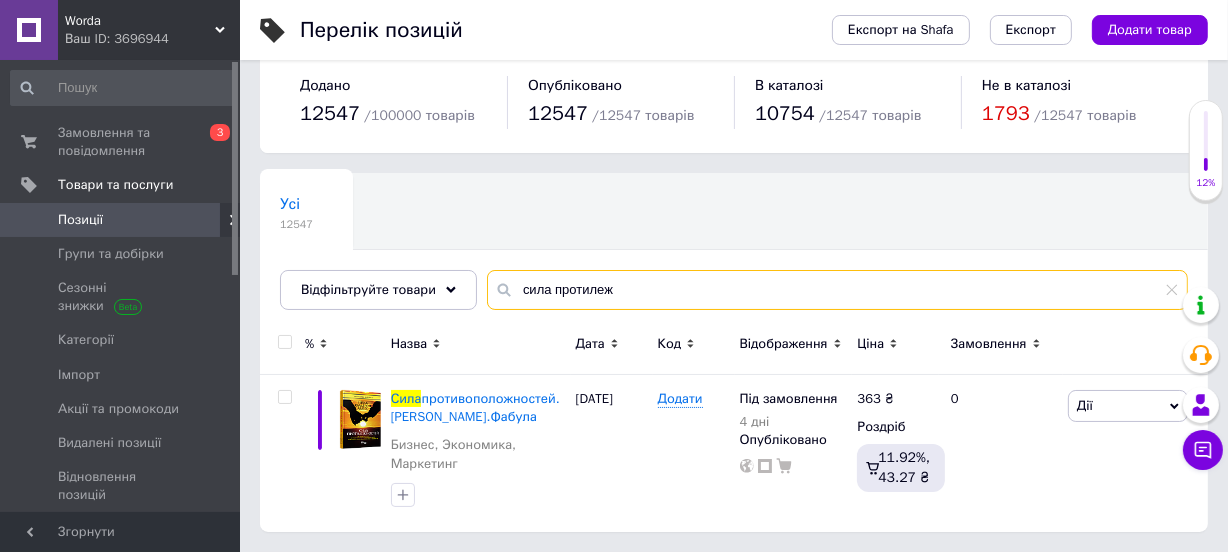 drag, startPoint x: 633, startPoint y: 287, endPoint x: 488, endPoint y: 274, distance: 145.58159 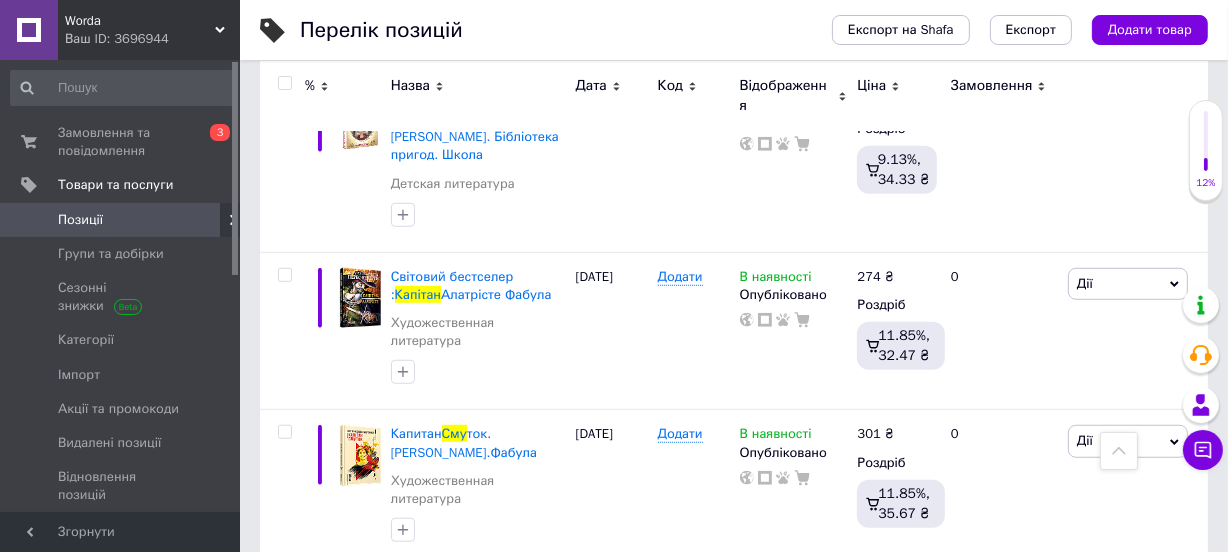 scroll, scrollTop: 1205, scrollLeft: 0, axis: vertical 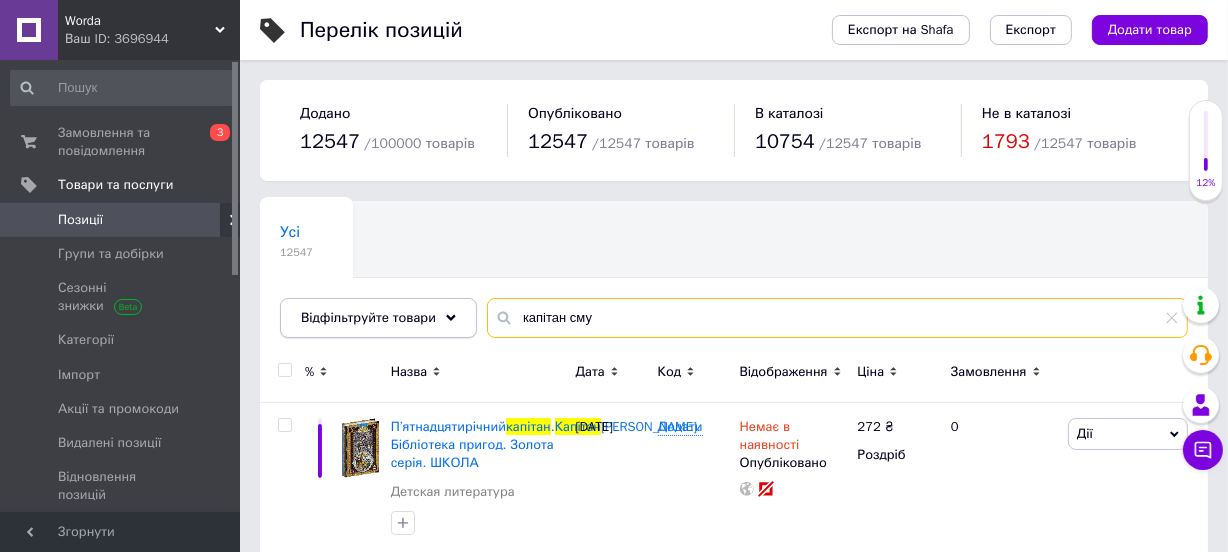 drag, startPoint x: 619, startPoint y: 313, endPoint x: 409, endPoint y: 320, distance: 210.11664 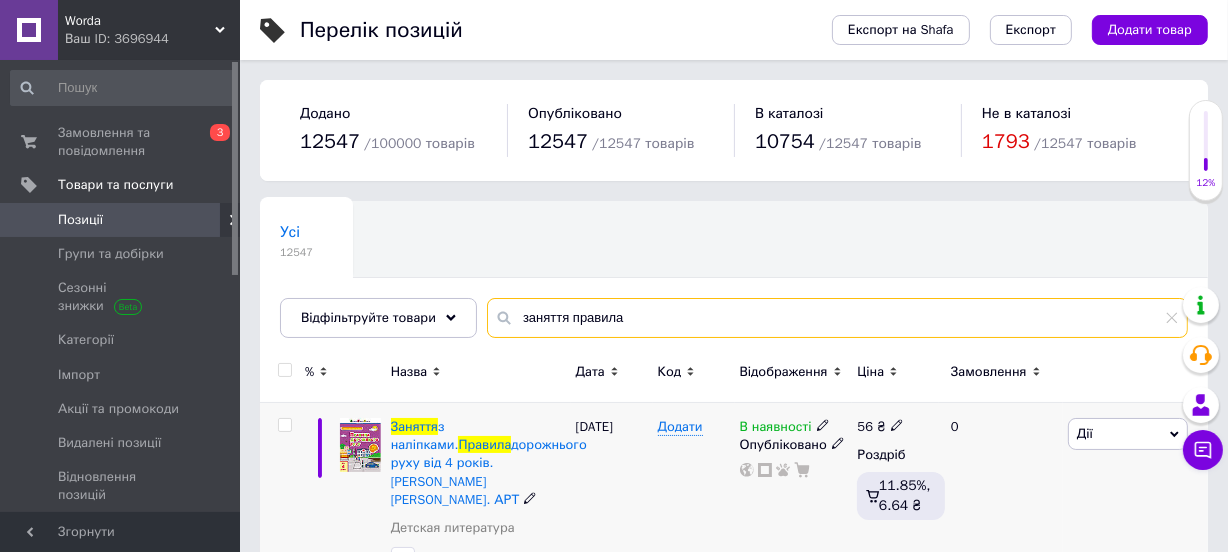 scroll, scrollTop: 27, scrollLeft: 0, axis: vertical 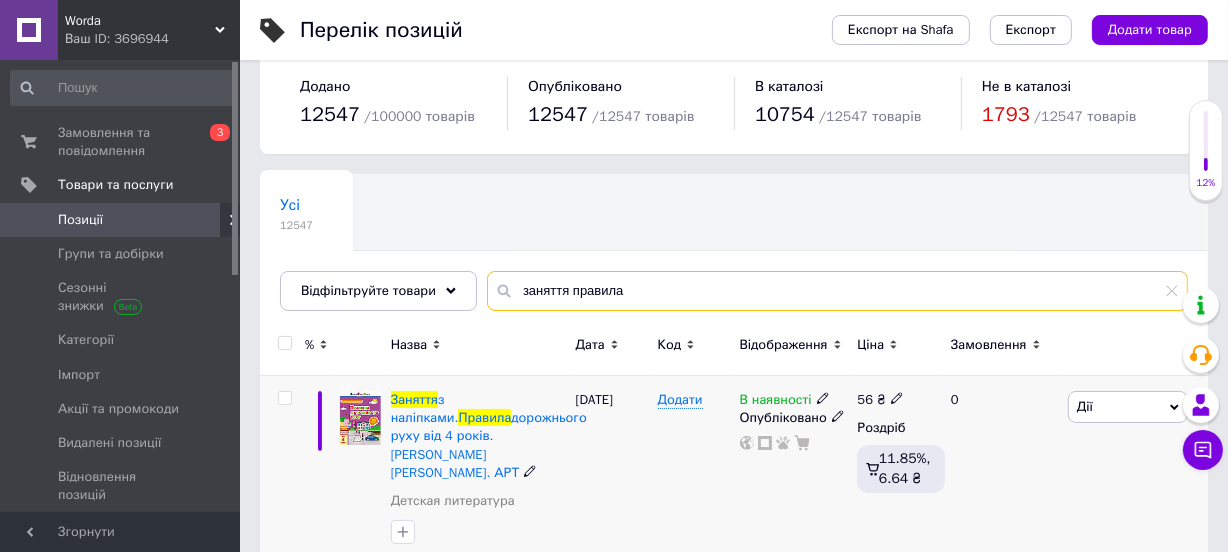 type on "заняття правила" 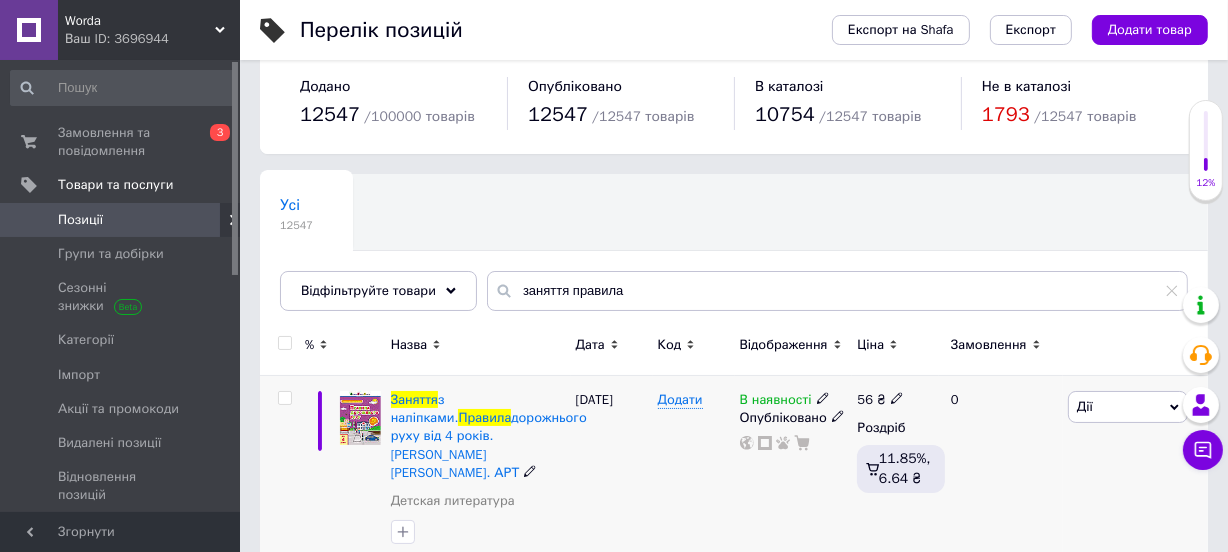 click 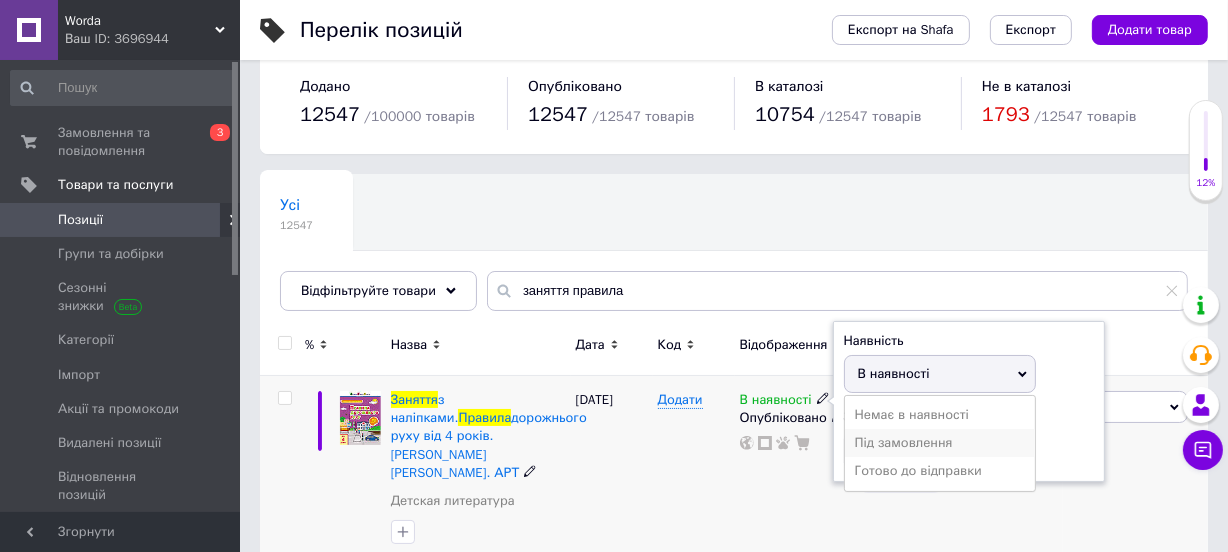 click on "Під замовлення" at bounding box center [940, 443] 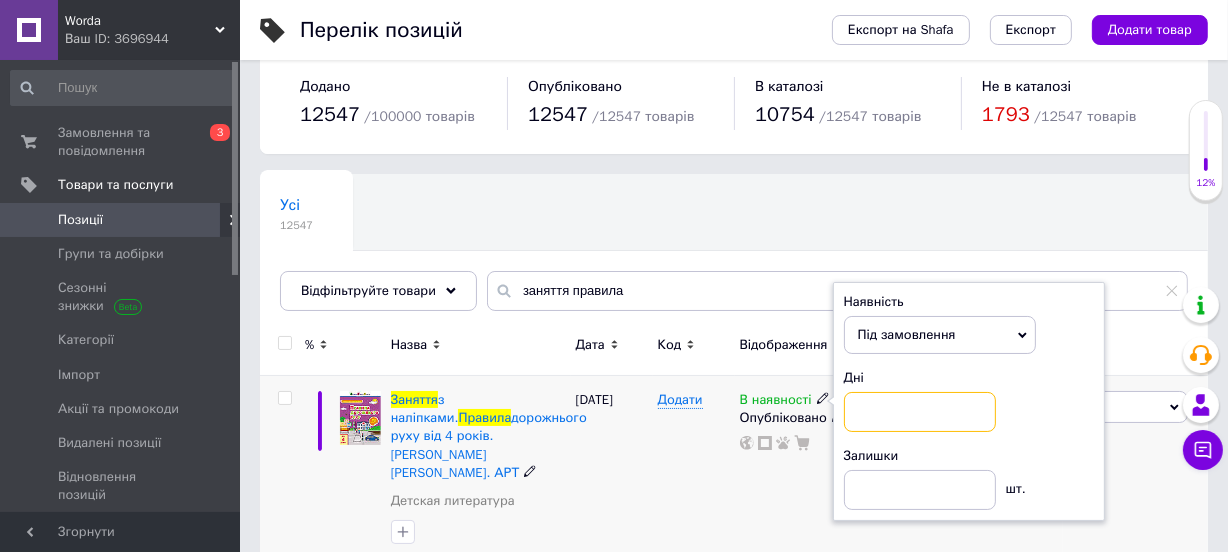 click at bounding box center [920, 412] 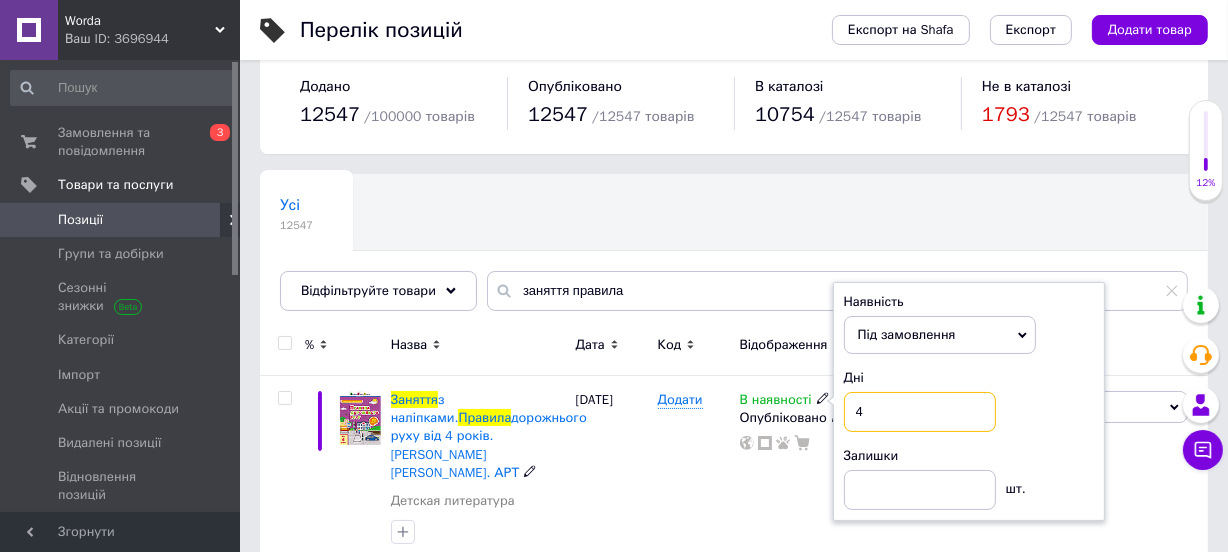 type on "4" 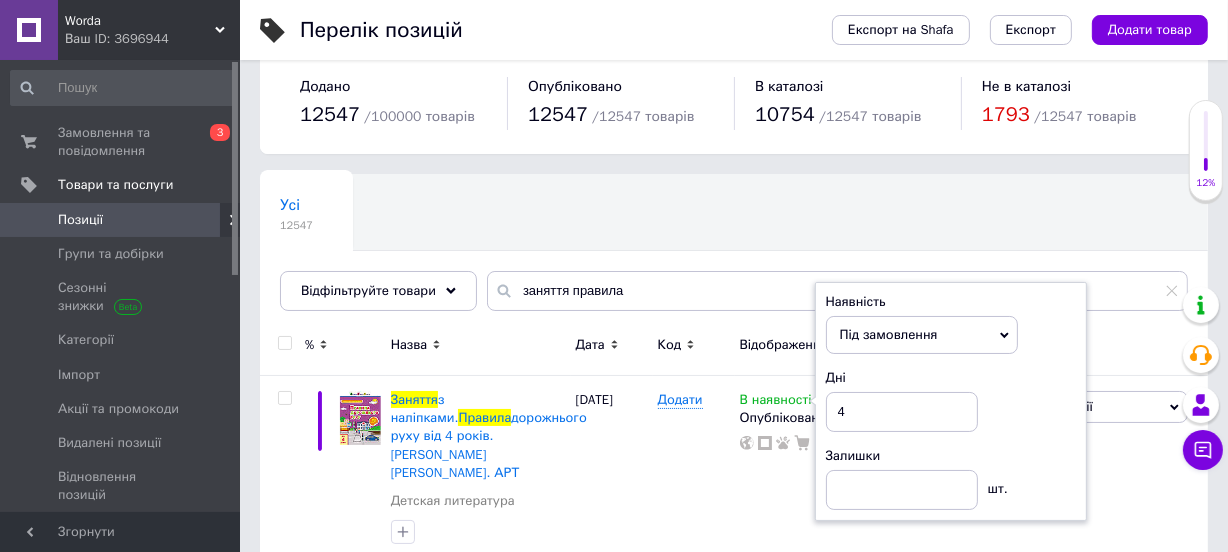 click on "Усі 12547 Ok Відфільтровано...  Зберегти" at bounding box center [734, 252] 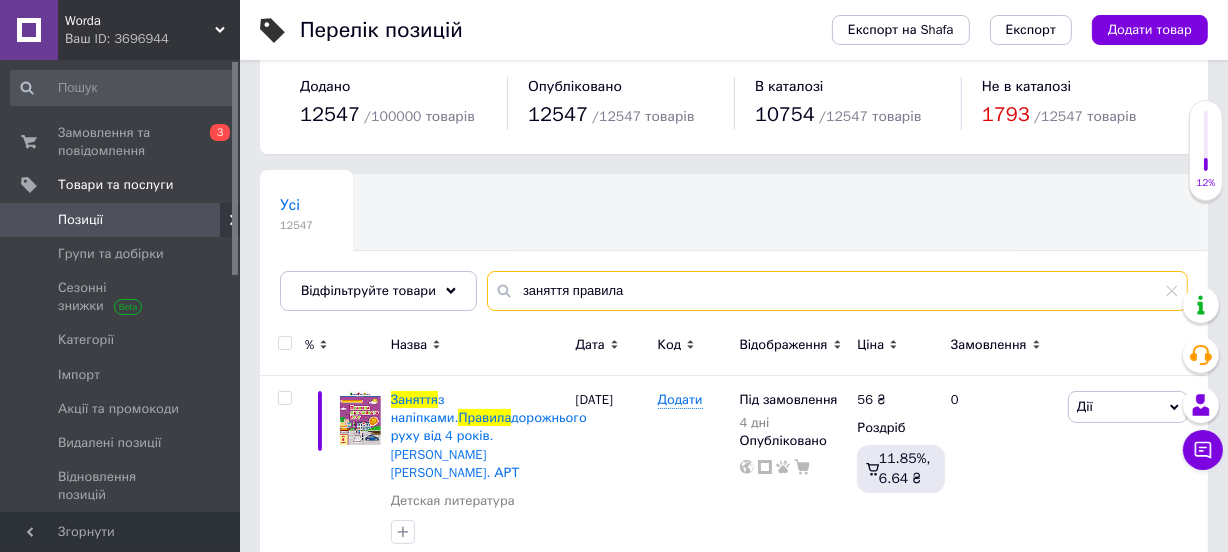 drag, startPoint x: 681, startPoint y: 276, endPoint x: 514, endPoint y: 292, distance: 167.76471 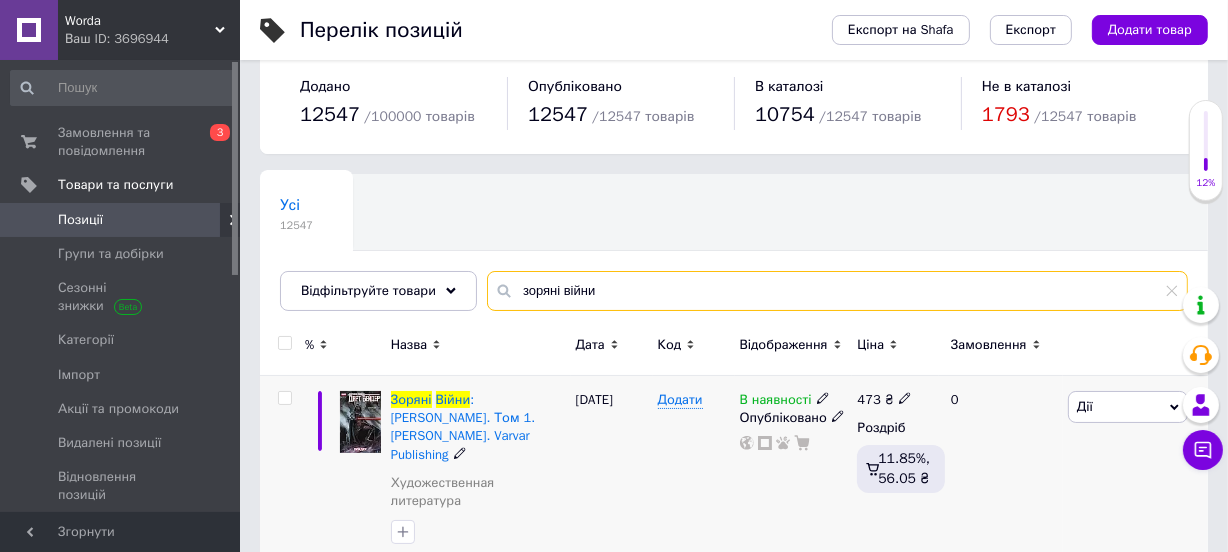 type on "зоряні війни" 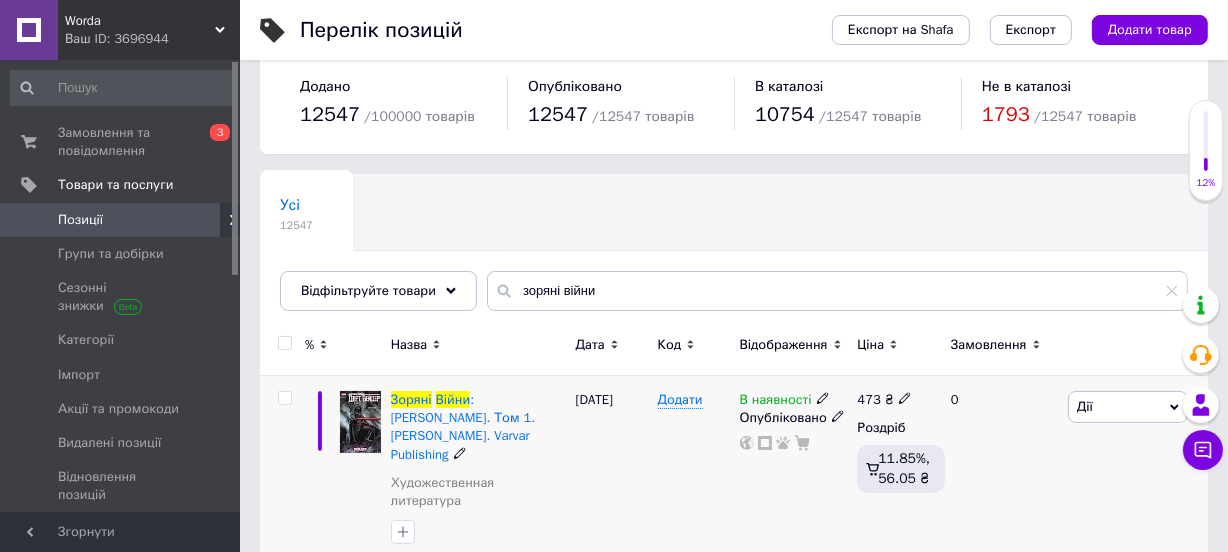 click 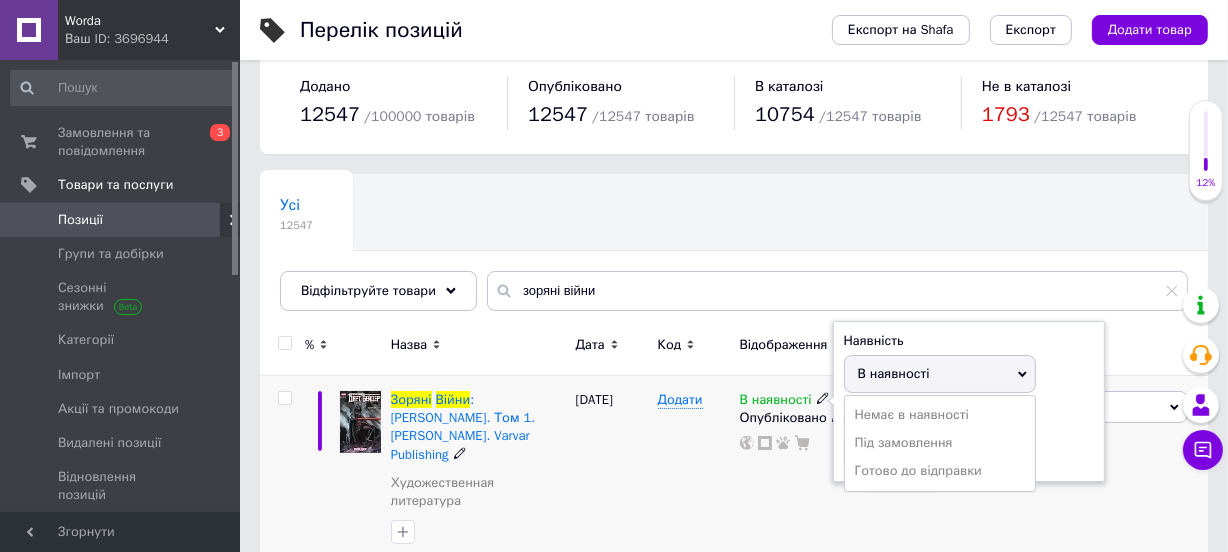 click on "Під замовлення" at bounding box center [940, 443] 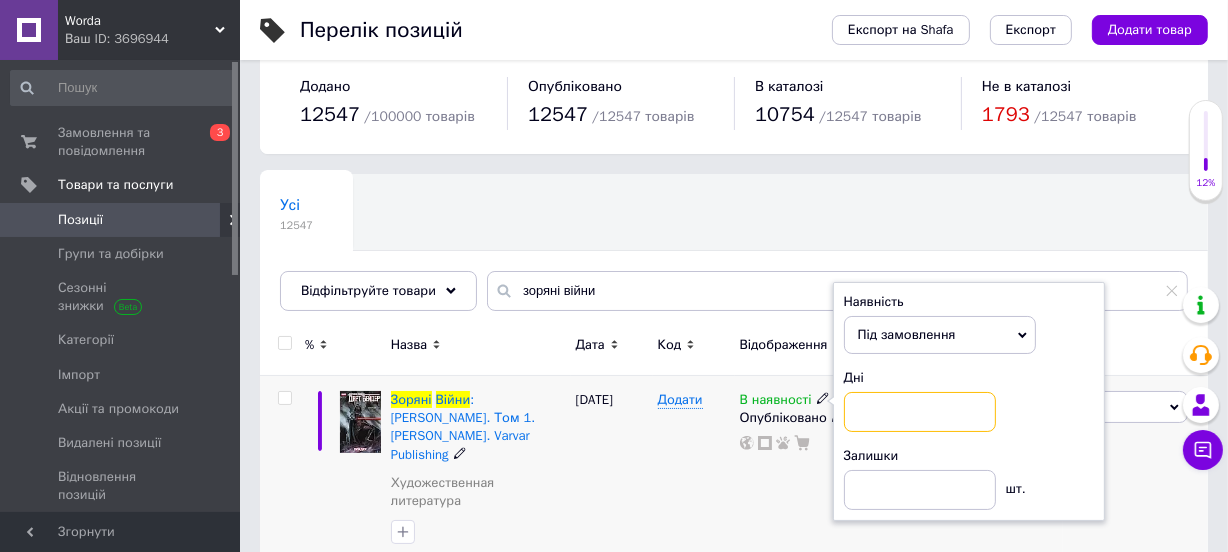 click at bounding box center [920, 412] 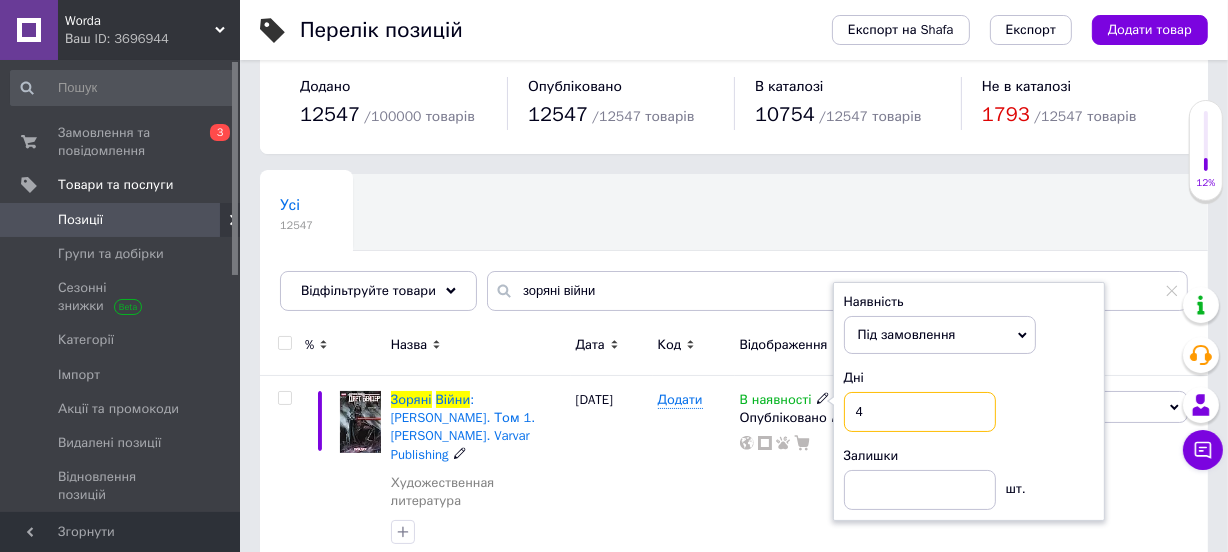 type on "4" 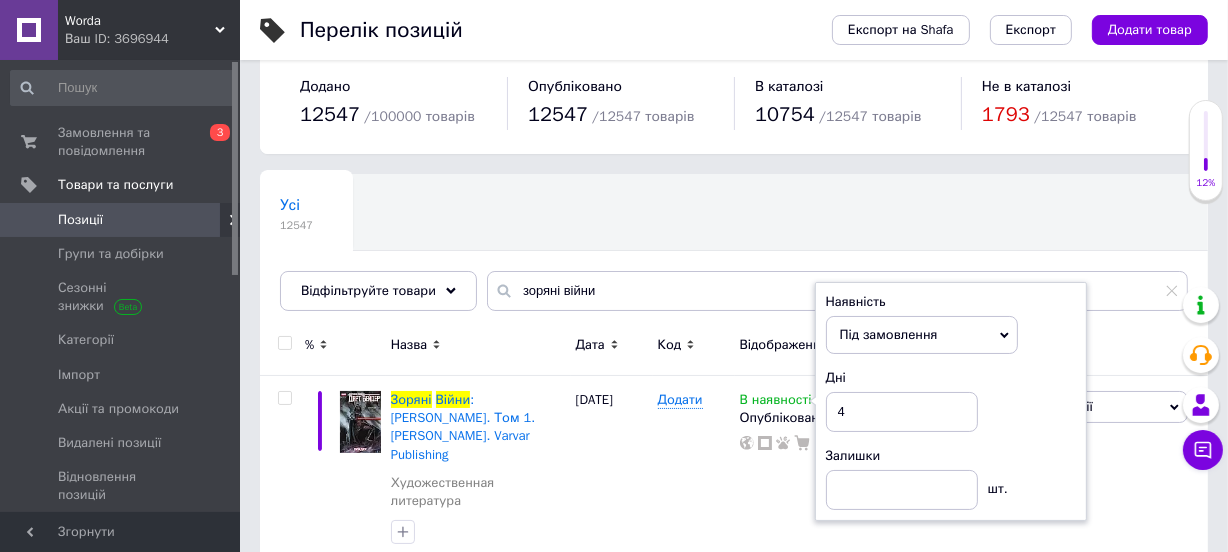click on "Відображення" at bounding box center (794, 348) 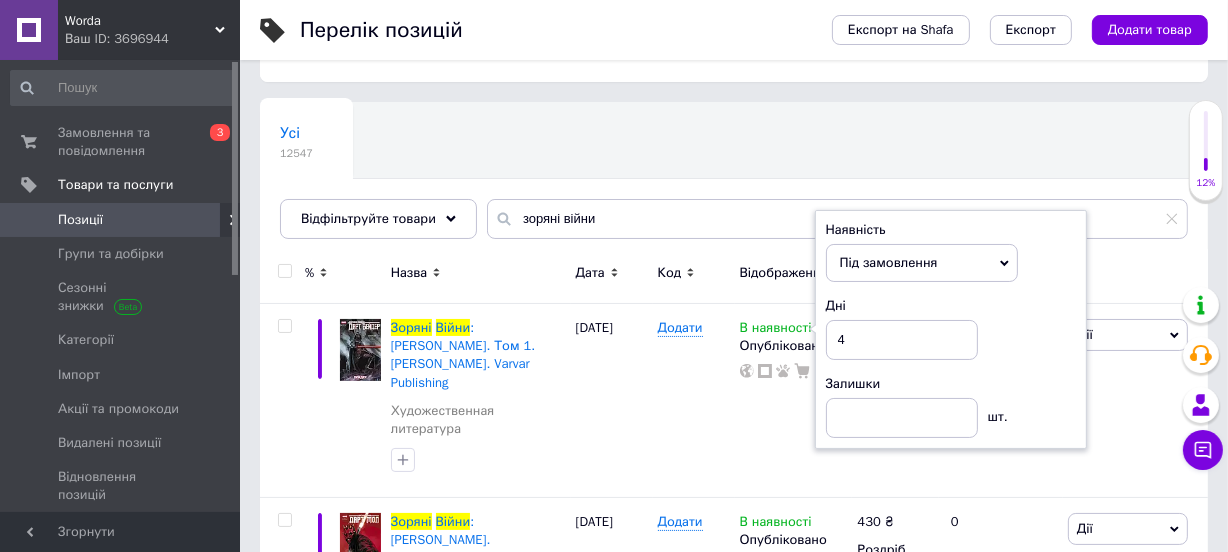 scroll, scrollTop: 185, scrollLeft: 0, axis: vertical 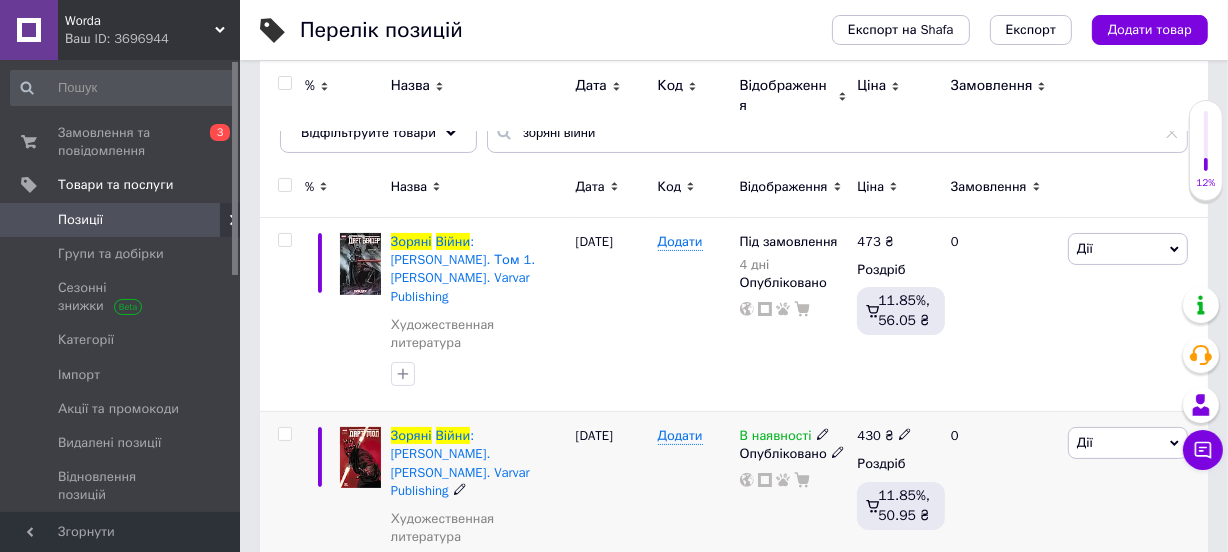 click 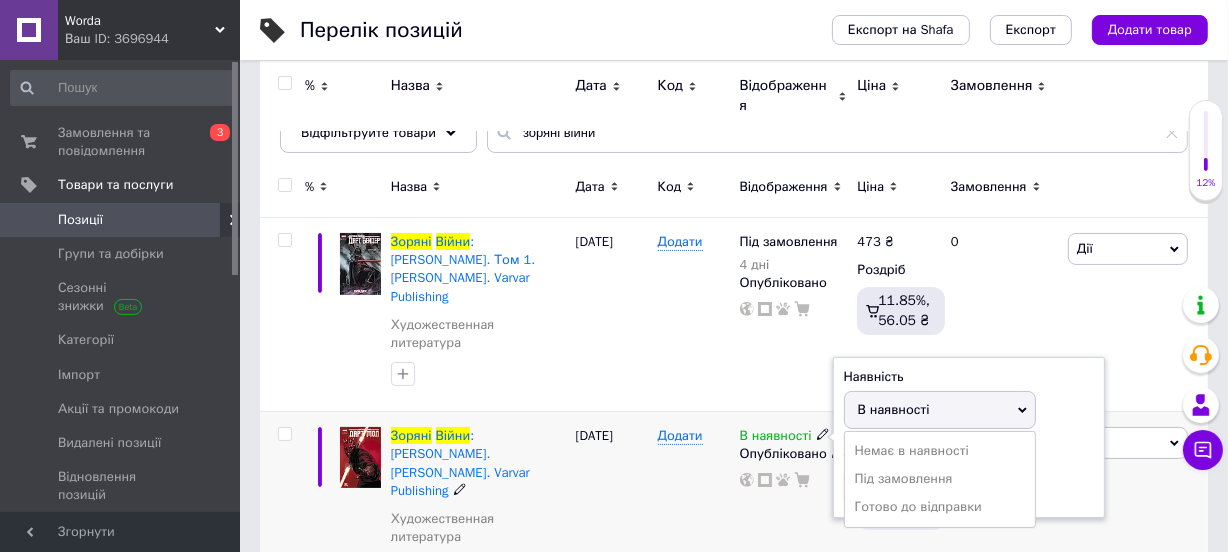 click on "Під замовлення" at bounding box center [940, 479] 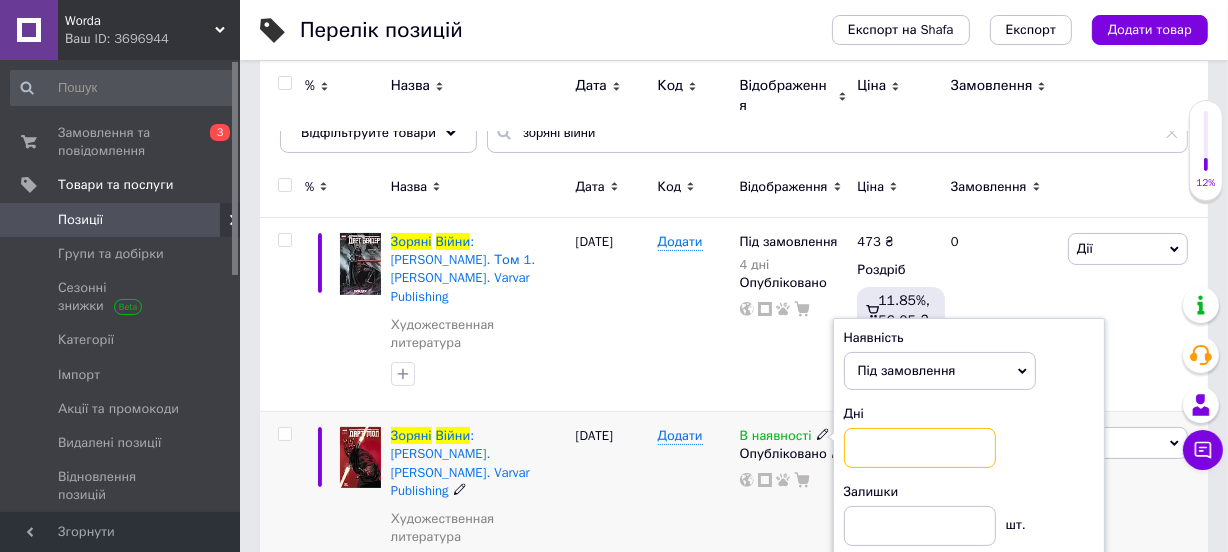 click at bounding box center (920, 448) 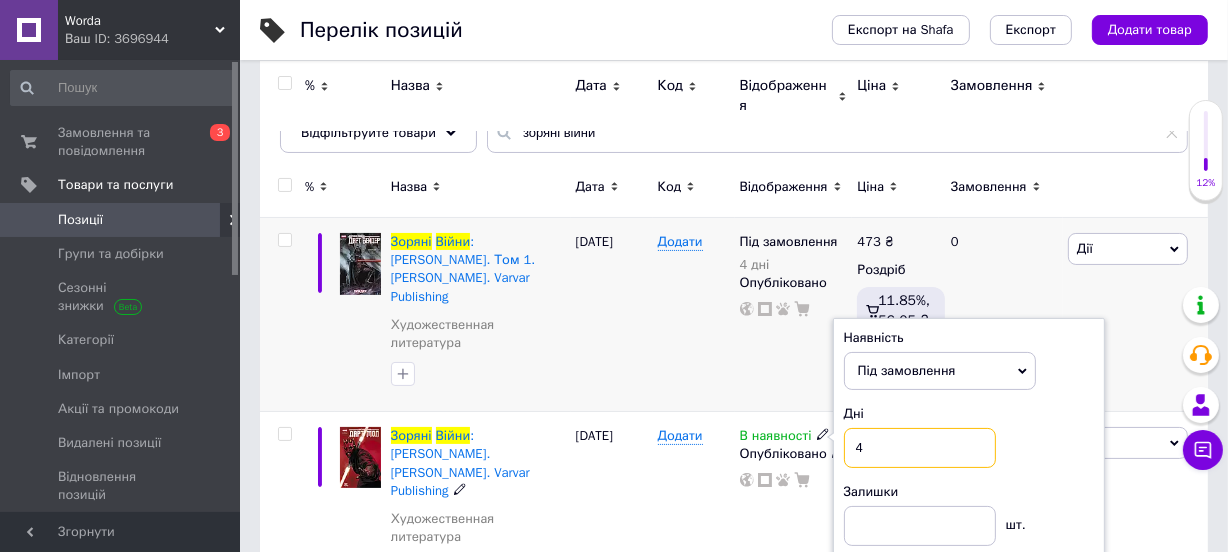 type on "4" 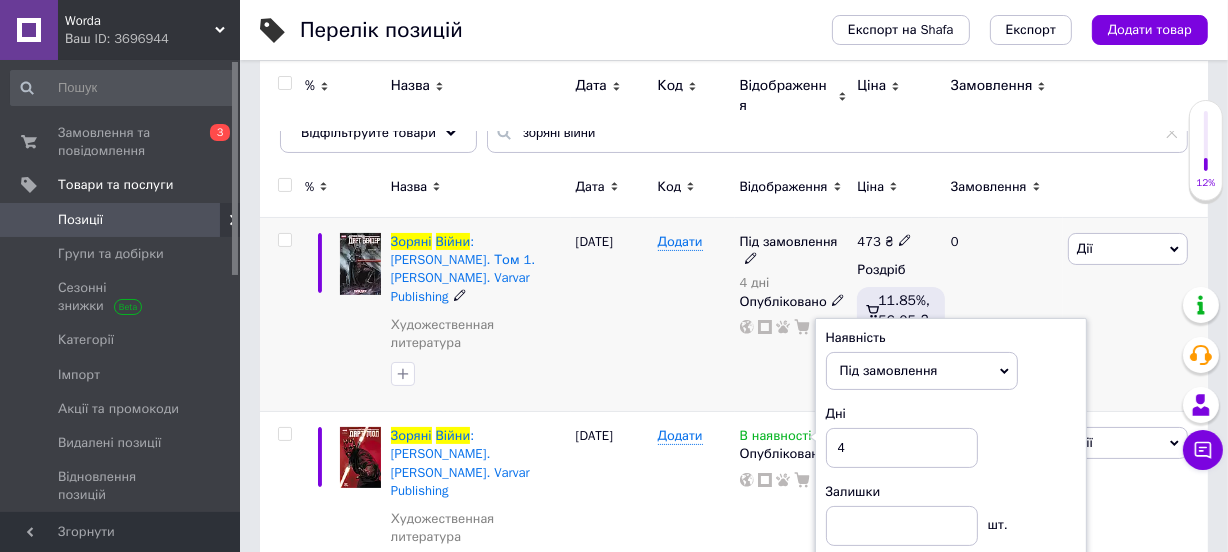 click on "Під замовлення 4 дні Опубліковано" at bounding box center (794, 315) 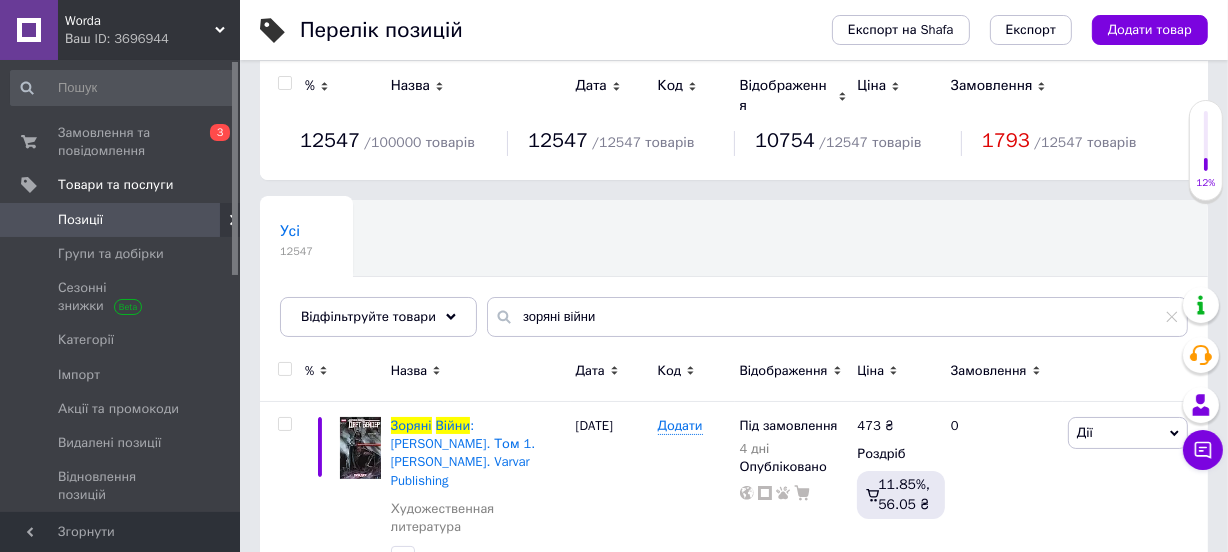 scroll, scrollTop: 0, scrollLeft: 0, axis: both 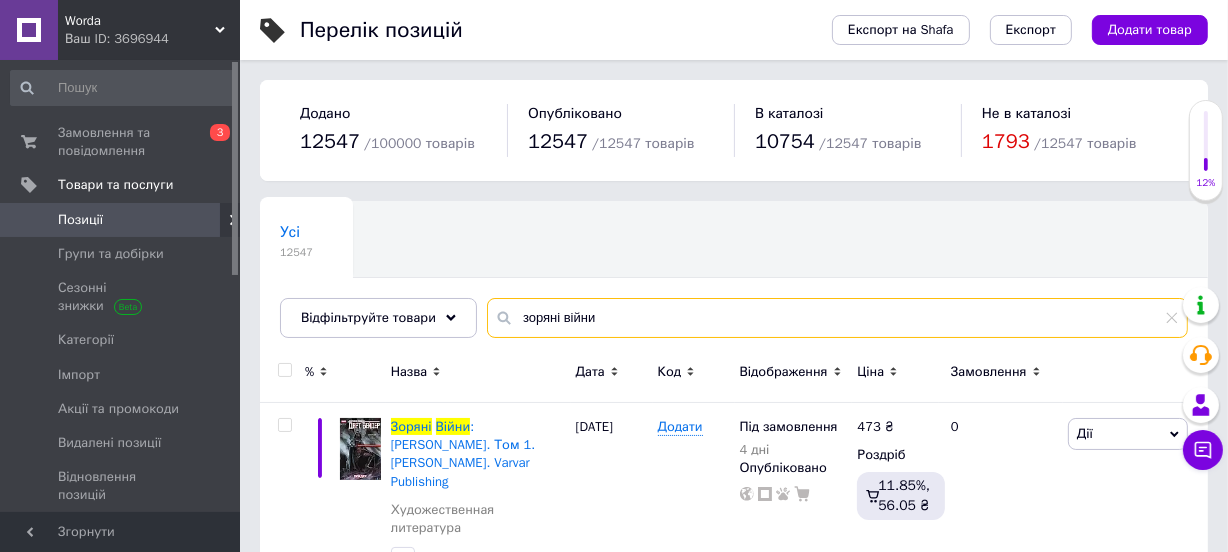 drag, startPoint x: 610, startPoint y: 318, endPoint x: 472, endPoint y: 330, distance: 138.52075 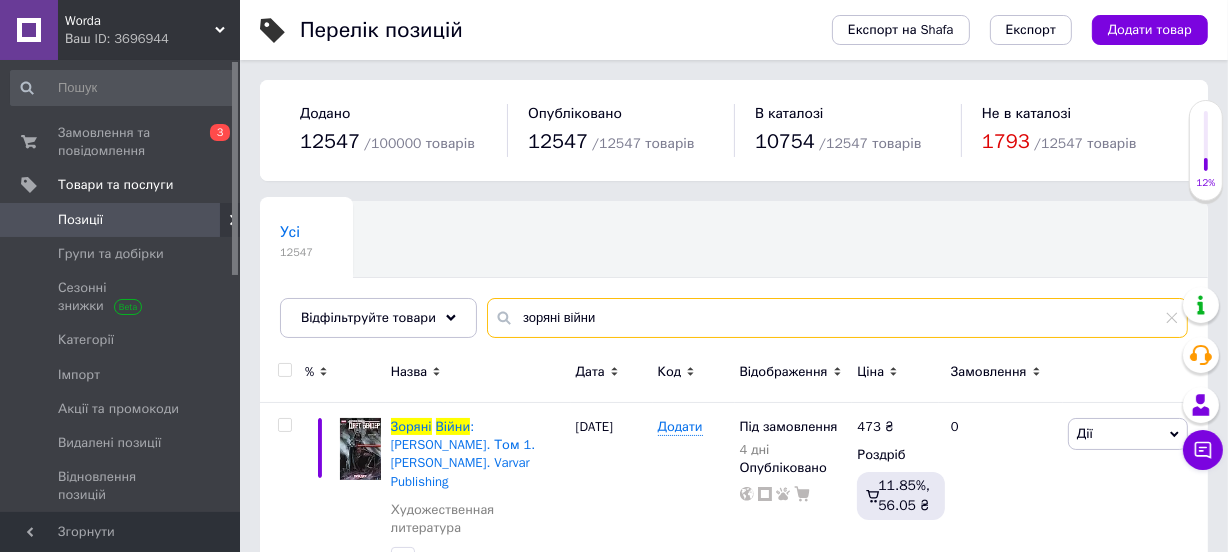 click on "зоряні війни" at bounding box center (837, 318) 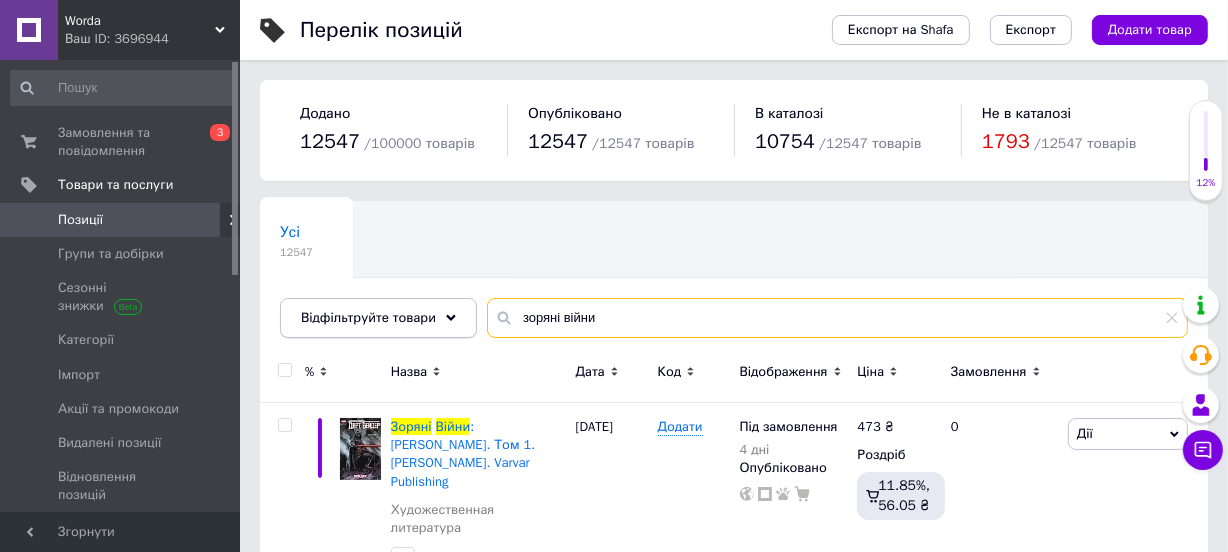 drag, startPoint x: 605, startPoint y: 318, endPoint x: 384, endPoint y: 312, distance: 221.08144 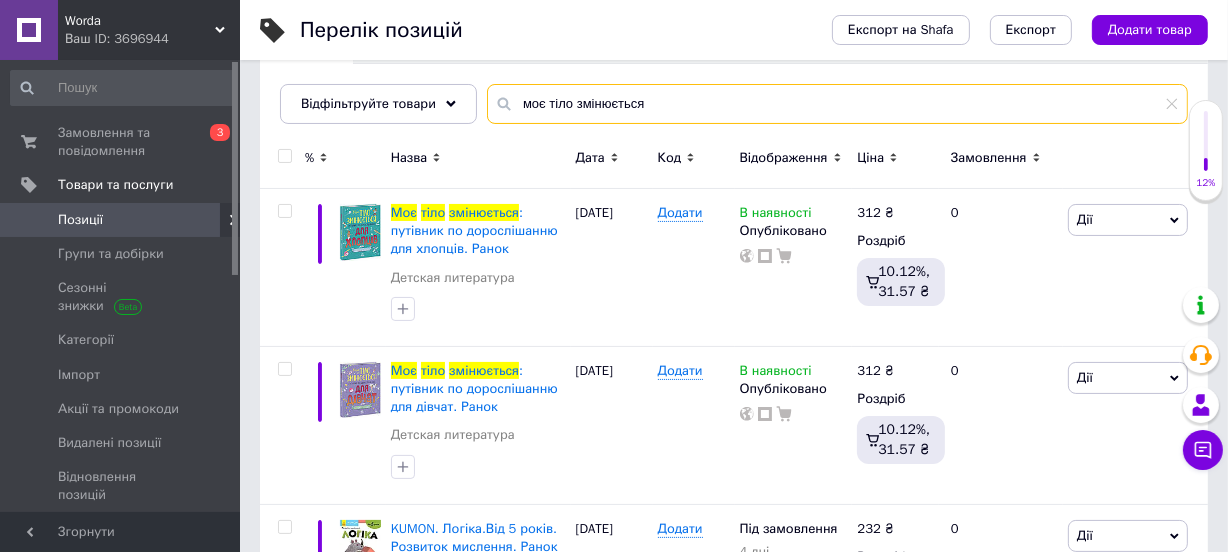 scroll, scrollTop: 272, scrollLeft: 0, axis: vertical 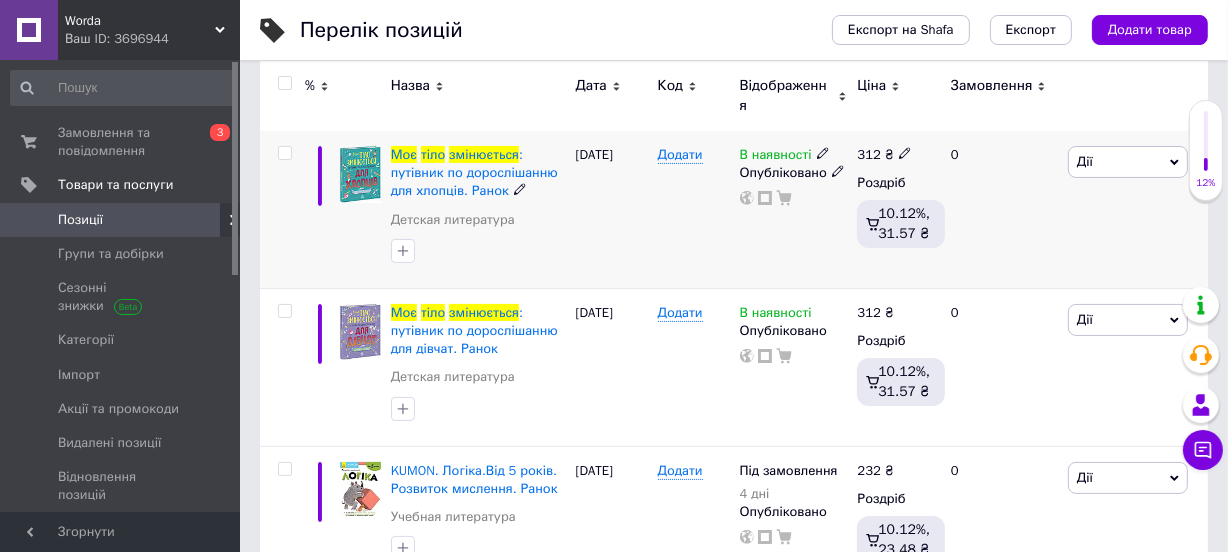 type on "моє тіло змінюється" 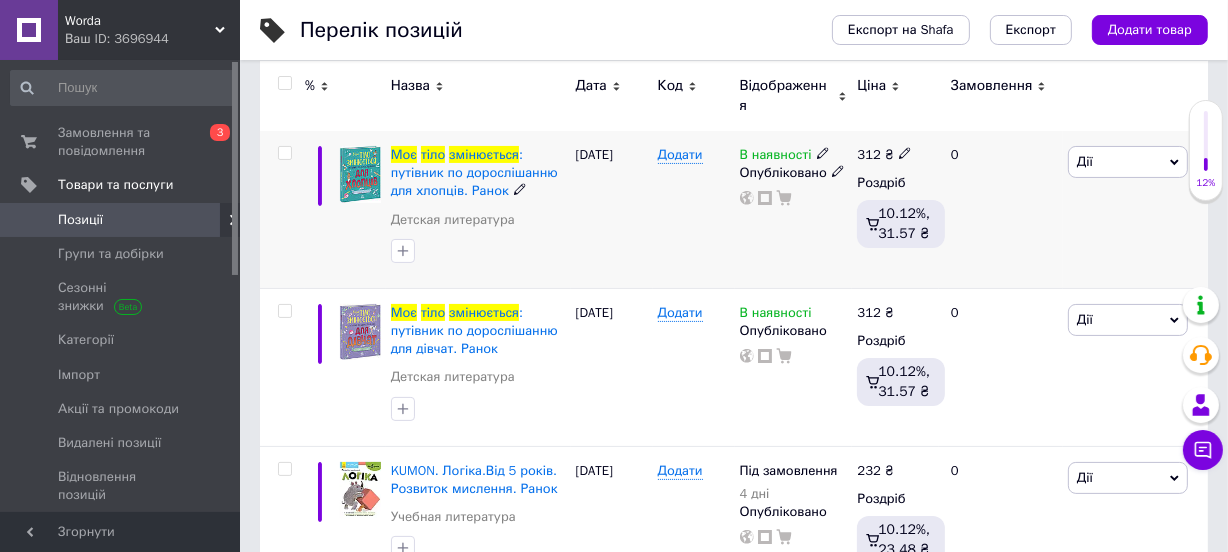 click on "В наявності Опубліковано" at bounding box center (794, 210) 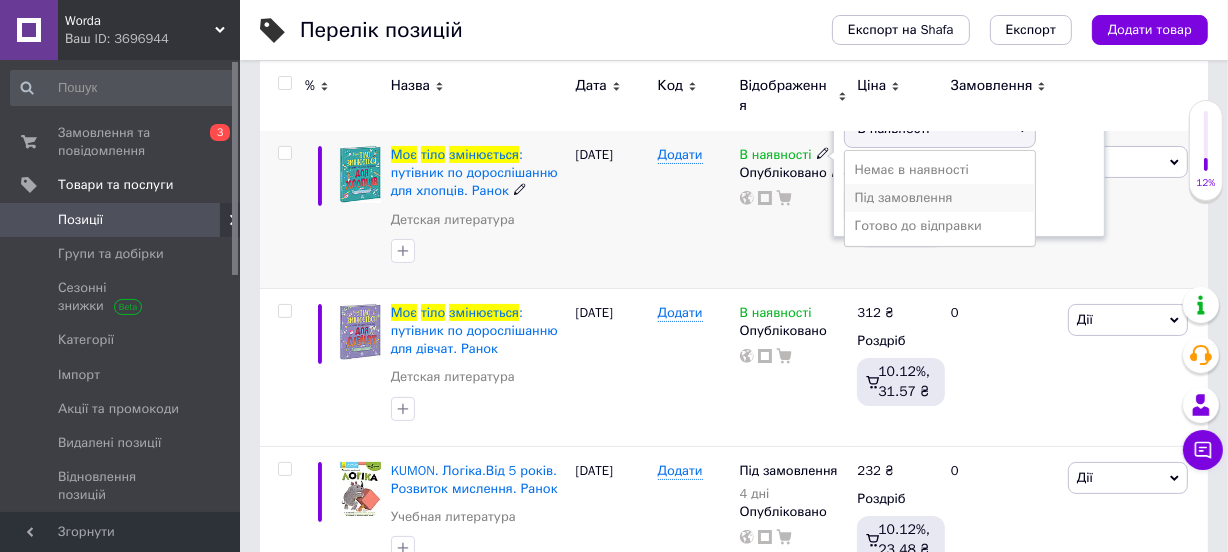 click on "Під замовлення" at bounding box center [940, 198] 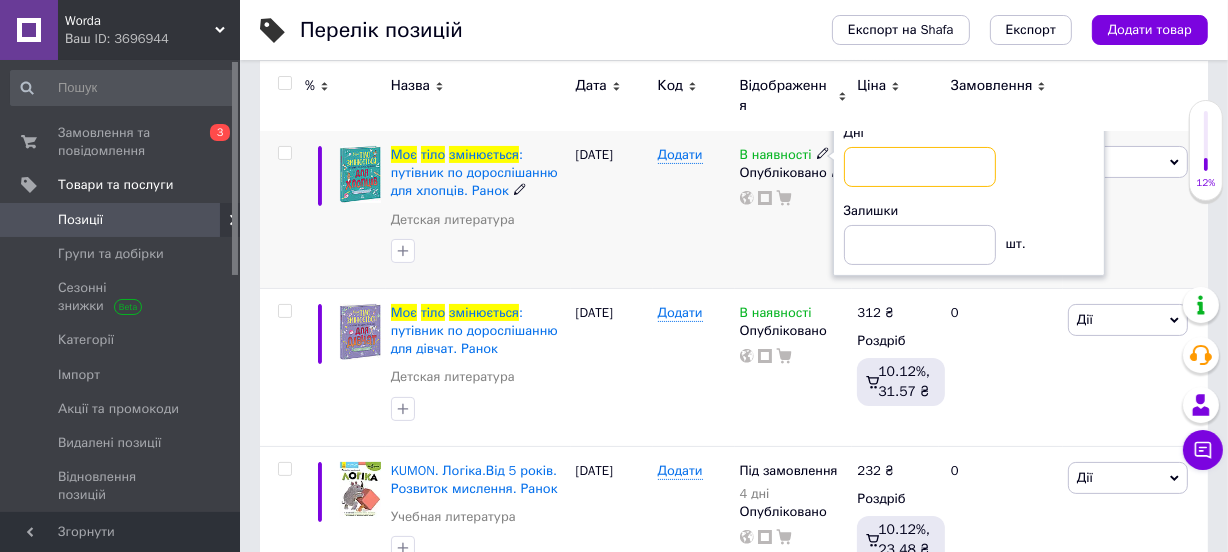 click at bounding box center [920, 167] 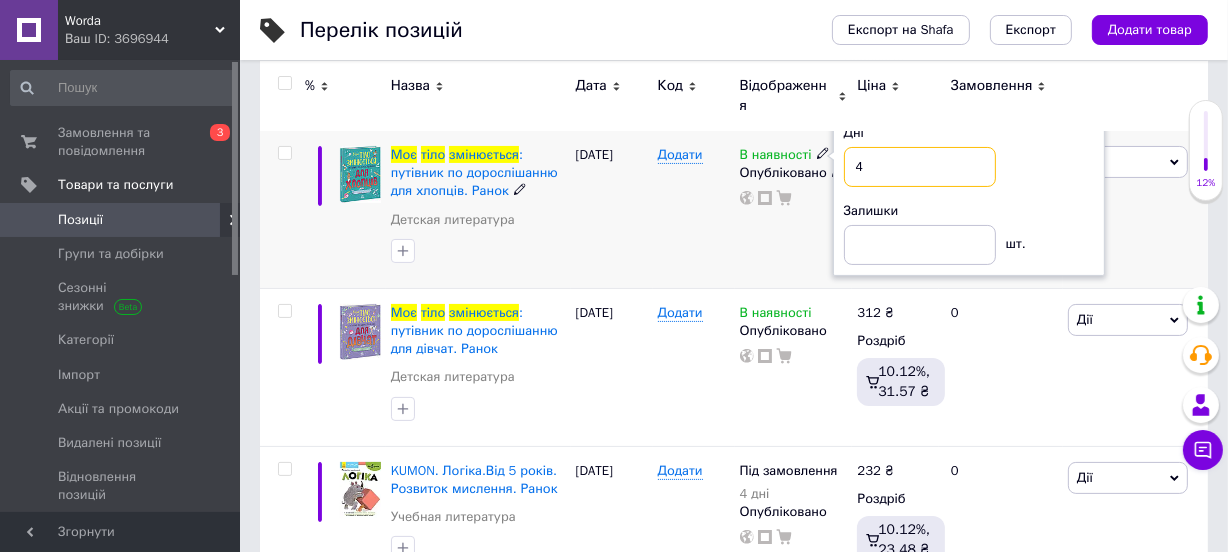 type on "4" 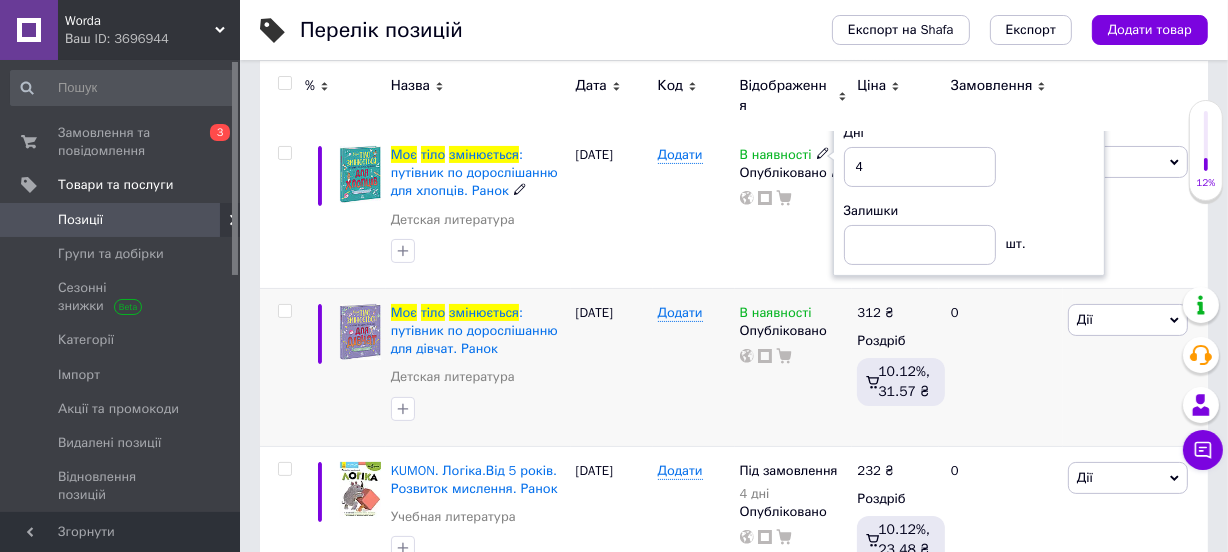 drag, startPoint x: 747, startPoint y: 270, endPoint x: 819, endPoint y: 293, distance: 75.58439 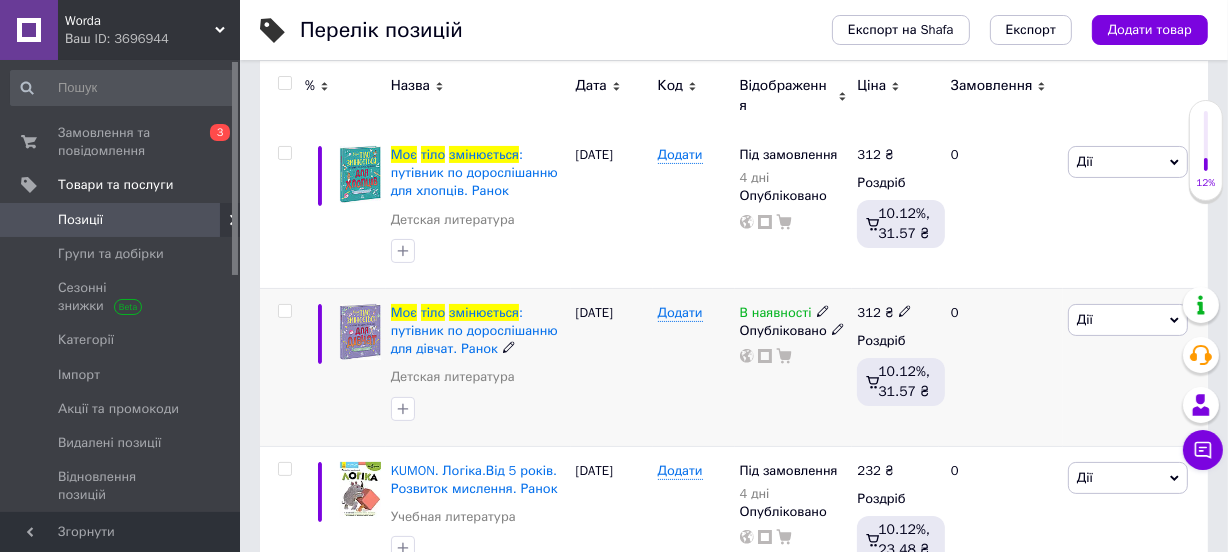 drag, startPoint x: 822, startPoint y: 310, endPoint x: 830, endPoint y: 320, distance: 12.806249 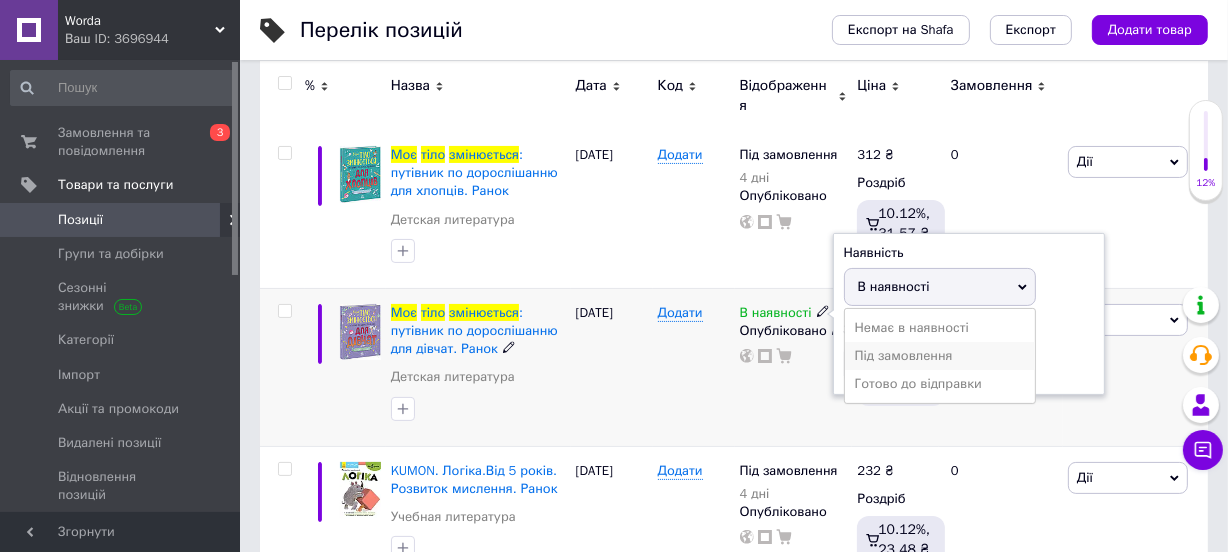click on "Під замовлення" at bounding box center [940, 356] 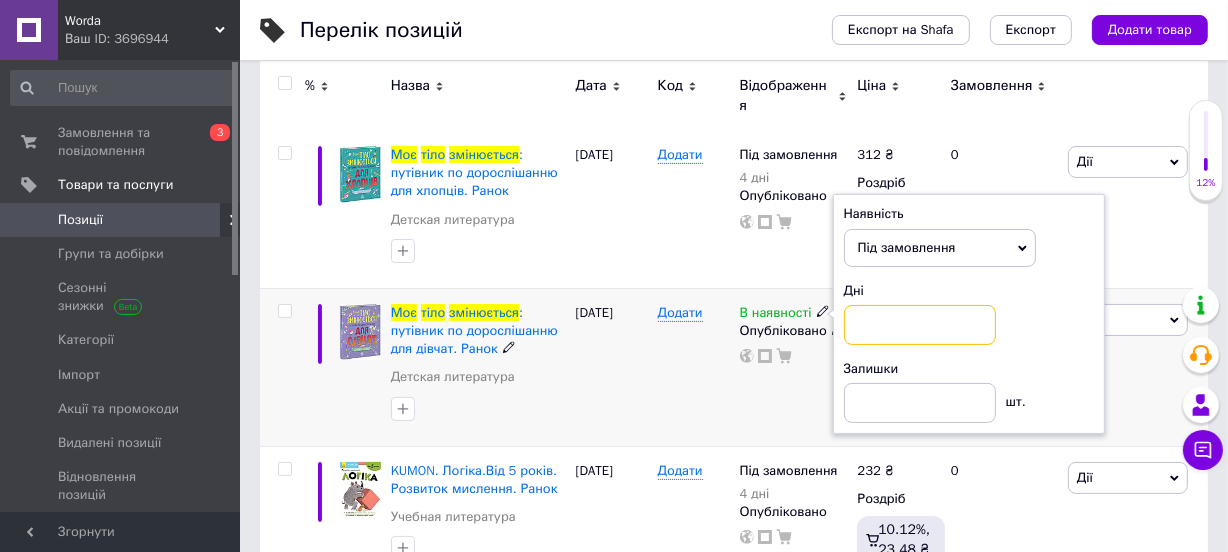 click at bounding box center (920, 325) 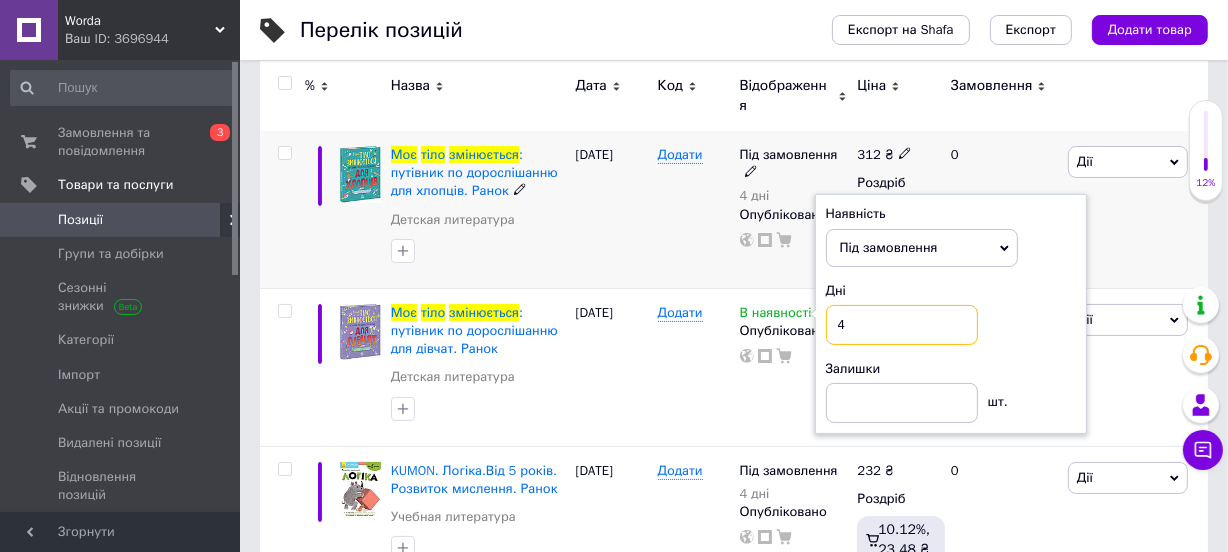 type on "4" 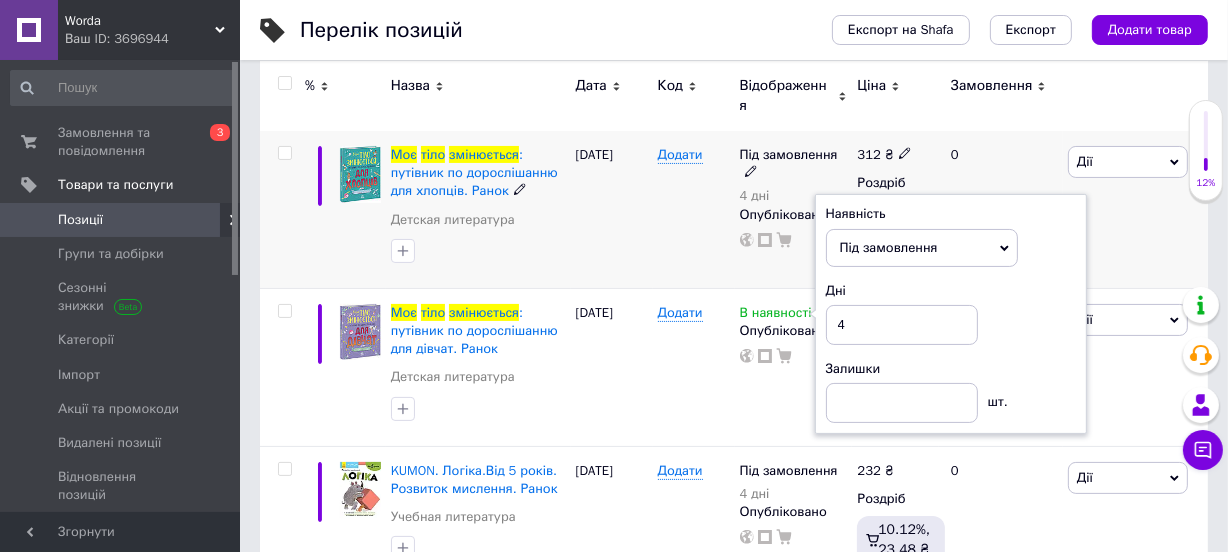 click on "Під замовлення 4 дні Опубліковано" at bounding box center (794, 210) 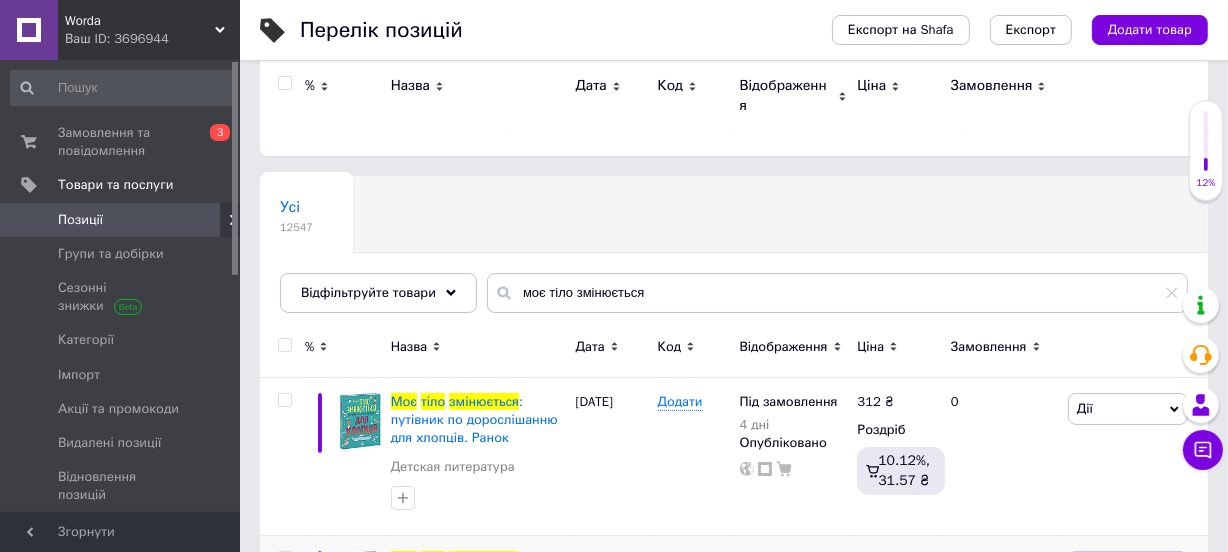 scroll, scrollTop: 0, scrollLeft: 0, axis: both 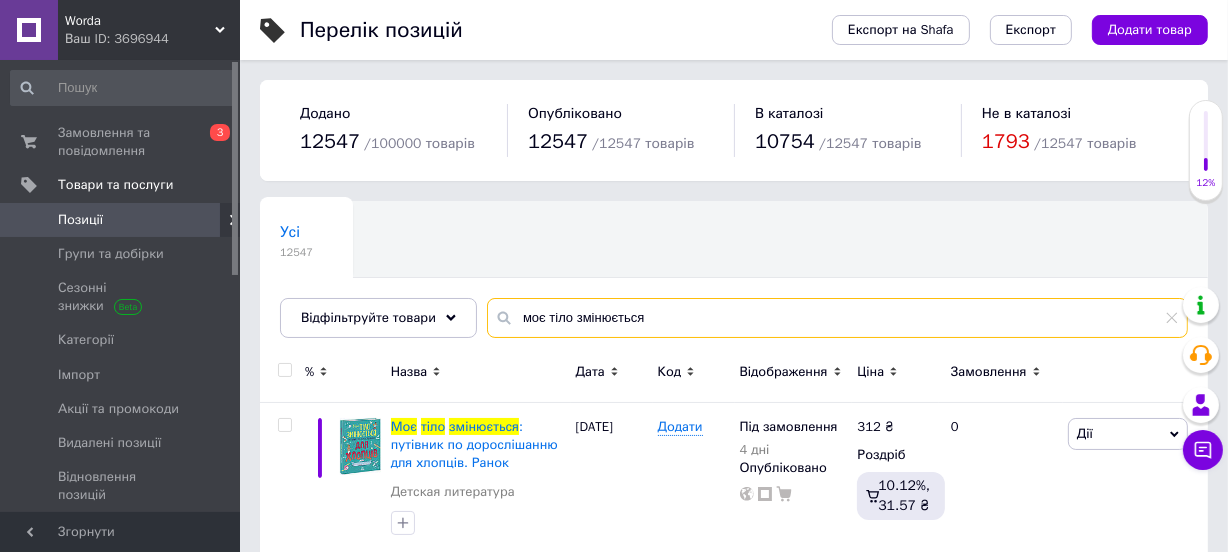 drag, startPoint x: 699, startPoint y: 315, endPoint x: 497, endPoint y: 306, distance: 202.2004 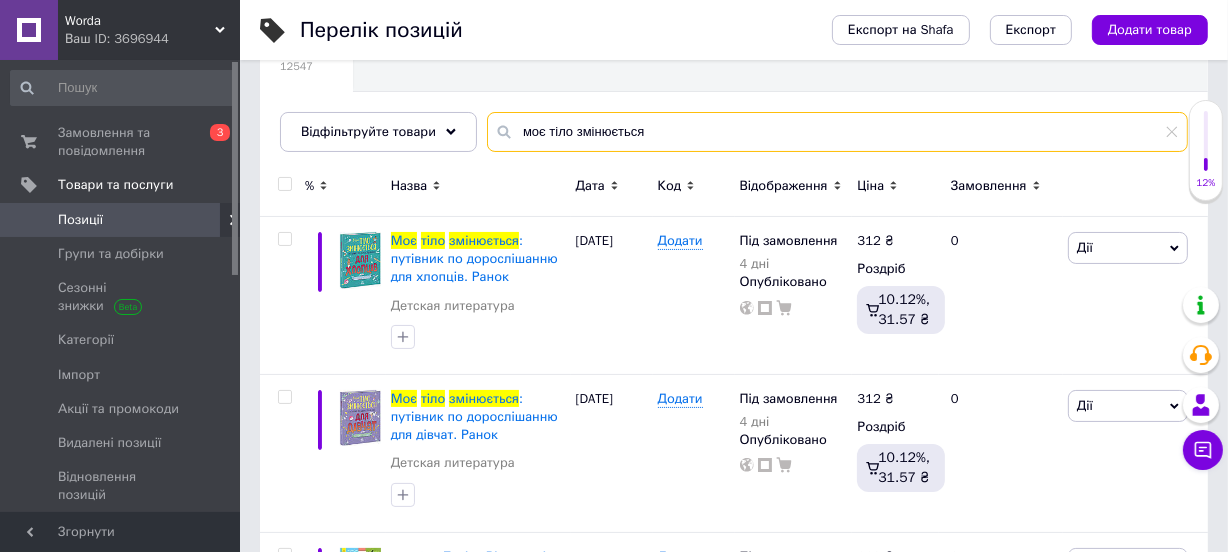 scroll, scrollTop: 272, scrollLeft: 0, axis: vertical 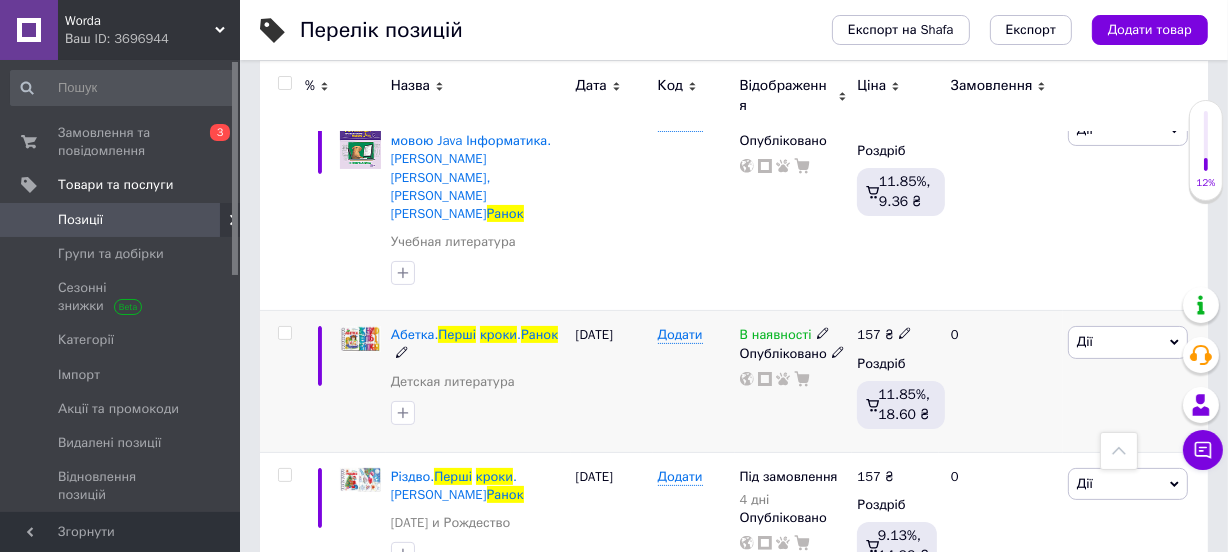 type on "перші кроки ранок" 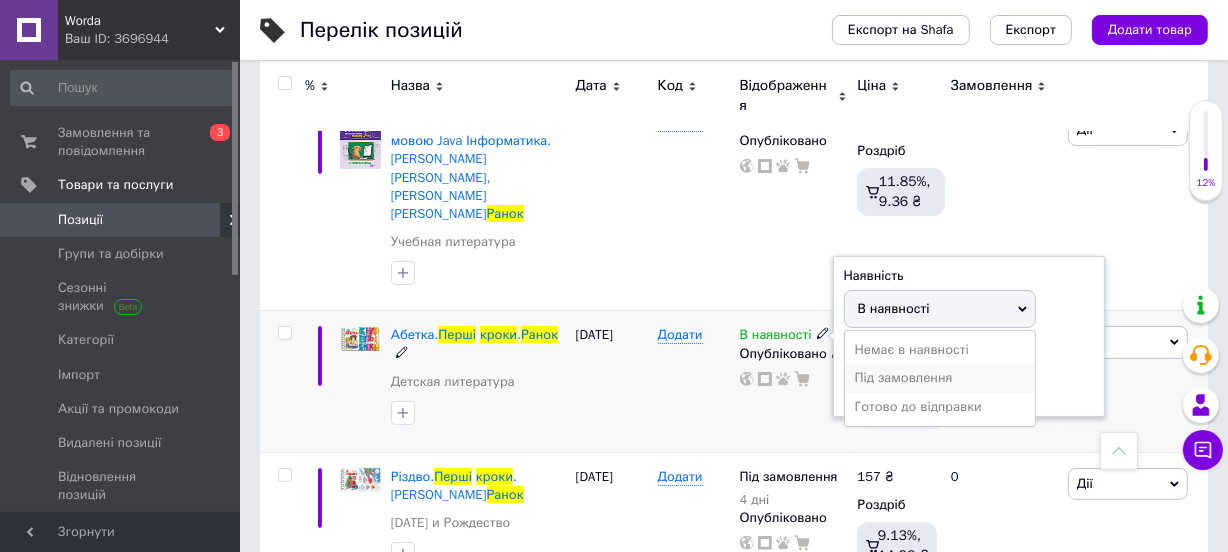 click on "Під замовлення" at bounding box center [940, 378] 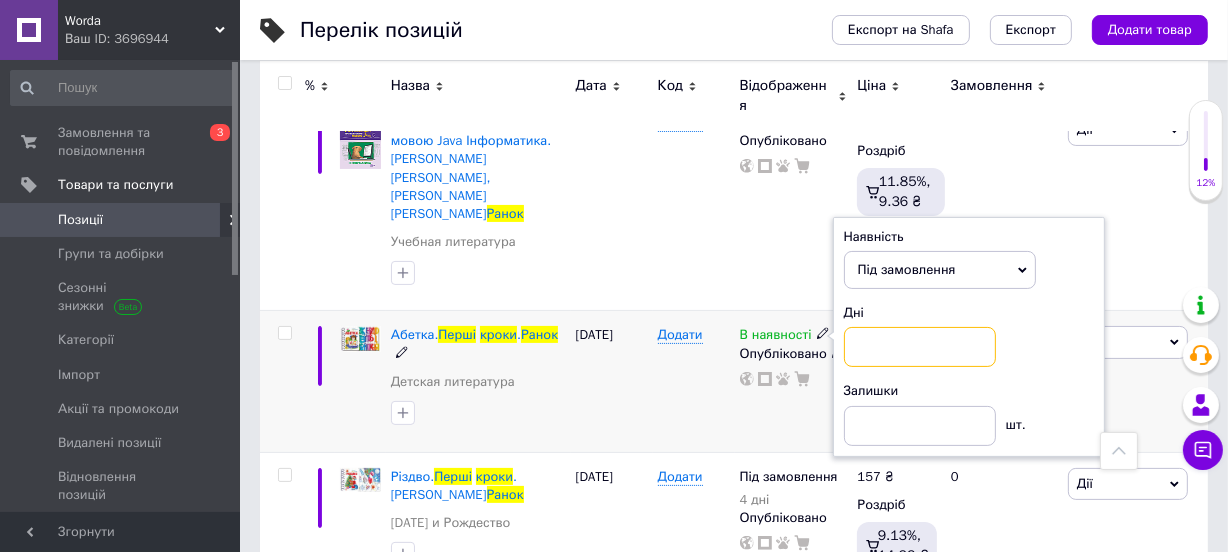 click at bounding box center (920, 347) 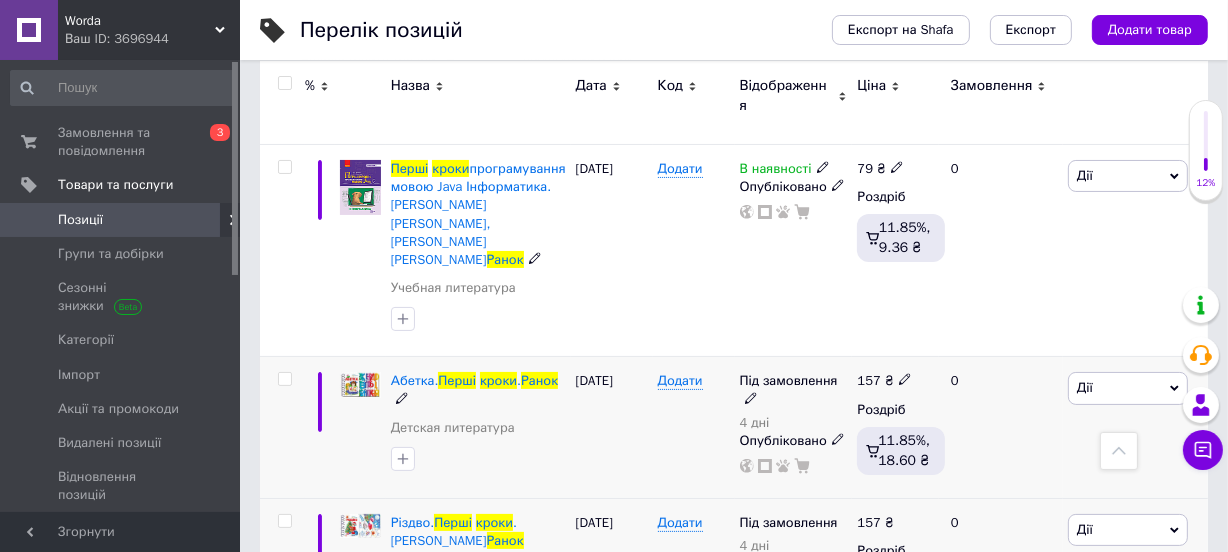 scroll, scrollTop: 213, scrollLeft: 0, axis: vertical 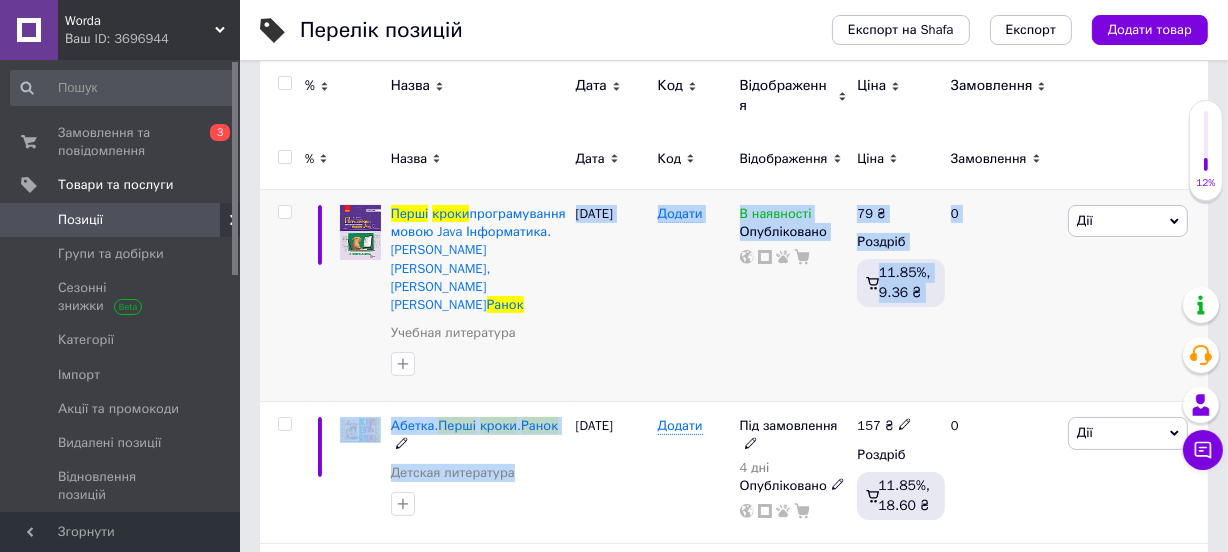 drag, startPoint x: 570, startPoint y: 392, endPoint x: 555, endPoint y: 327, distance: 66.70832 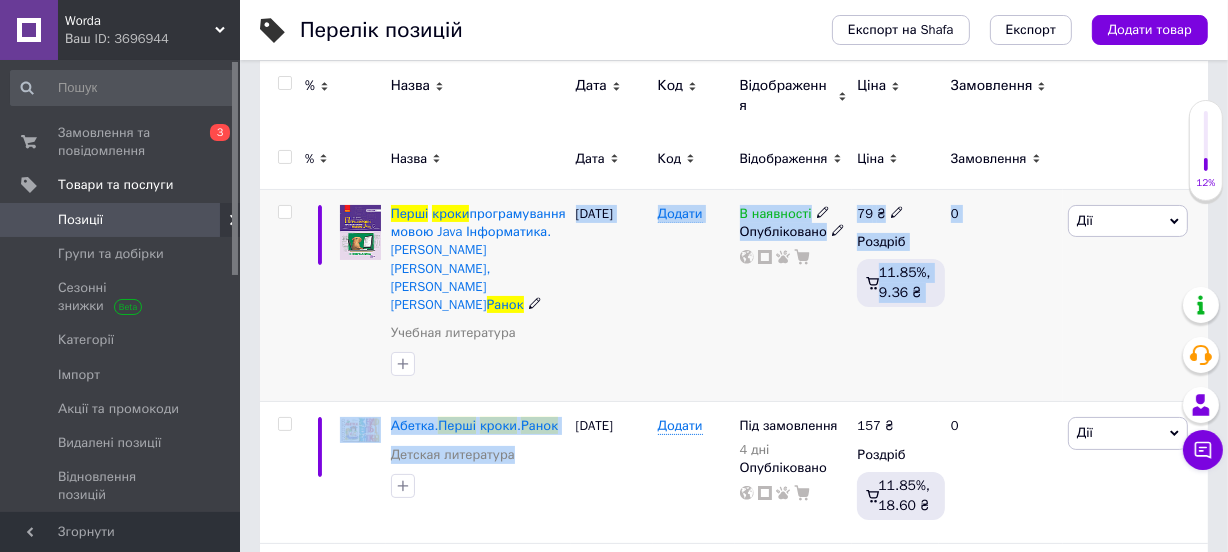 click on "Додати" at bounding box center [694, 296] 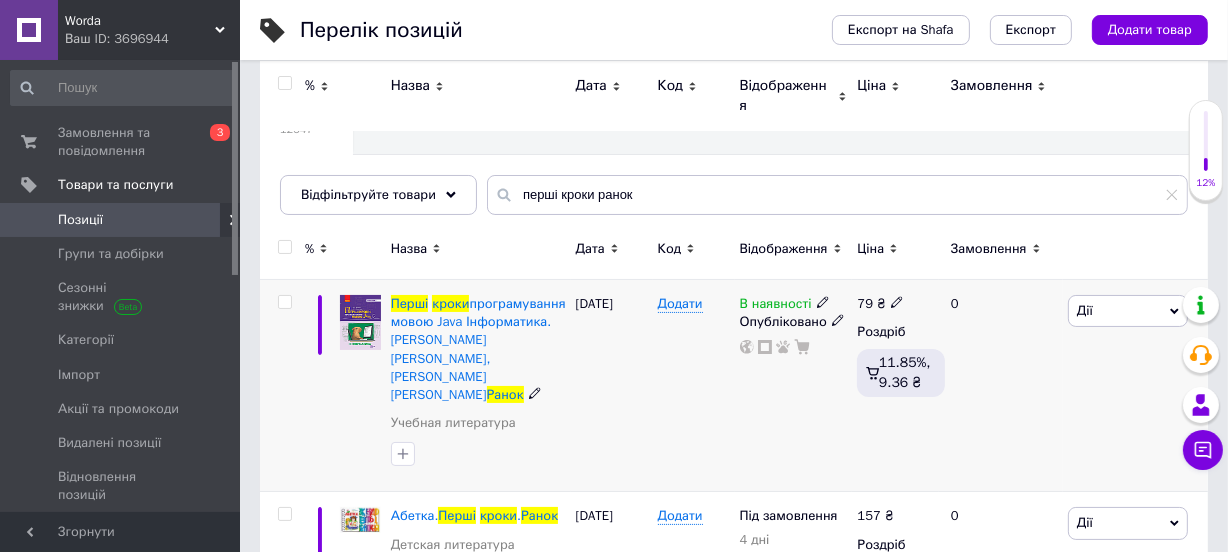 scroll, scrollTop: 0, scrollLeft: 0, axis: both 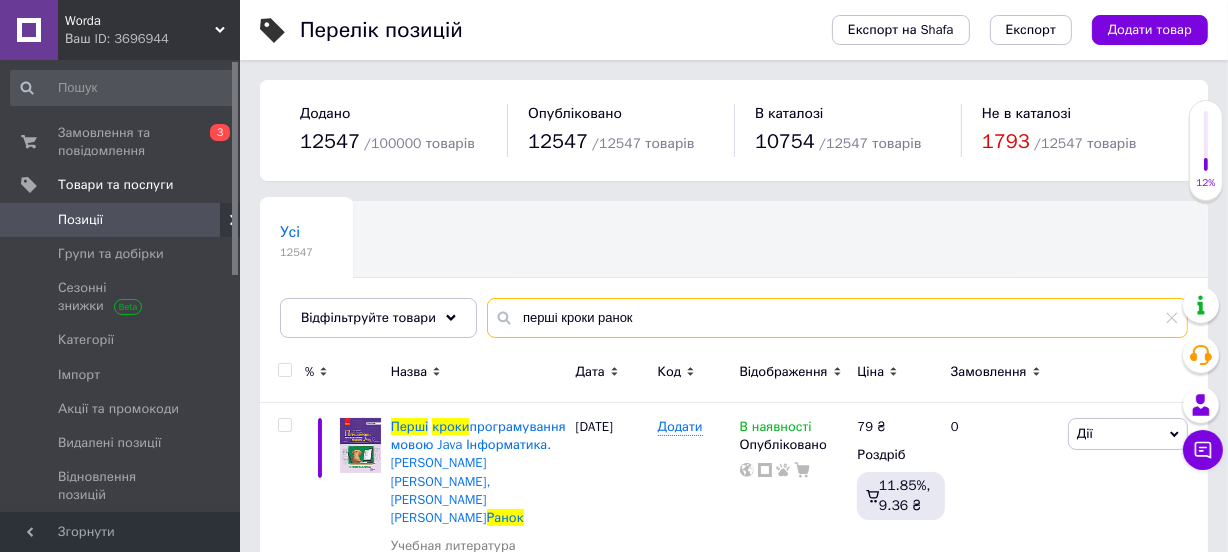 drag, startPoint x: 658, startPoint y: 325, endPoint x: 493, endPoint y: 313, distance: 165.43579 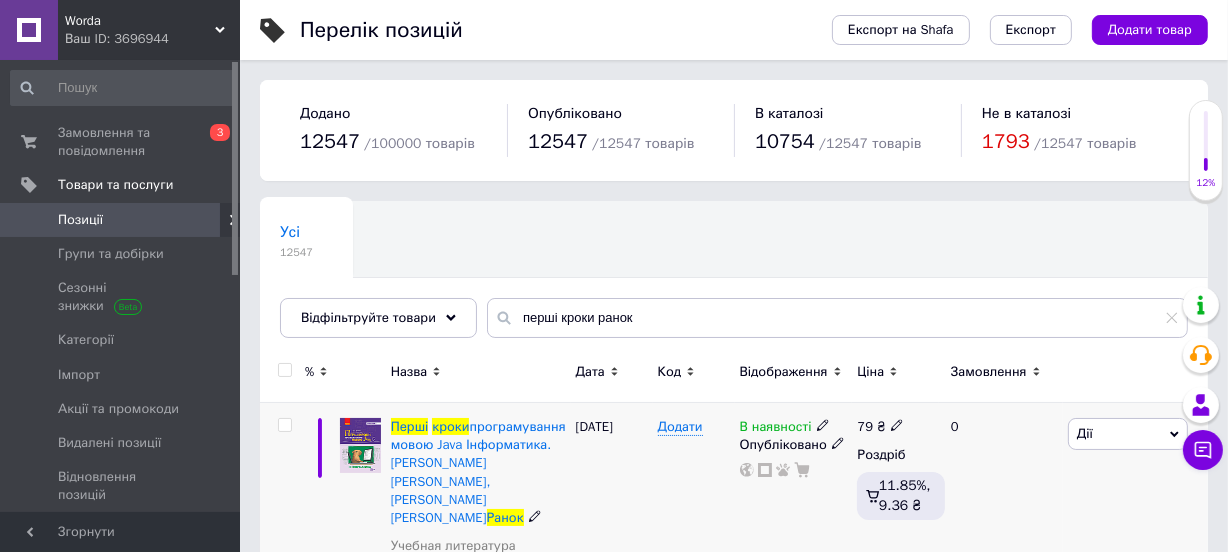 click 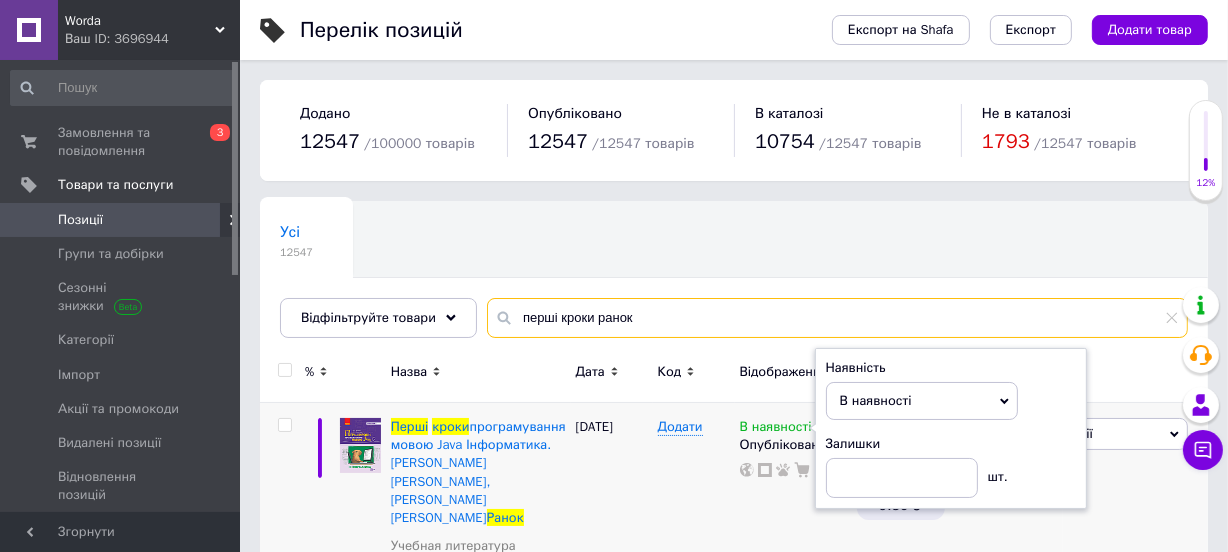 drag, startPoint x: 635, startPoint y: 320, endPoint x: 619, endPoint y: 318, distance: 16.124516 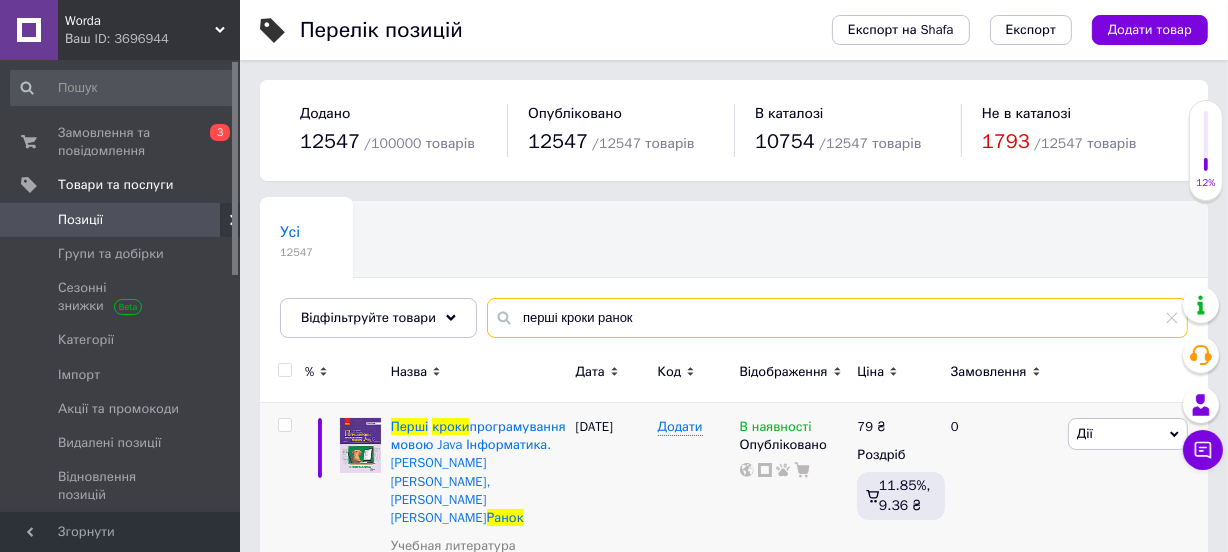 paste on "[PERSON_NAME]. Компанії, що обрали велич, а не розмір.Бьорлінгем Бо.КМ-Букс" 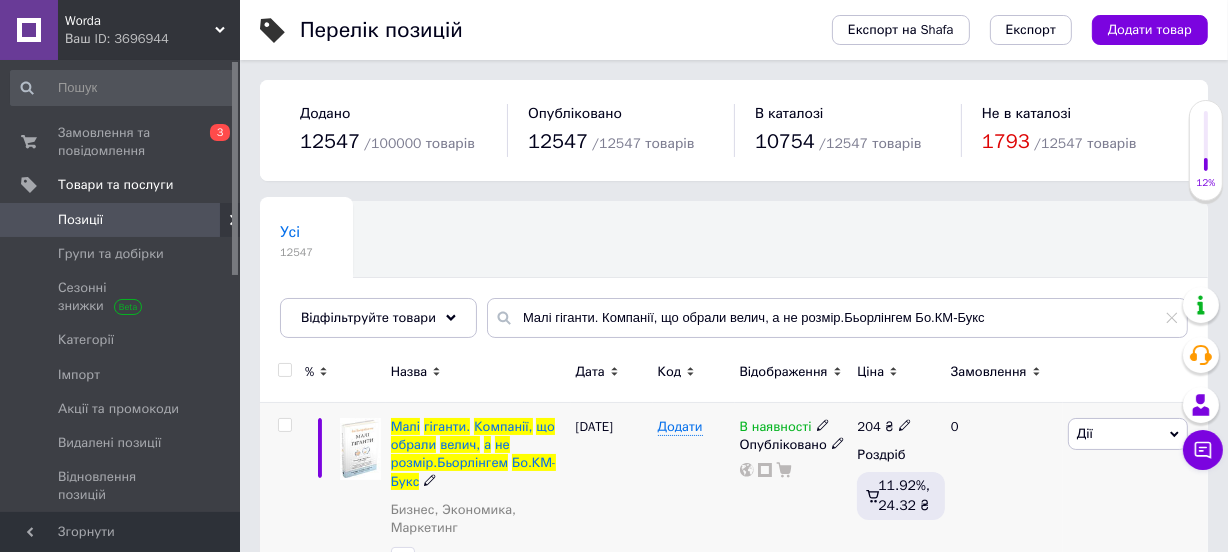 click 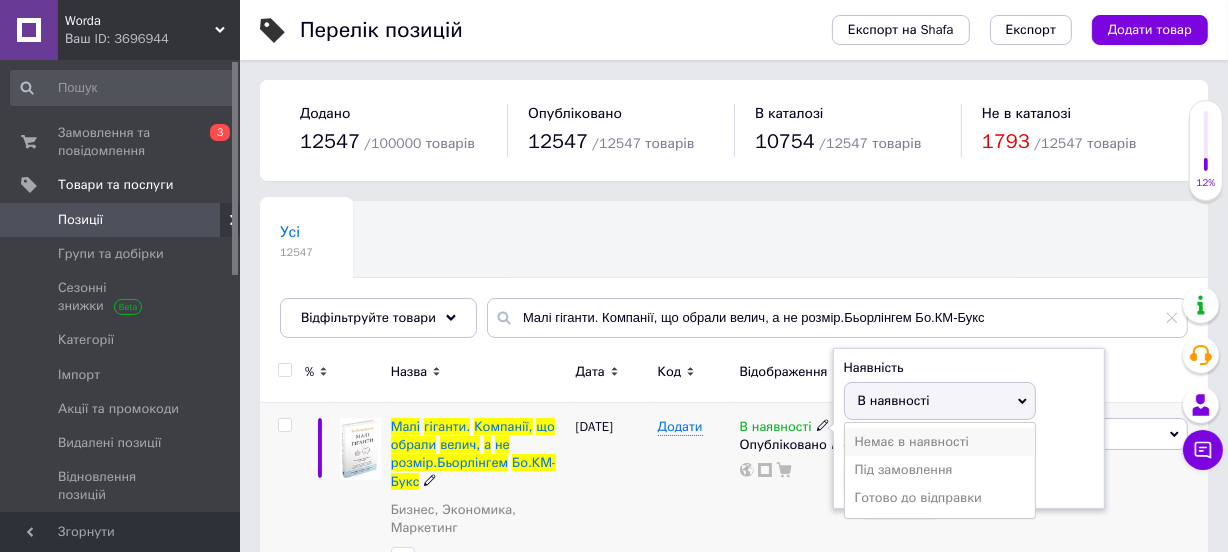 click on "Немає в наявності" at bounding box center (940, 442) 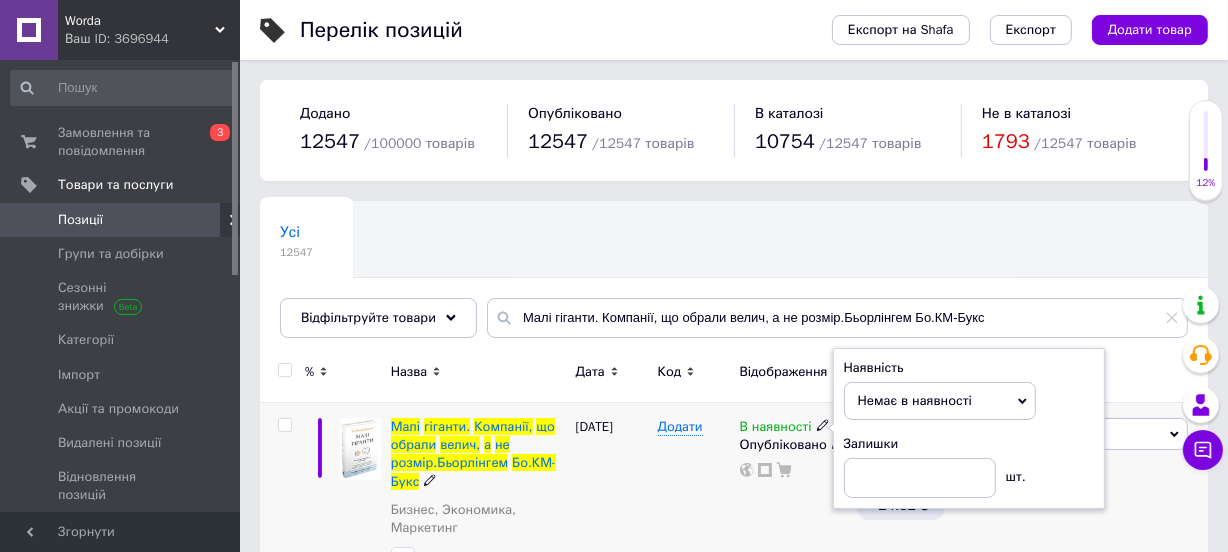 click on "Додати" at bounding box center (694, 500) 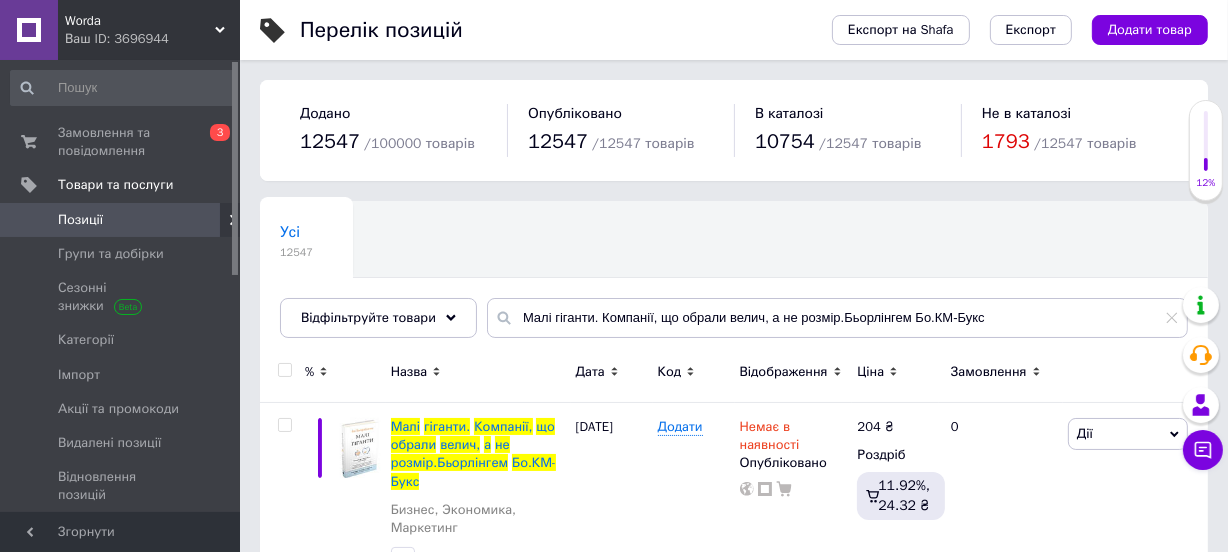 drag, startPoint x: 1024, startPoint y: 287, endPoint x: 780, endPoint y: 315, distance: 245.6013 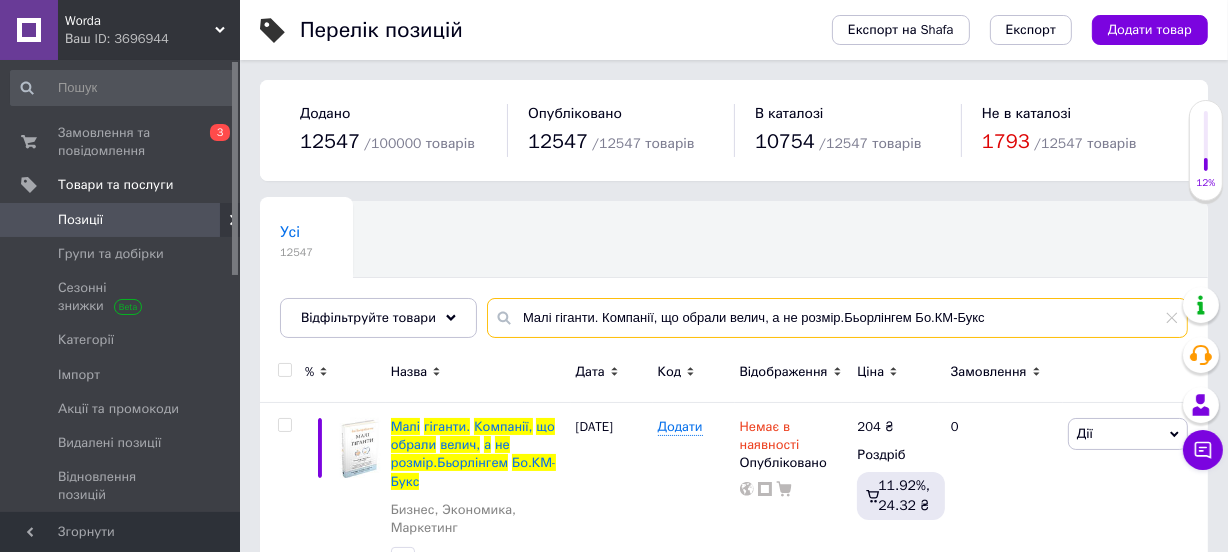 drag, startPoint x: 1089, startPoint y: 322, endPoint x: 254, endPoint y: 339, distance: 835.17303 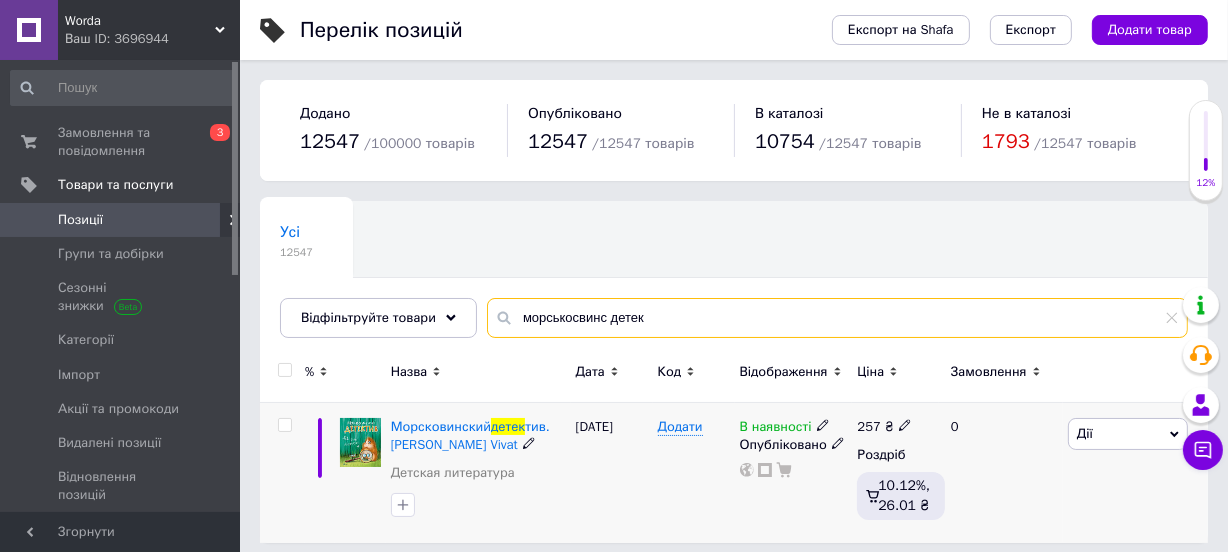 type on "морськосвинс детек" 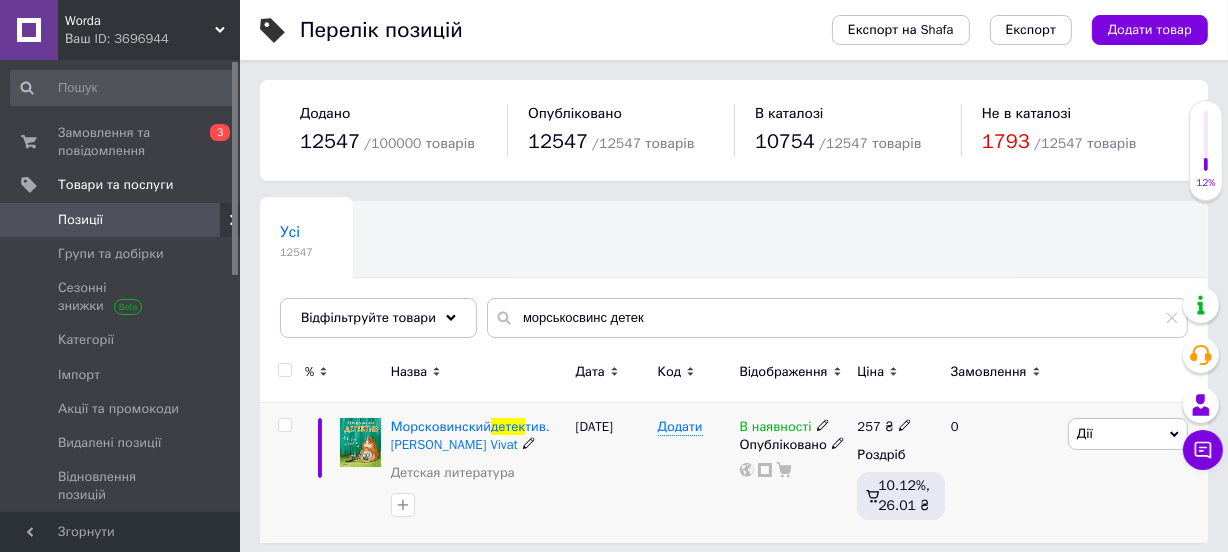 click 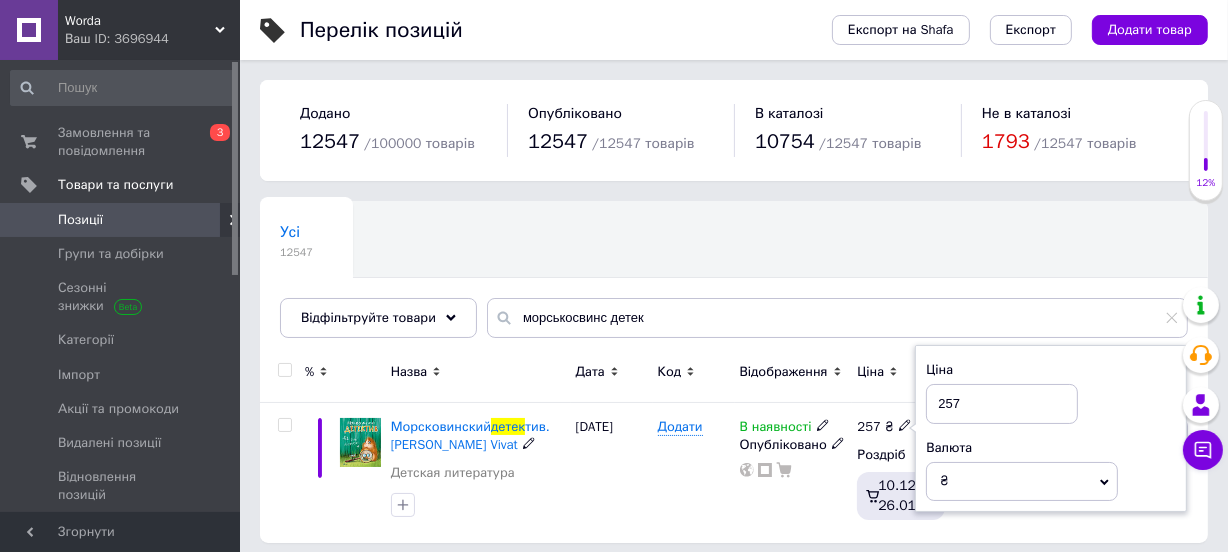 drag, startPoint x: 979, startPoint y: 412, endPoint x: 889, endPoint y: 393, distance: 91.983696 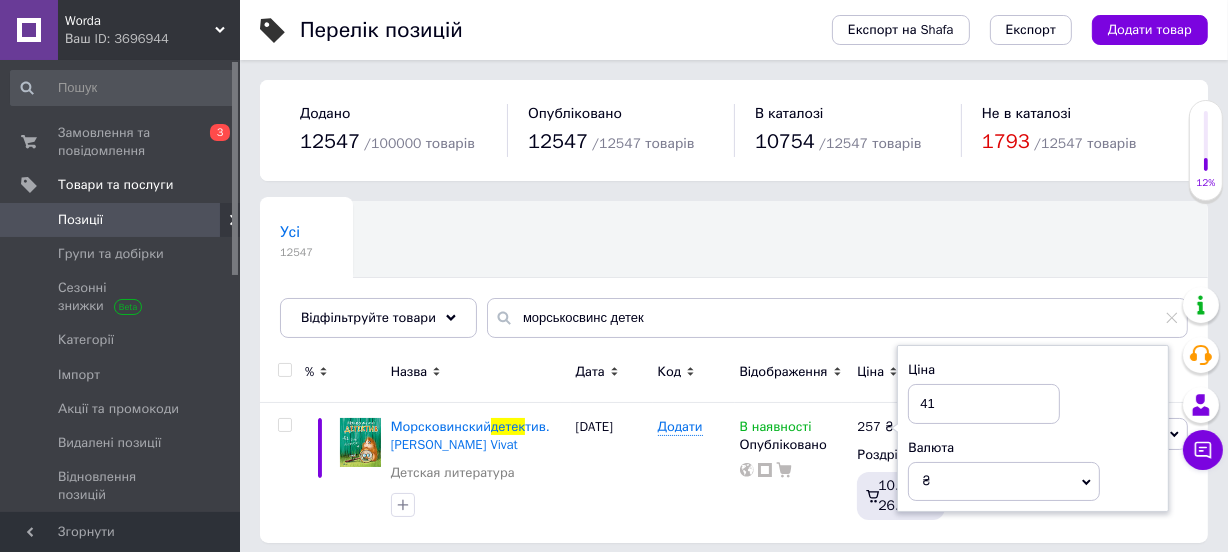 type on "417" 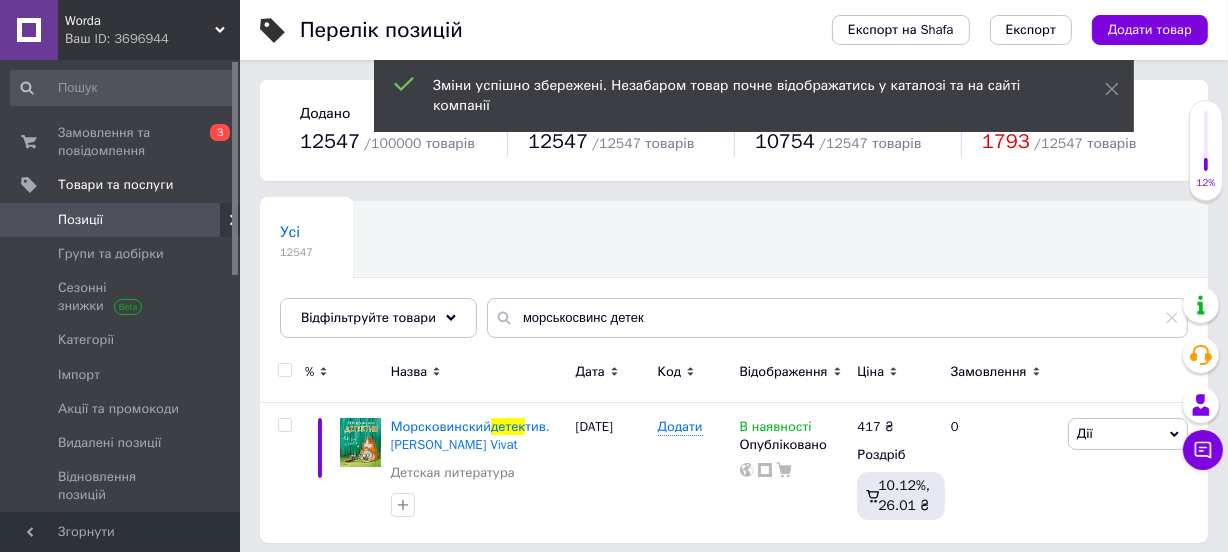 click on "Ціна" at bounding box center [895, 375] 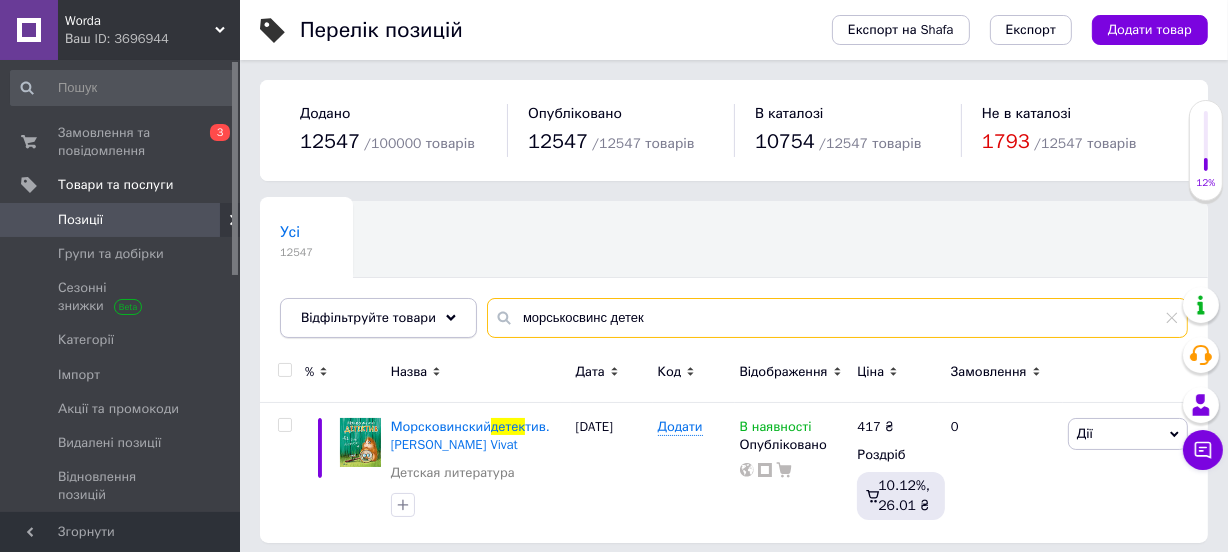 drag, startPoint x: 690, startPoint y: 320, endPoint x: 395, endPoint y: 320, distance: 295 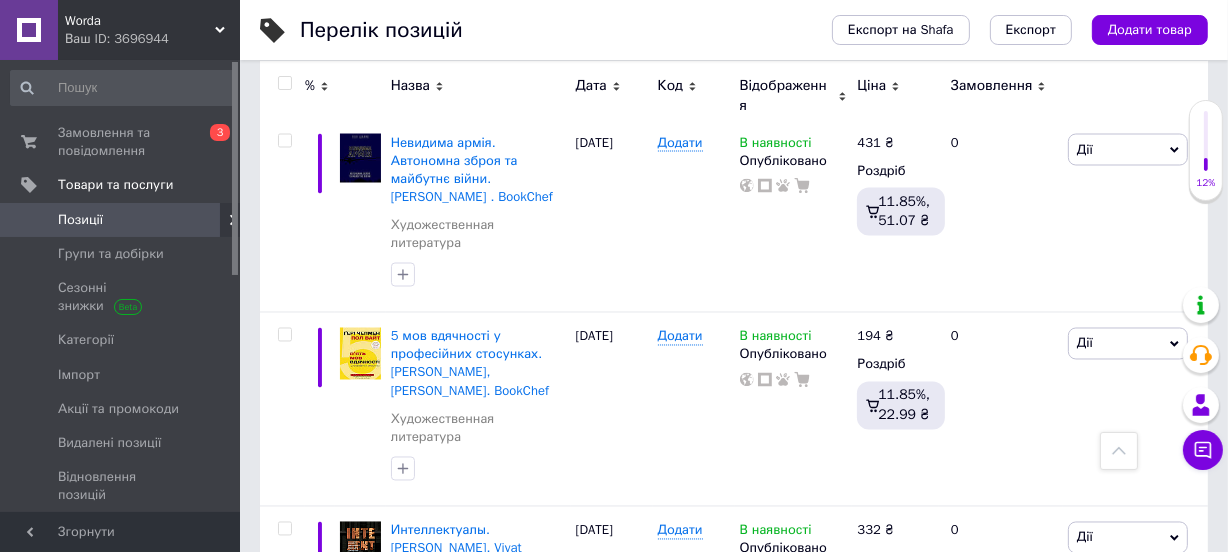 scroll, scrollTop: 3185, scrollLeft: 0, axis: vertical 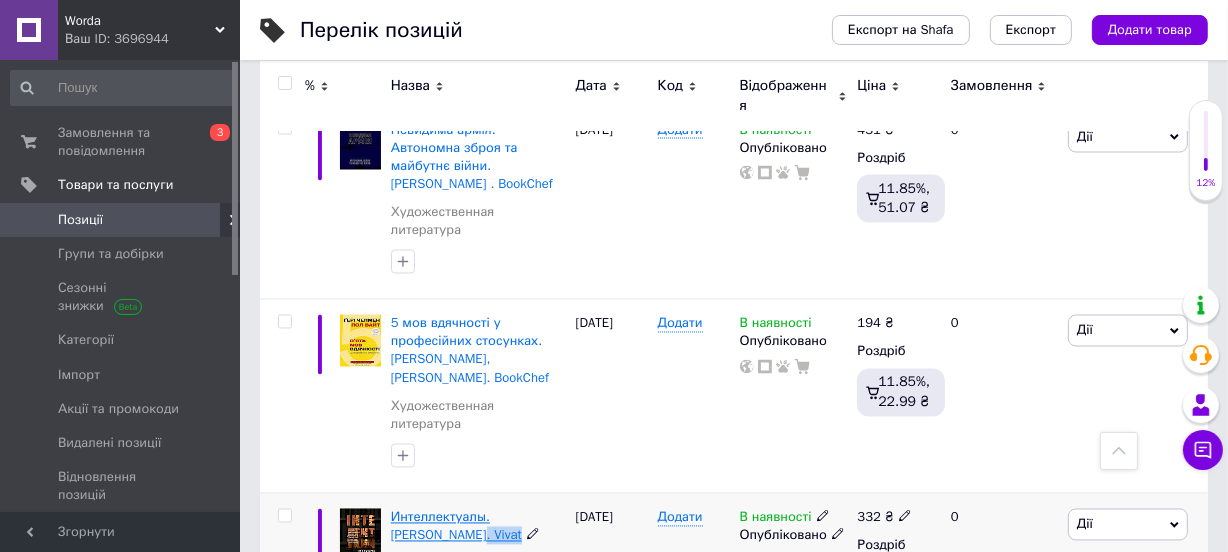 drag, startPoint x: 454, startPoint y: 222, endPoint x: 420, endPoint y: 216, distance: 34.525352 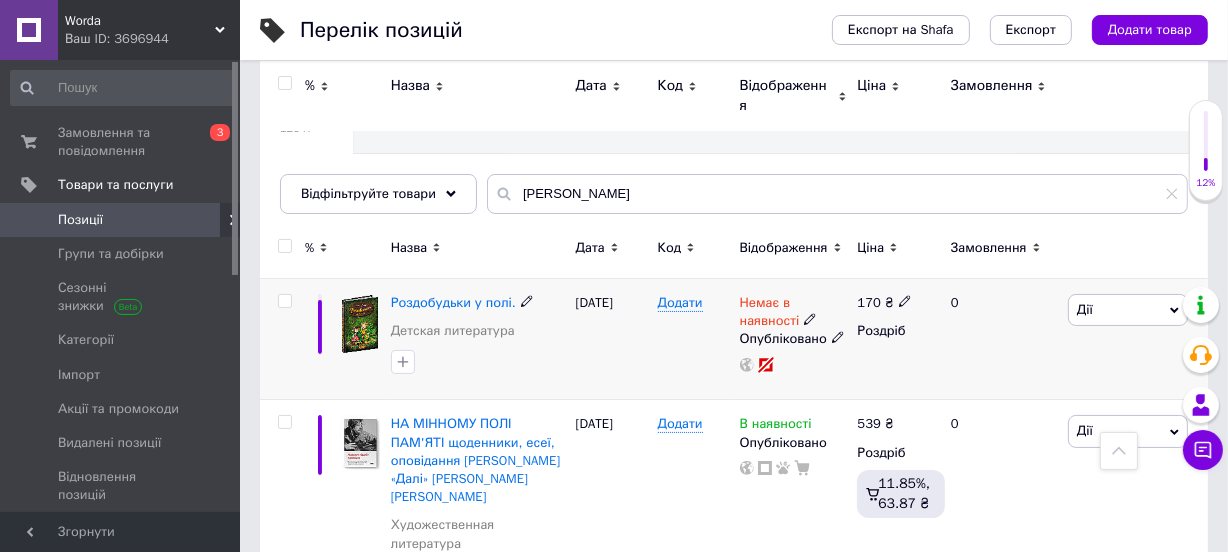 scroll, scrollTop: 0, scrollLeft: 0, axis: both 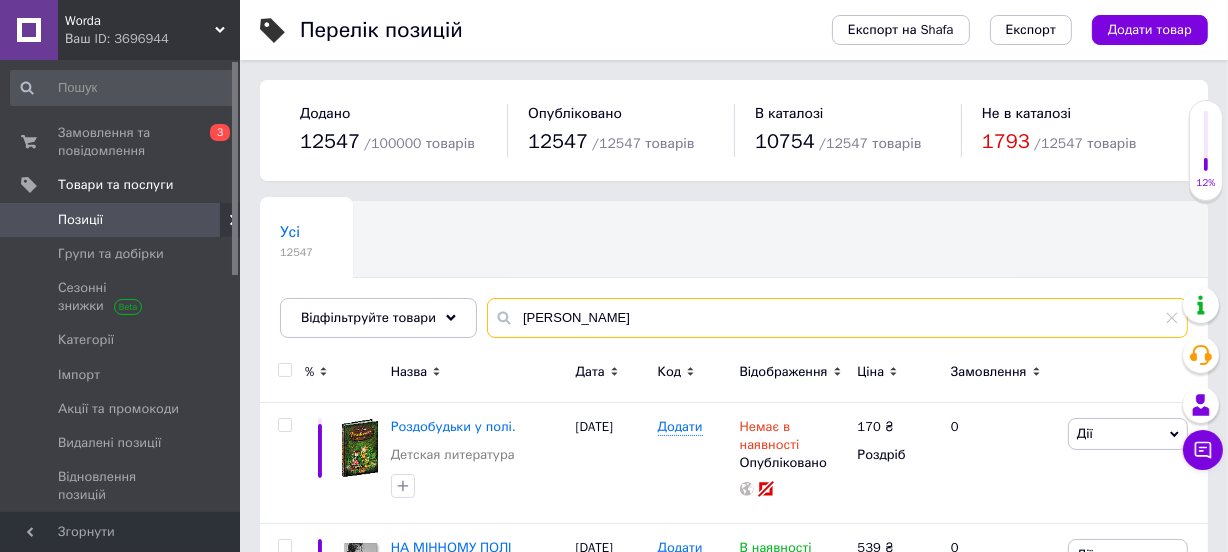 click on "[PERSON_NAME]" at bounding box center (837, 318) 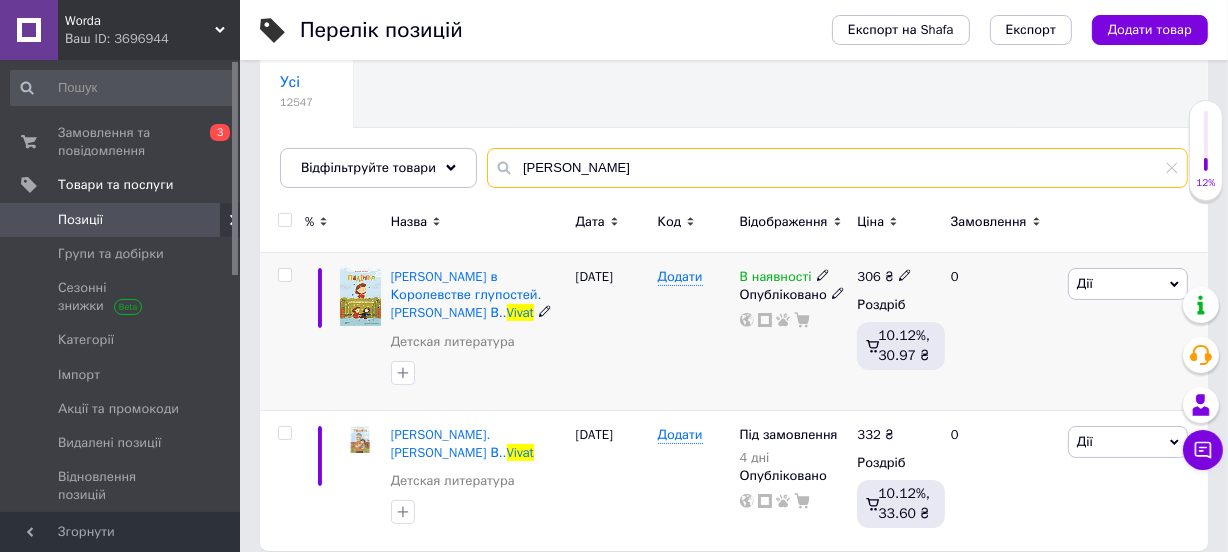 scroll, scrollTop: 152, scrollLeft: 0, axis: vertical 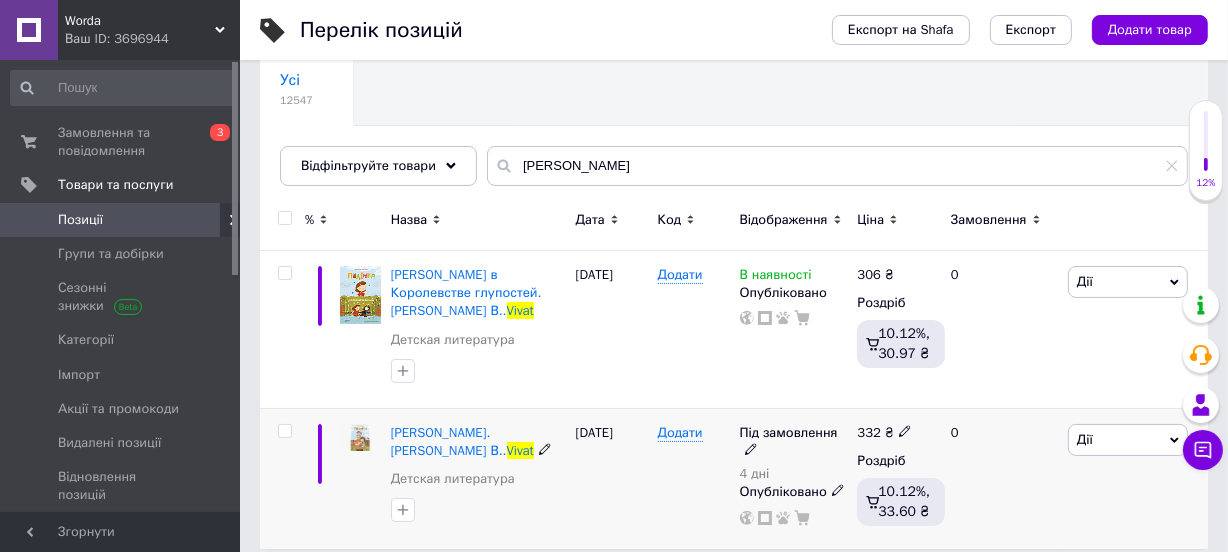 click 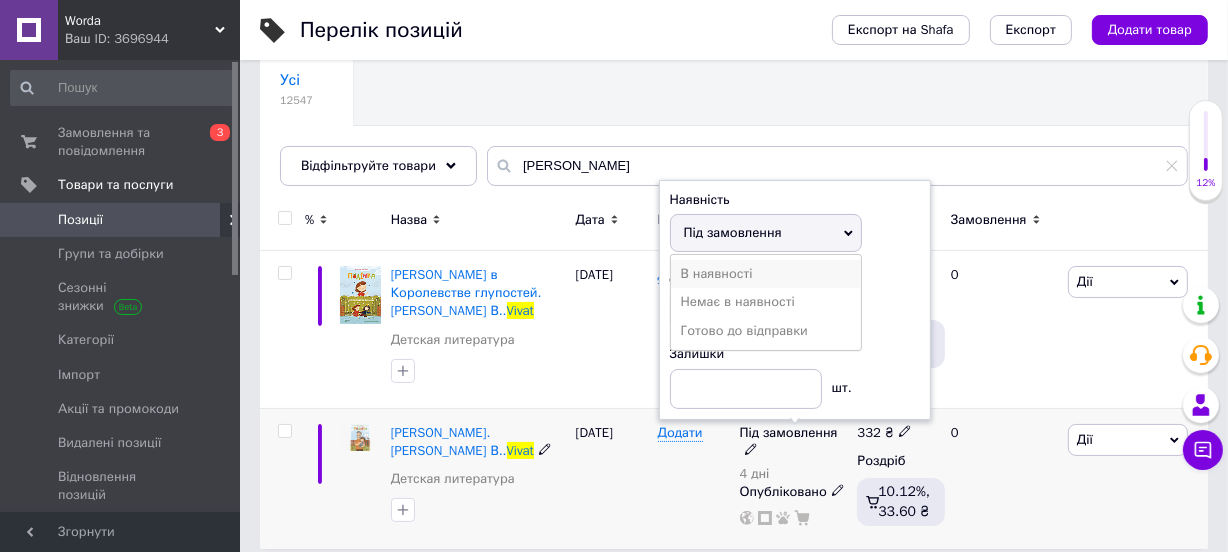 click on "В наявності" at bounding box center (766, 274) 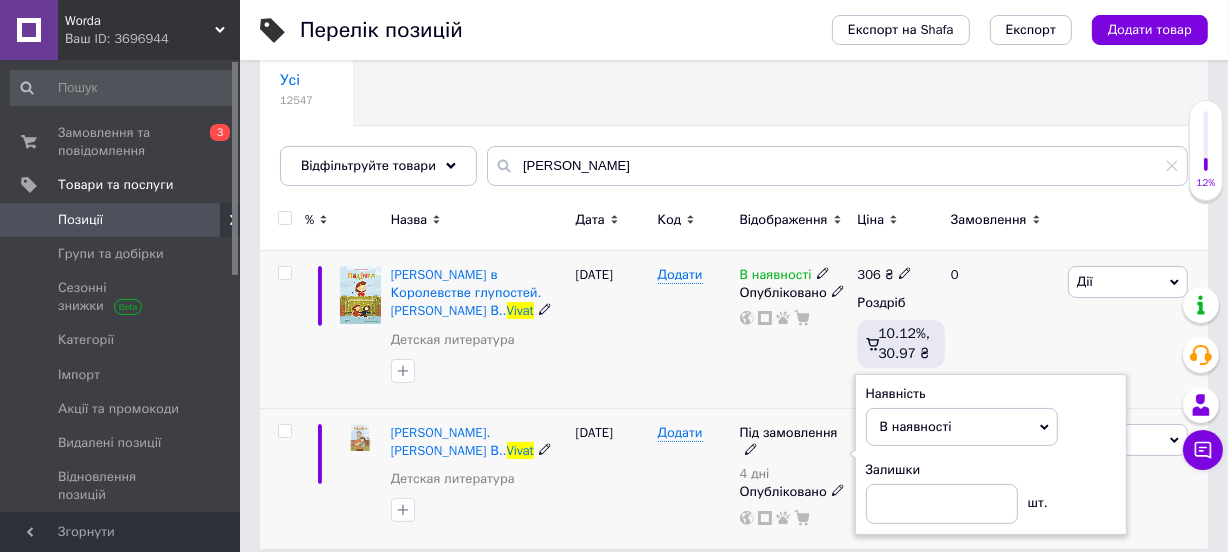 click on "[DATE]" at bounding box center (612, 330) 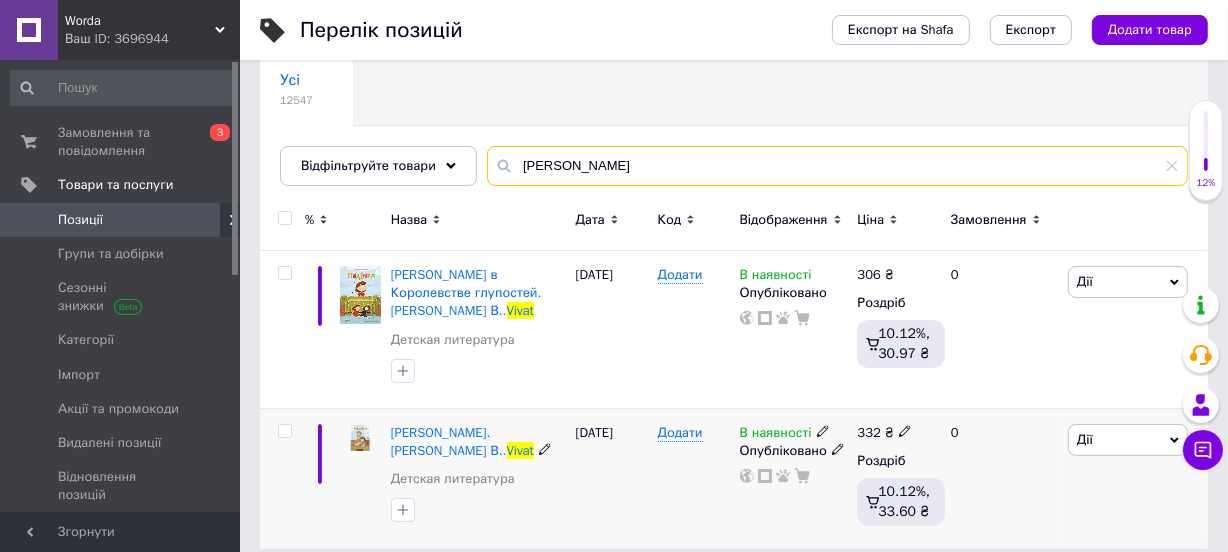drag, startPoint x: 626, startPoint y: 159, endPoint x: 534, endPoint y: 165, distance: 92.19544 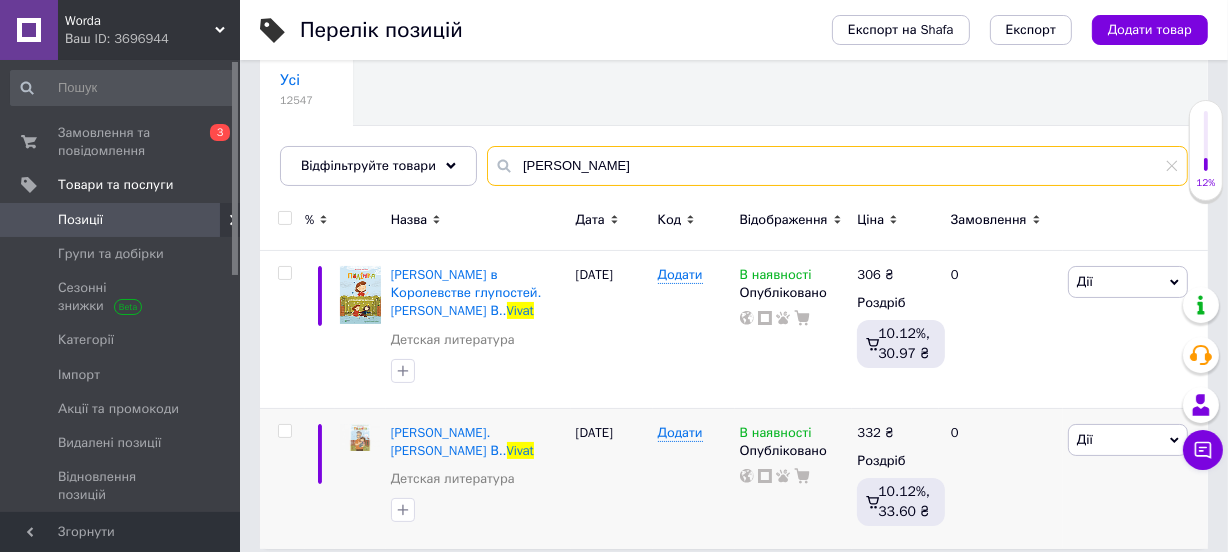 paste on "ригоди машин" 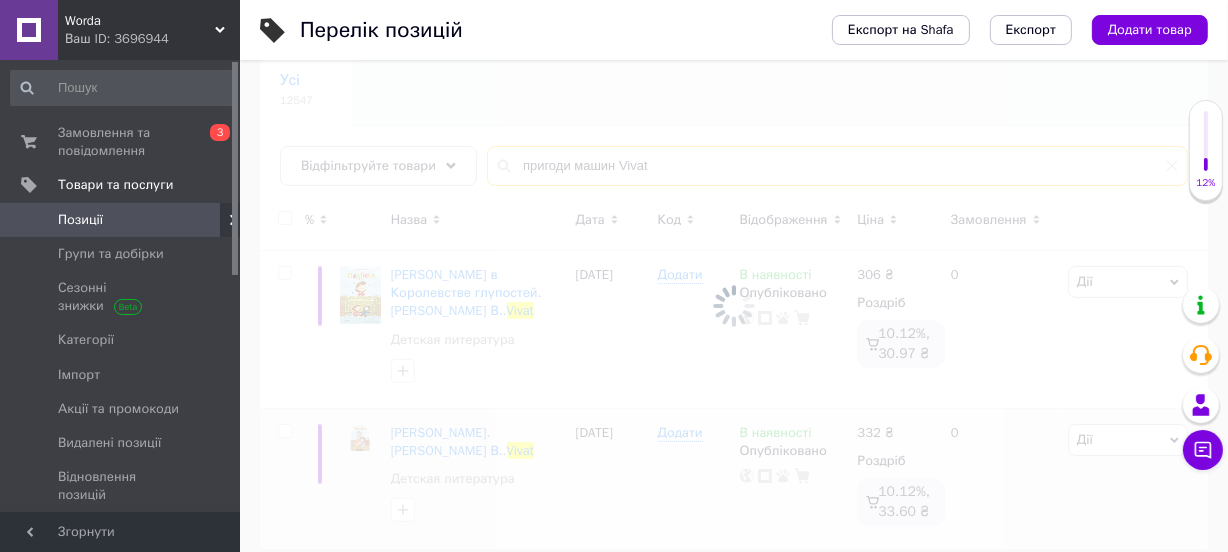 scroll, scrollTop: 10, scrollLeft: 0, axis: vertical 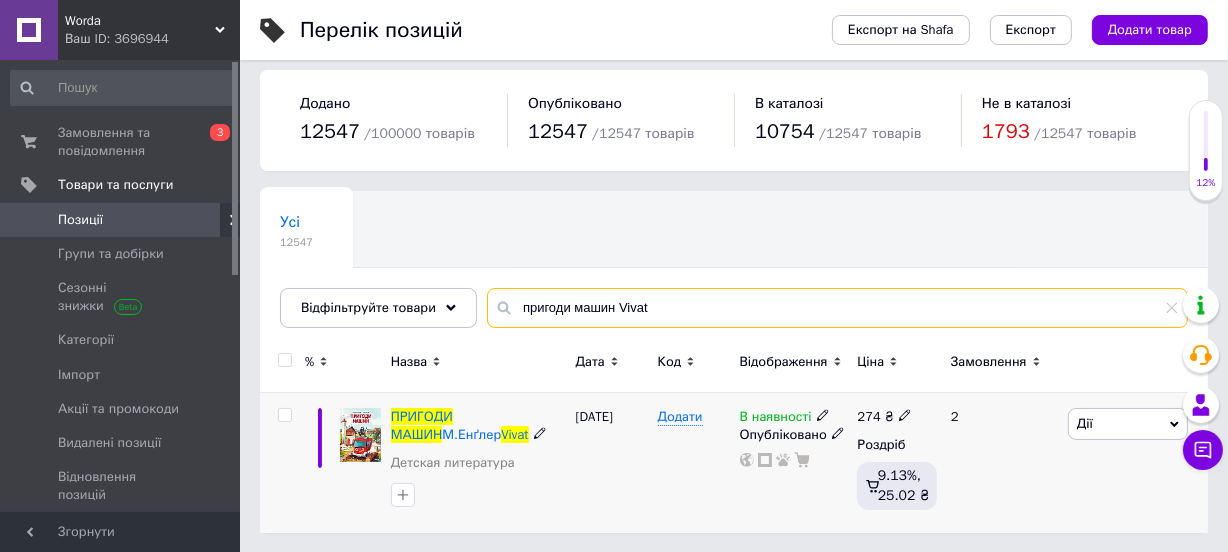 type on "пригоди машин Vivat" 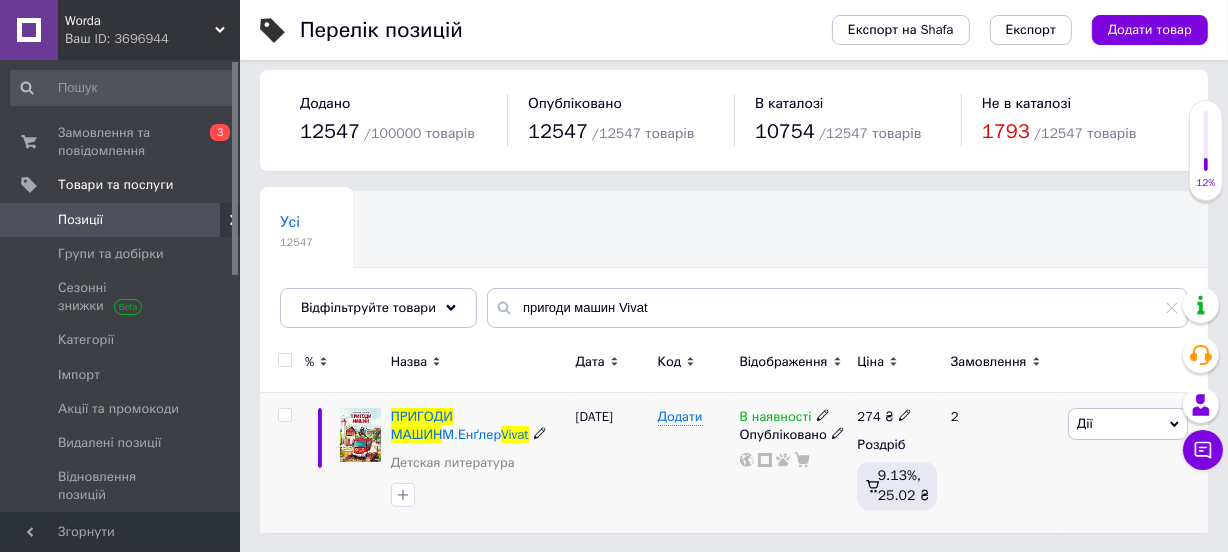 click on "274   ₴ Роздріб 9.13%, 25.02 ₴" at bounding box center (895, 463) 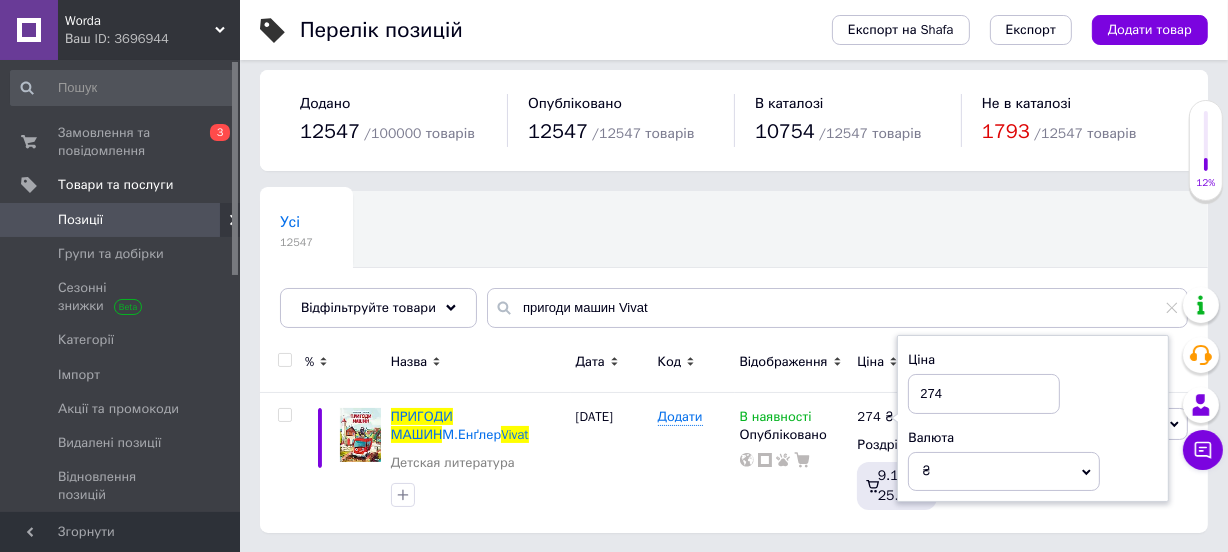 drag, startPoint x: 994, startPoint y: 392, endPoint x: 753, endPoint y: 383, distance: 241.16798 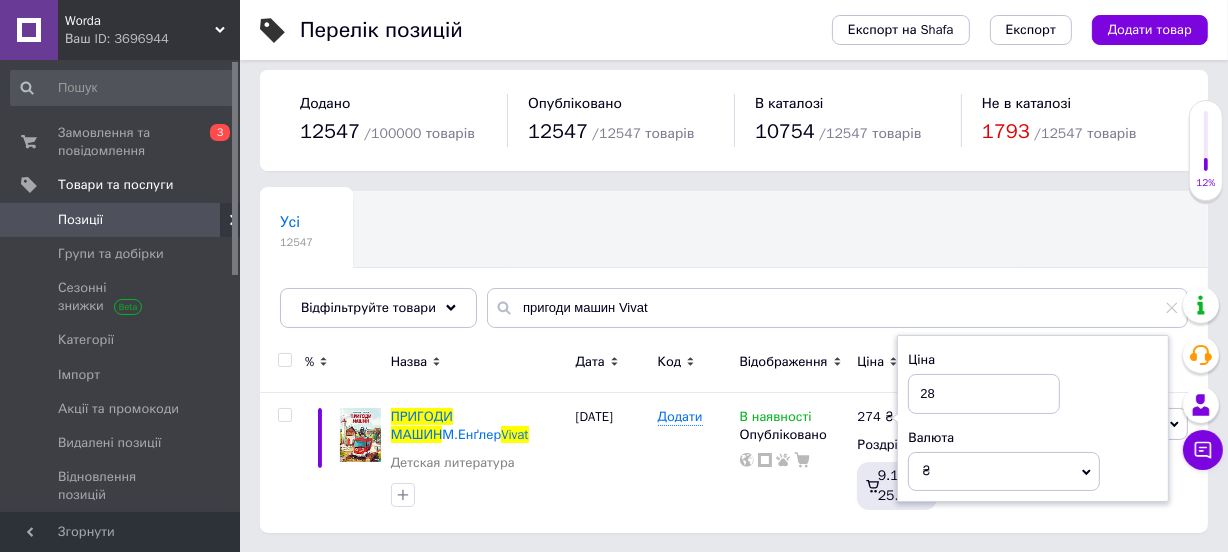 type on "281" 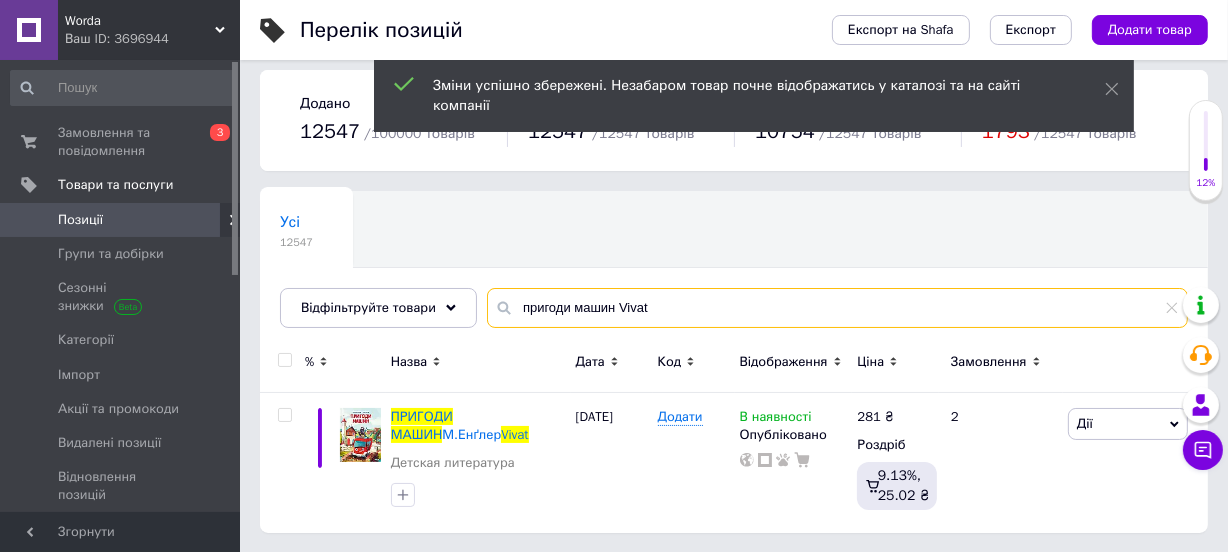 click on "пригоди машин Vivat" at bounding box center (837, 308) 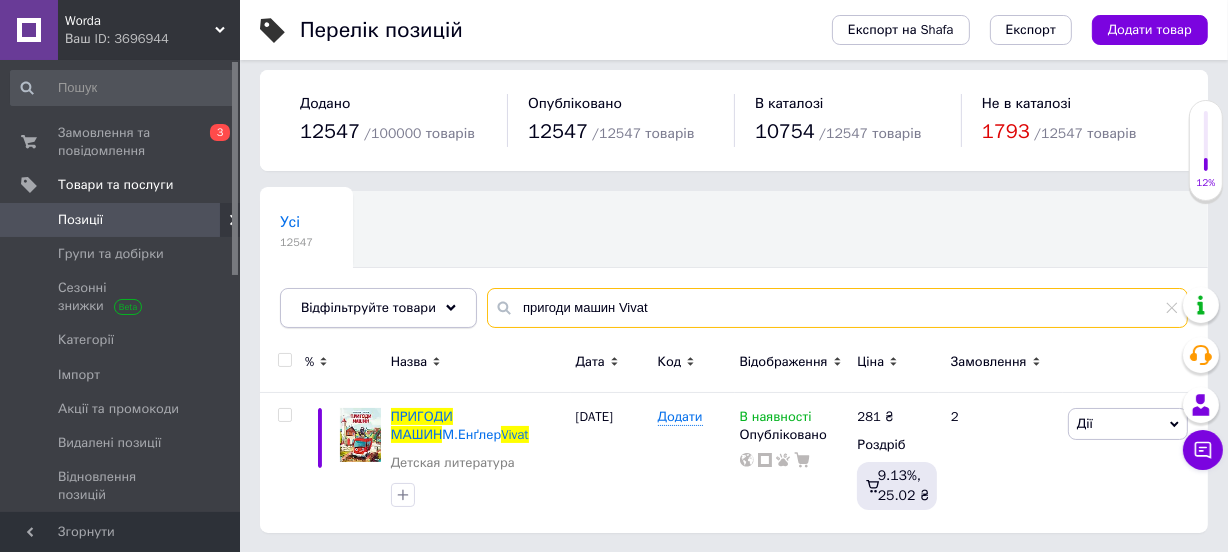 drag, startPoint x: 607, startPoint y: 305, endPoint x: 449, endPoint y: 291, distance: 158.61903 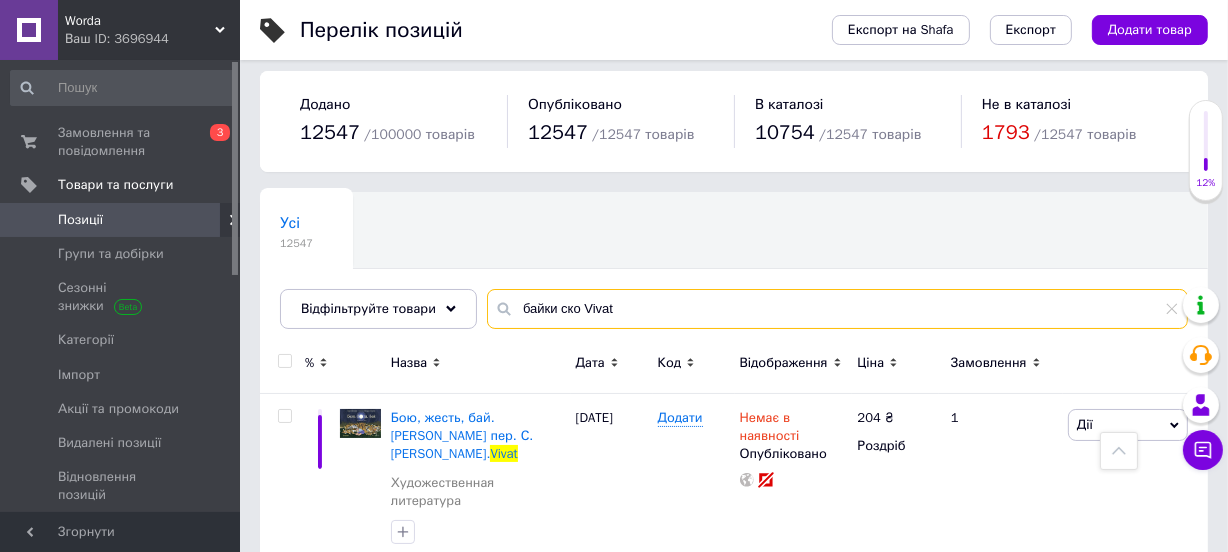 scroll, scrollTop: 0, scrollLeft: 0, axis: both 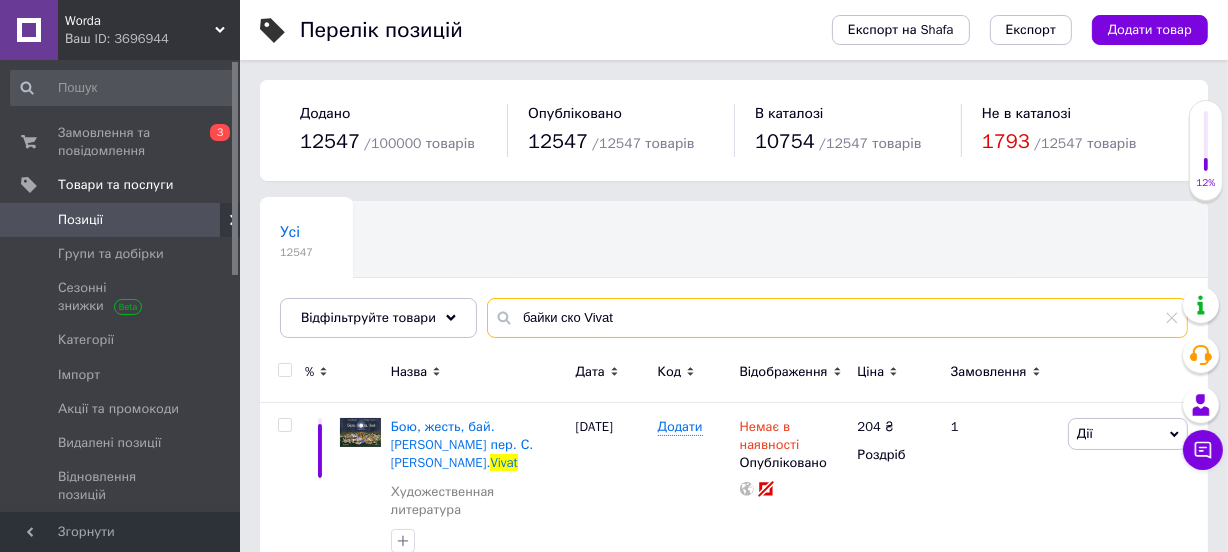 drag, startPoint x: 549, startPoint y: 312, endPoint x: 235, endPoint y: 312, distance: 314 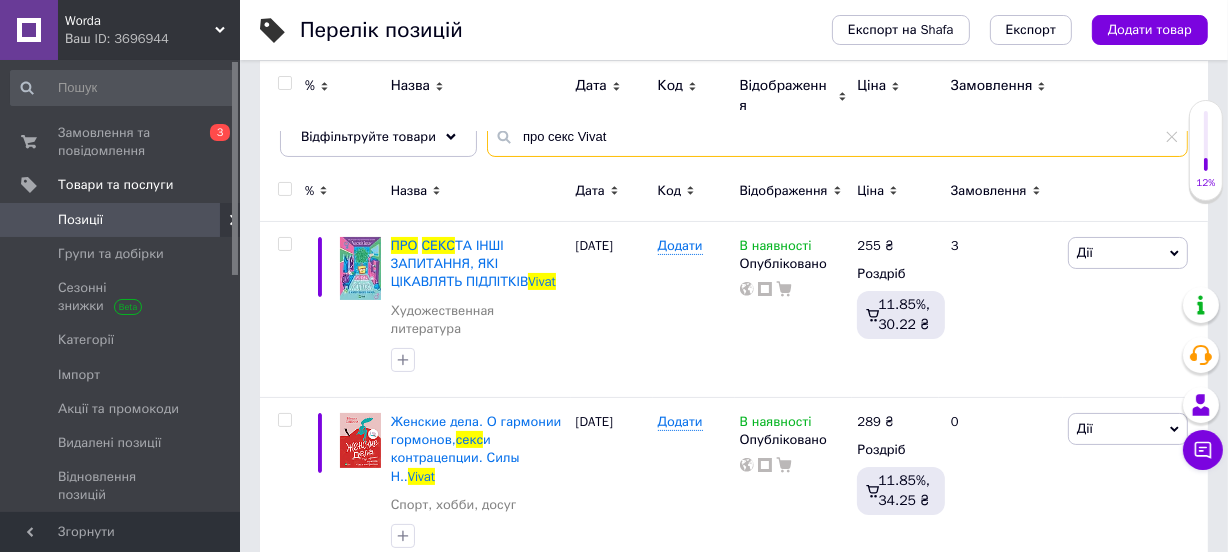 scroll, scrollTop: 90, scrollLeft: 0, axis: vertical 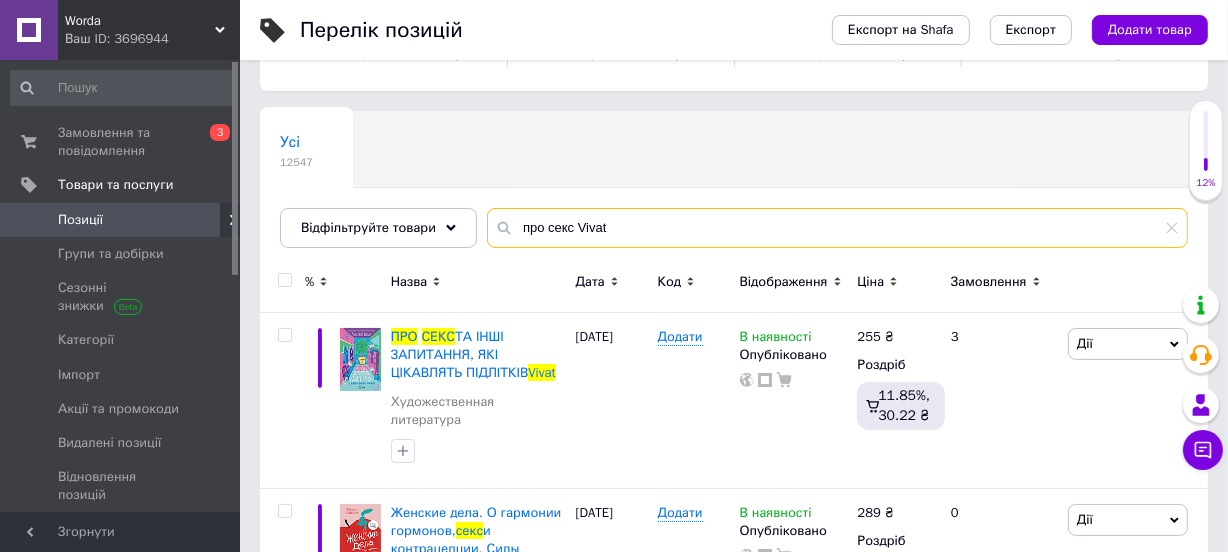 drag, startPoint x: 567, startPoint y: 225, endPoint x: 478, endPoint y: 216, distance: 89.453896 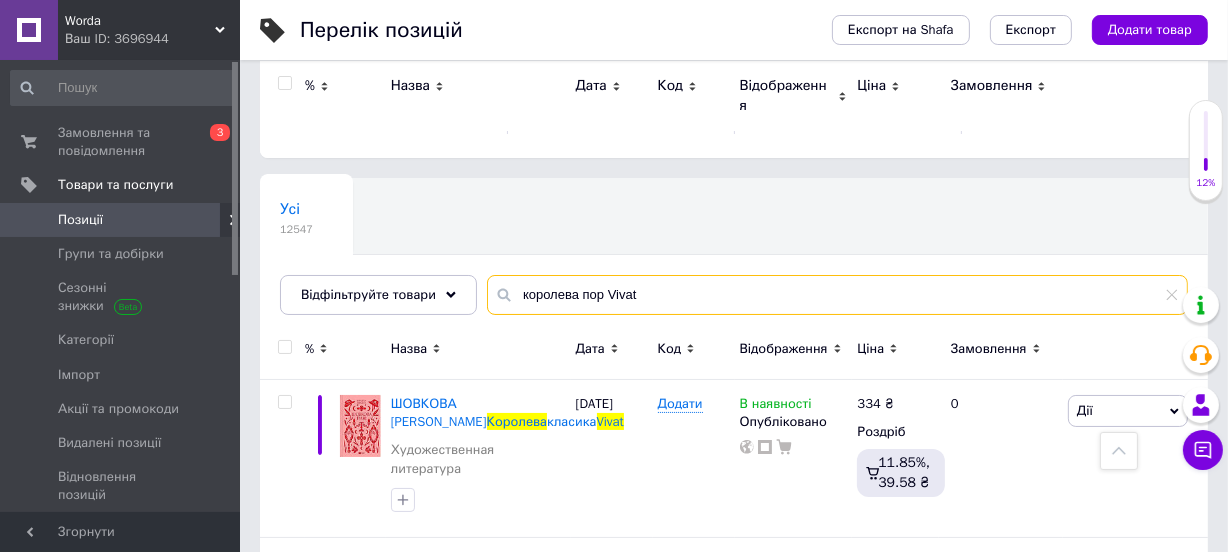 scroll, scrollTop: 0, scrollLeft: 0, axis: both 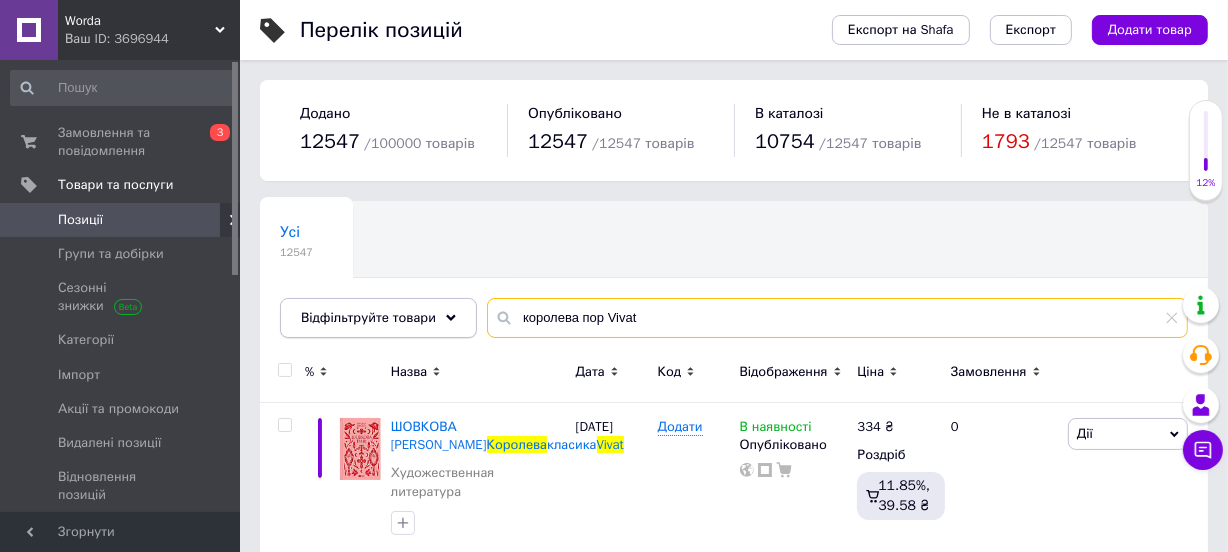 drag, startPoint x: 599, startPoint y: 314, endPoint x: 469, endPoint y: 314, distance: 130 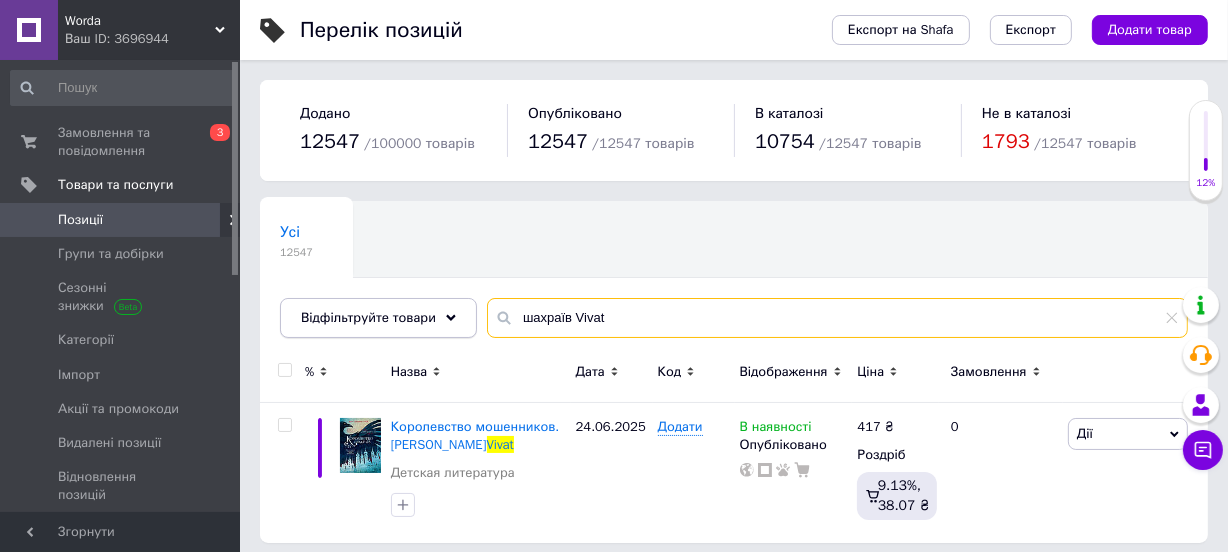 drag, startPoint x: 562, startPoint y: 312, endPoint x: 389, endPoint y: 313, distance: 173.00288 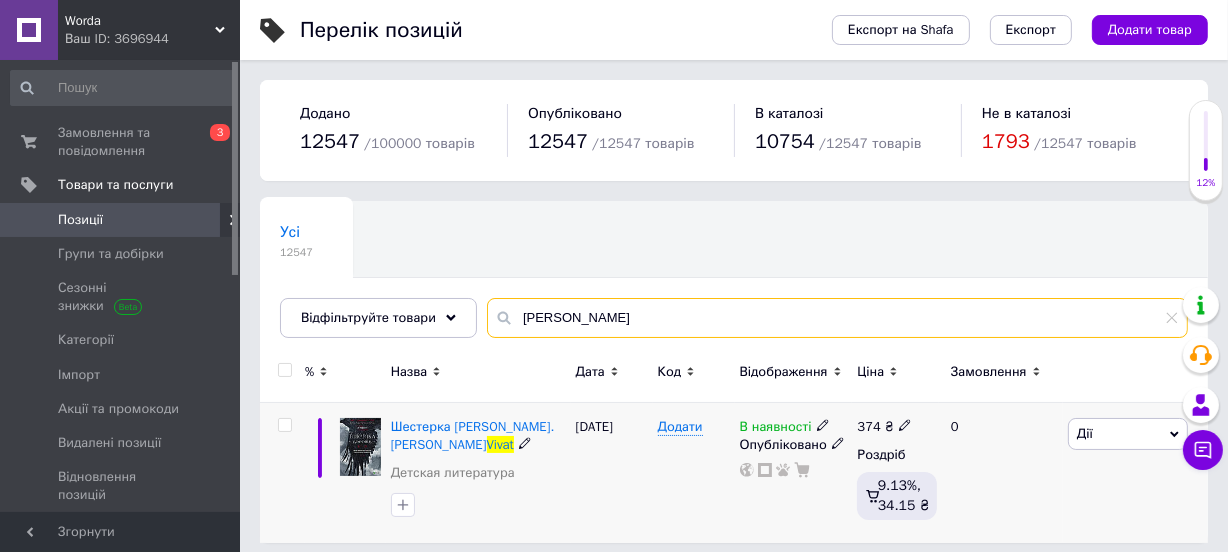 scroll, scrollTop: 10, scrollLeft: 0, axis: vertical 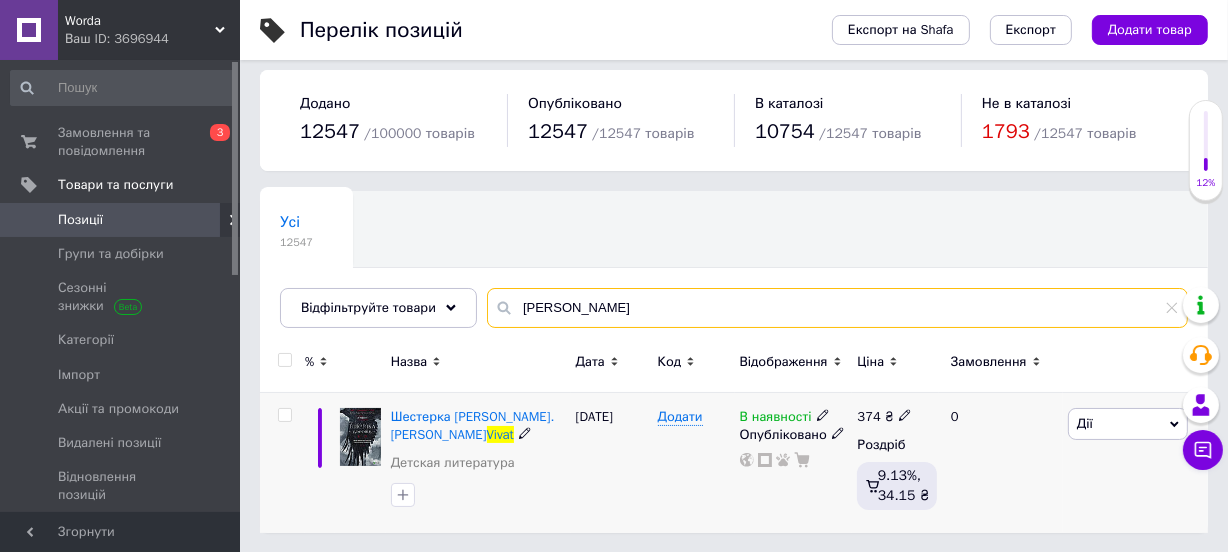 type on "[PERSON_NAME]" 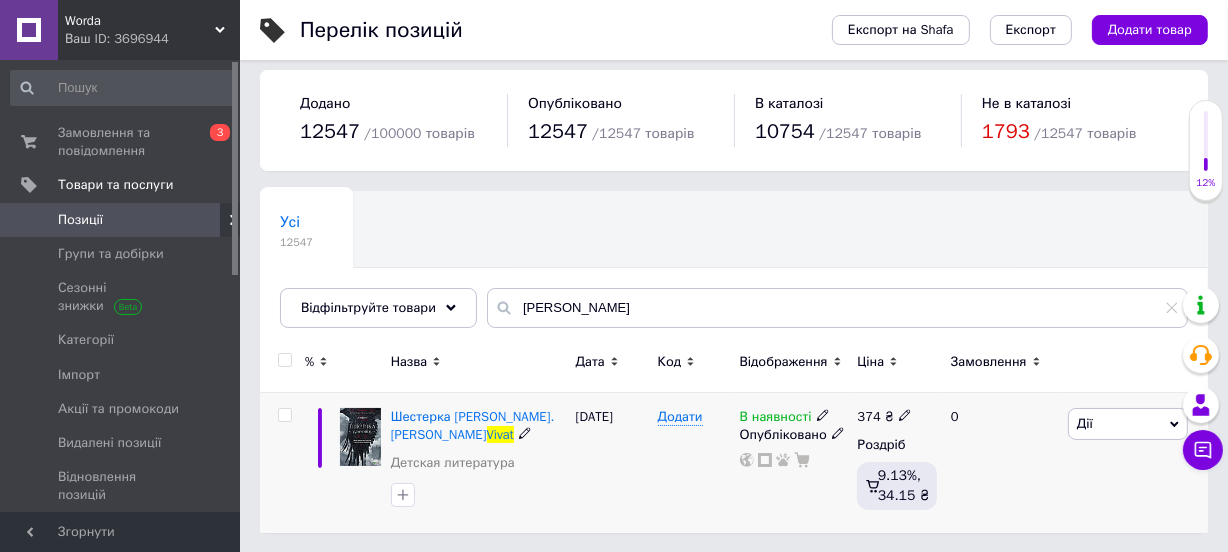 click on "374   ₴ Роздріб 9.13%, 34.15 ₴" at bounding box center (895, 463) 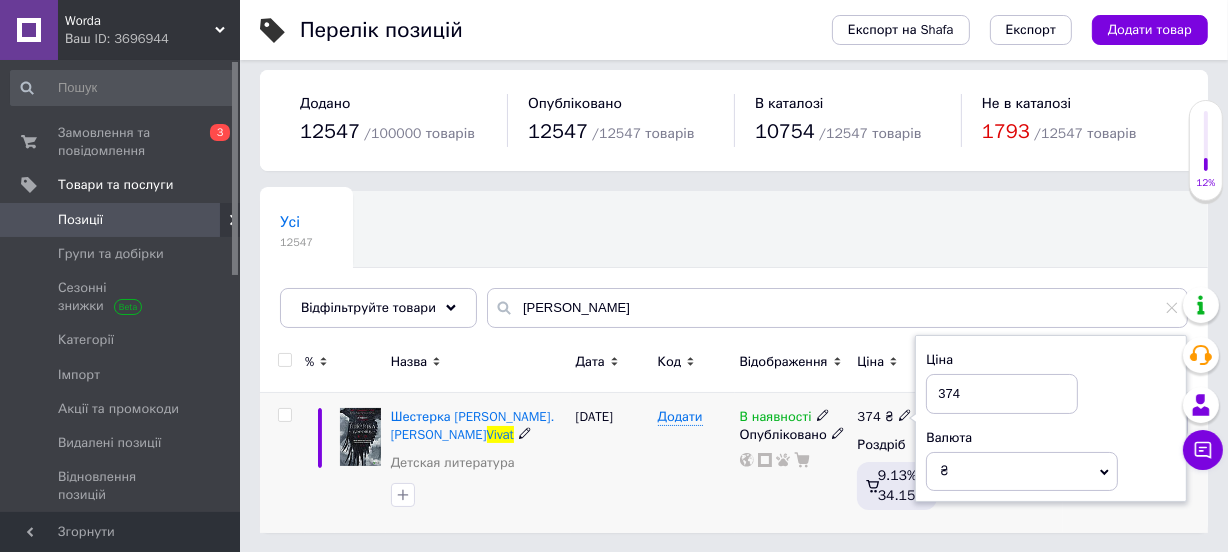 drag, startPoint x: 904, startPoint y: 411, endPoint x: 891, endPoint y: 396, distance: 19.849434 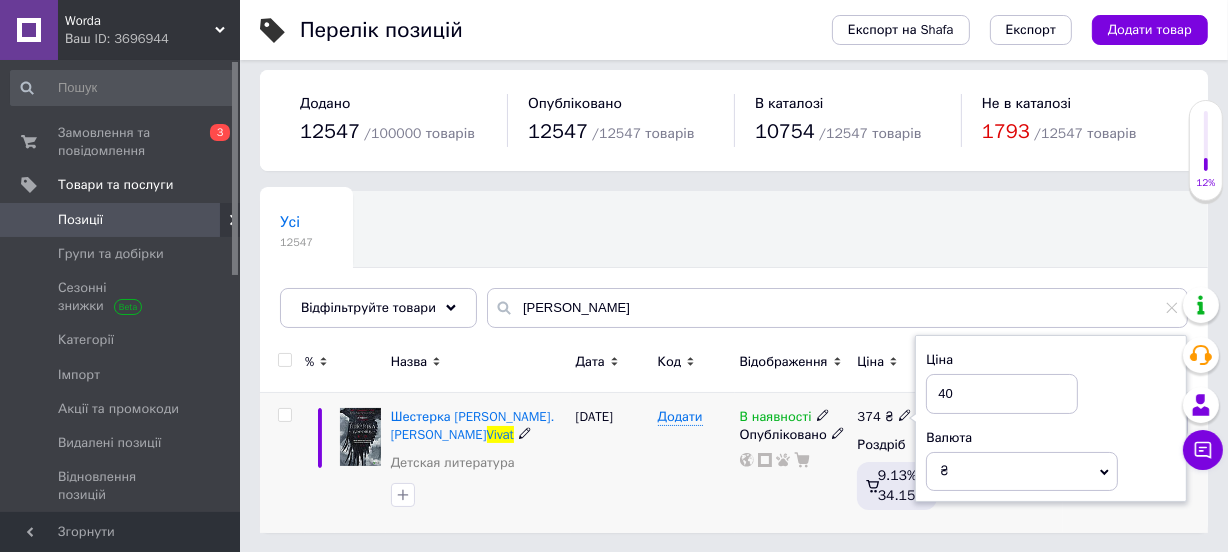 type on "400" 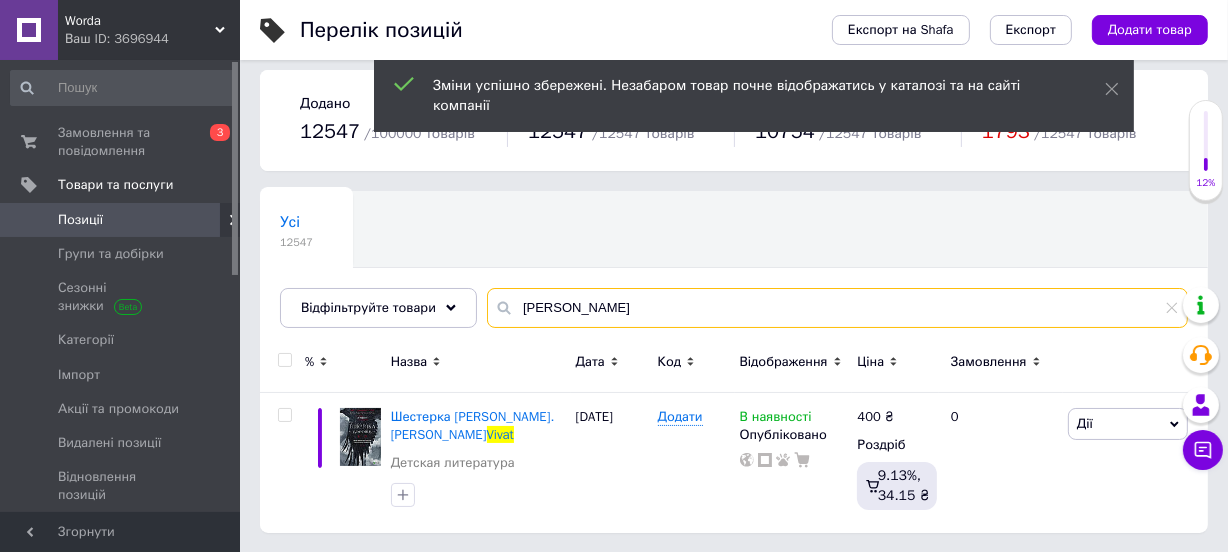 drag, startPoint x: 596, startPoint y: 295, endPoint x: 509, endPoint y: 294, distance: 87.005745 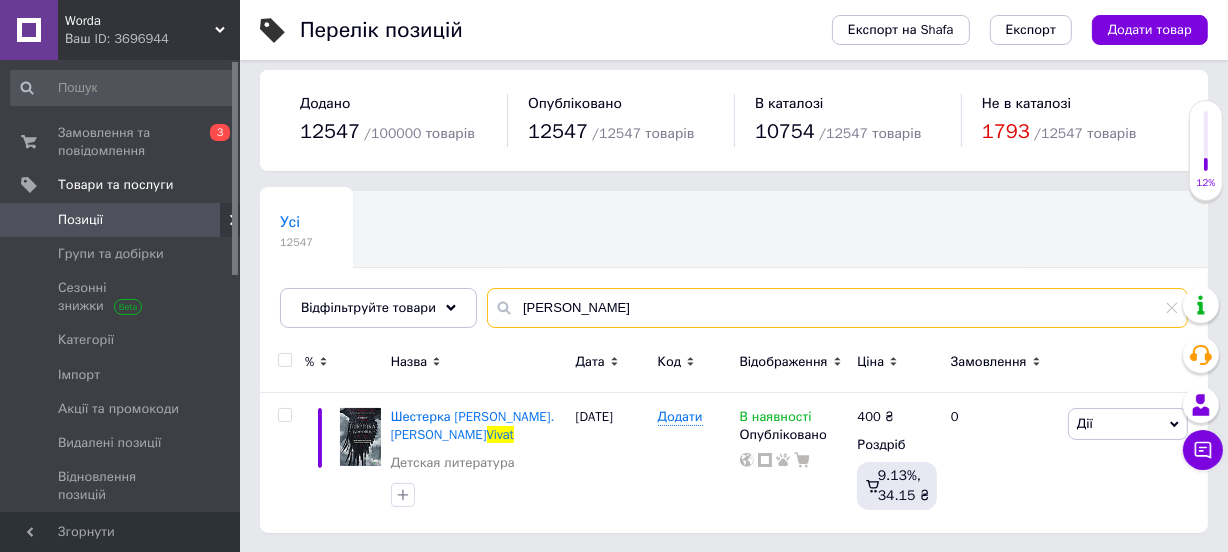paste on "емоційний інте" 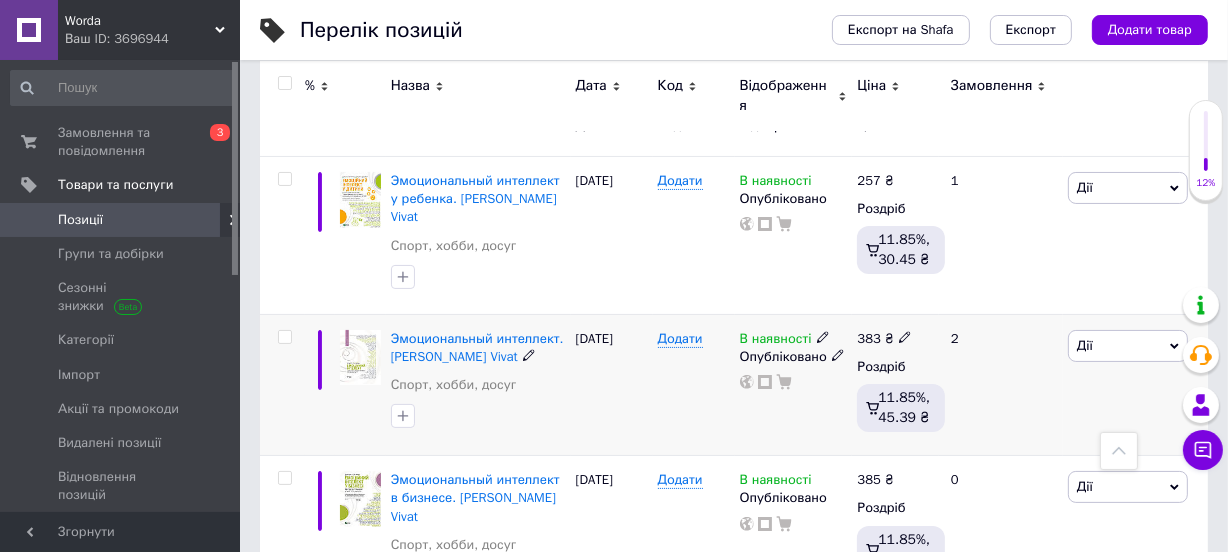 scroll, scrollTop: 202, scrollLeft: 0, axis: vertical 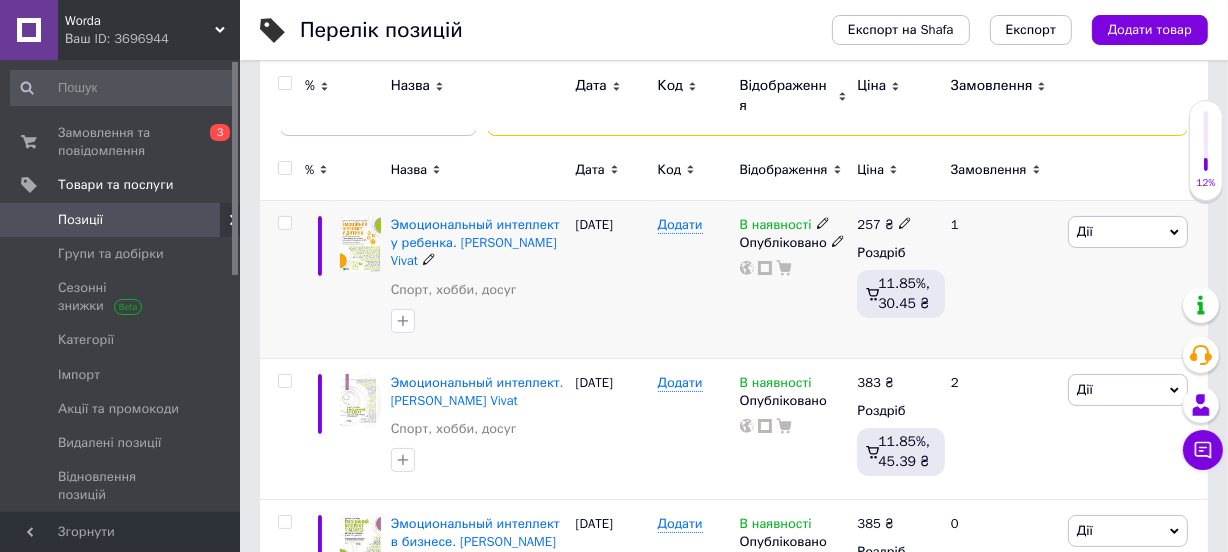 type on "емоційний інте            Vivat" 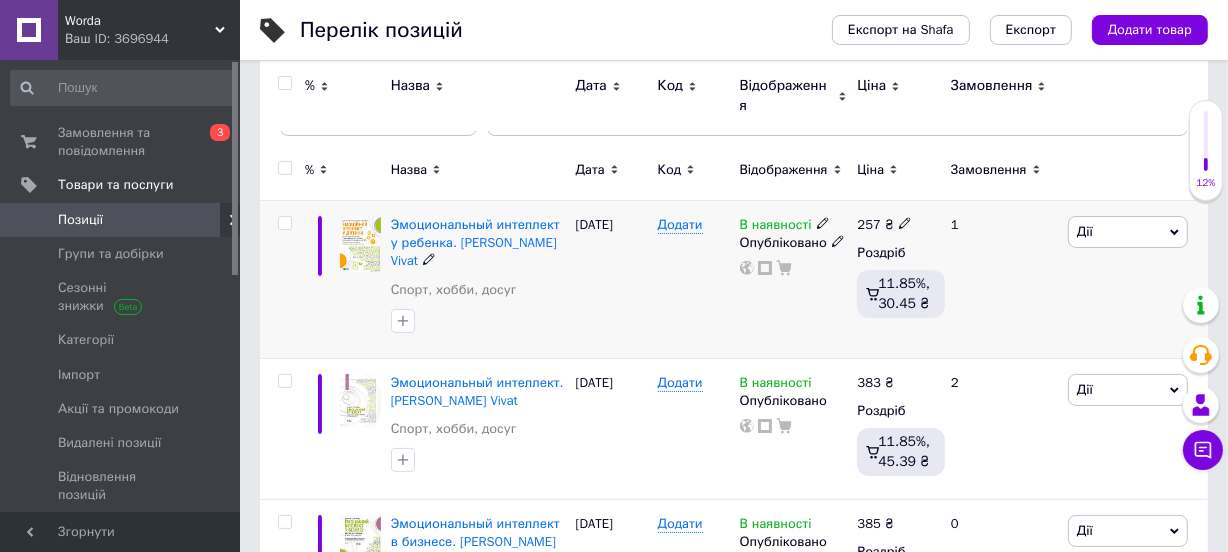 click 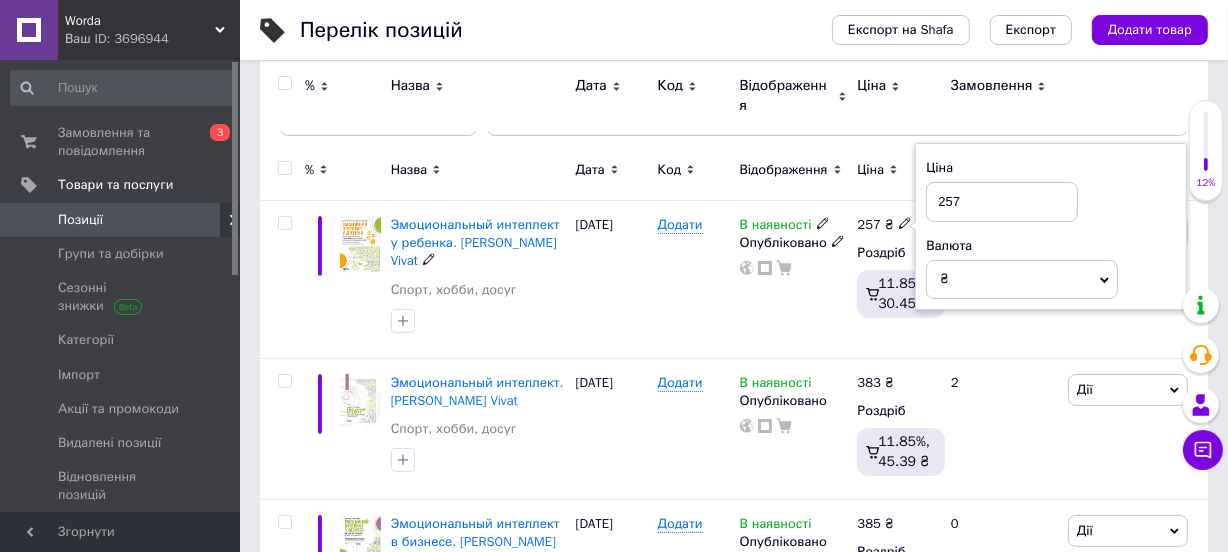 drag, startPoint x: 970, startPoint y: 209, endPoint x: 864, endPoint y: 185, distance: 108.68302 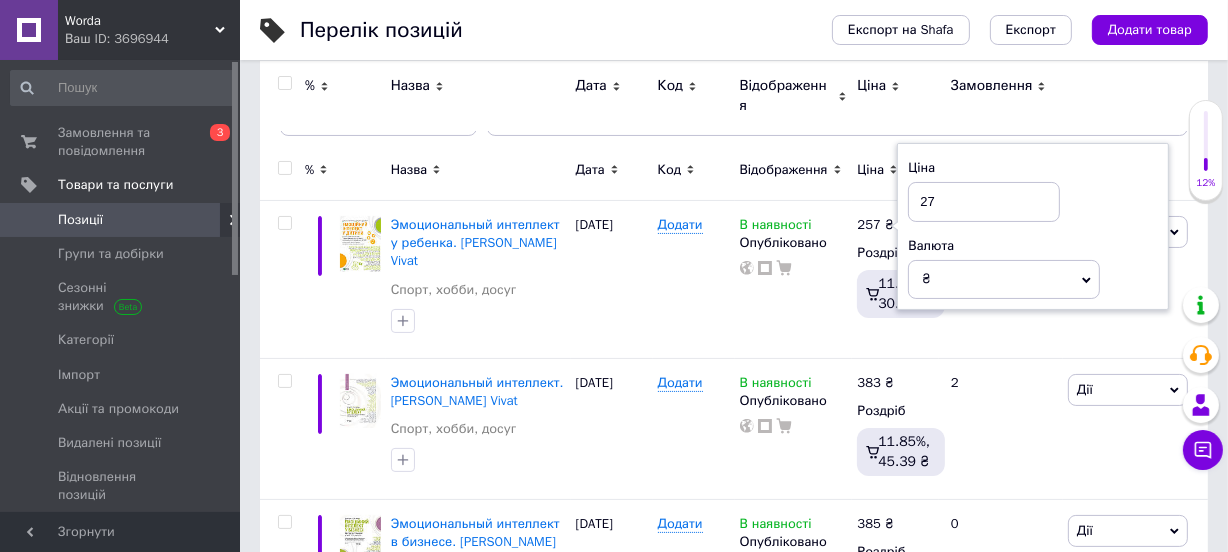type on "272" 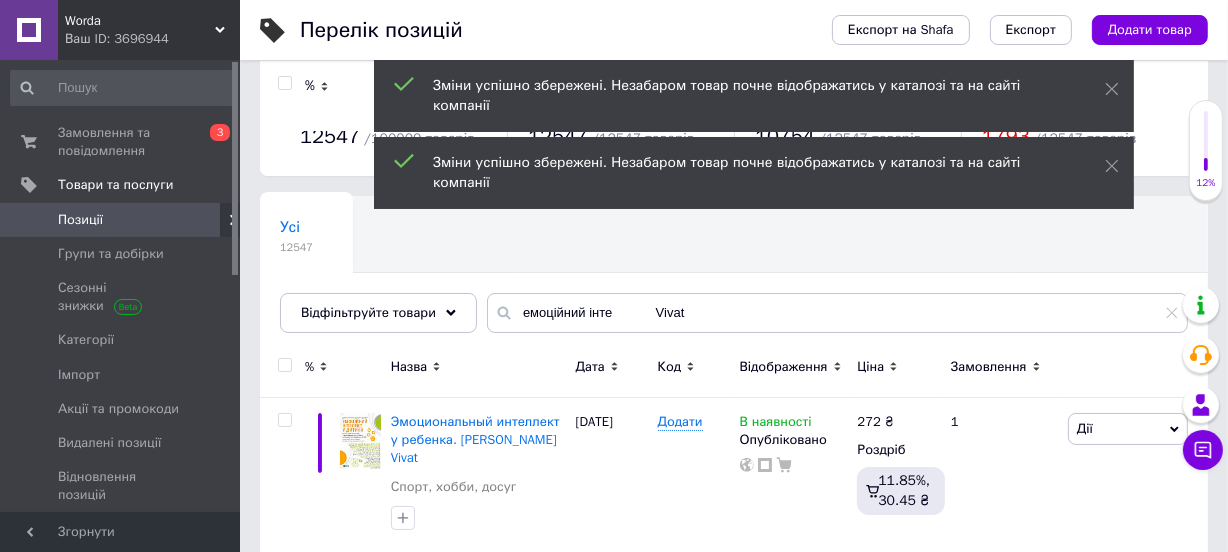 scroll, scrollTop: 0, scrollLeft: 0, axis: both 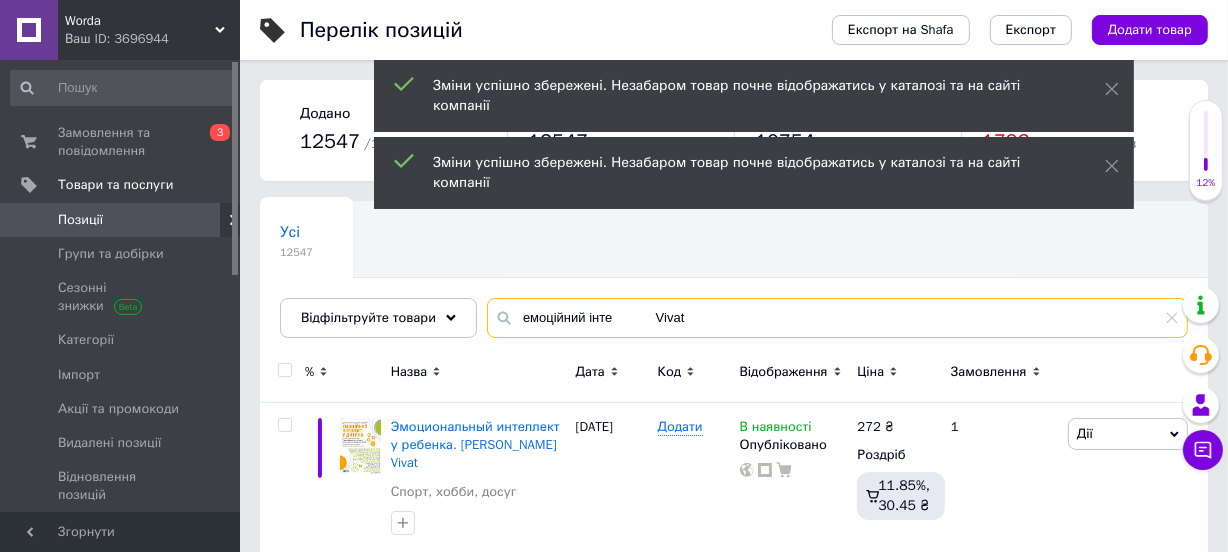 drag, startPoint x: 620, startPoint y: 317, endPoint x: 395, endPoint y: 344, distance: 226.61421 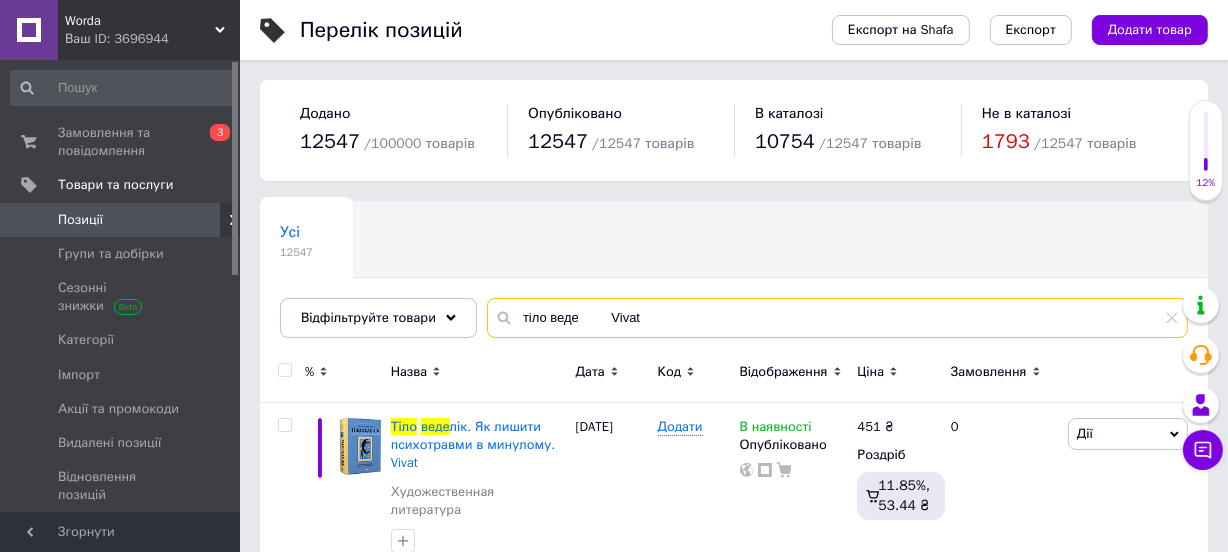 click on "тіло веде         Vivat" at bounding box center (837, 318) 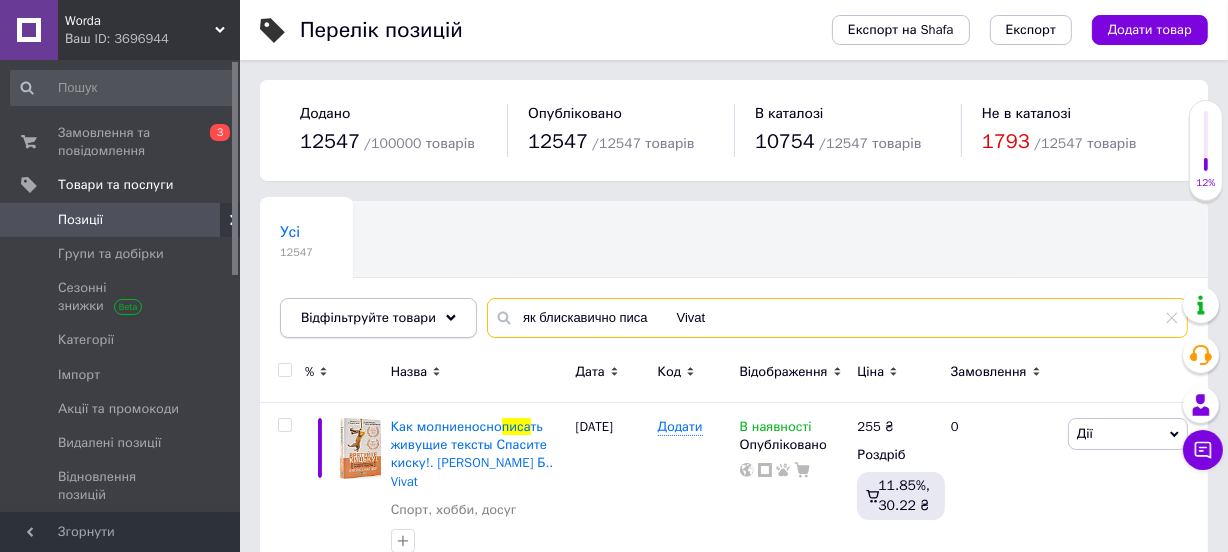 drag, startPoint x: 647, startPoint y: 312, endPoint x: 410, endPoint y: 309, distance: 237.01898 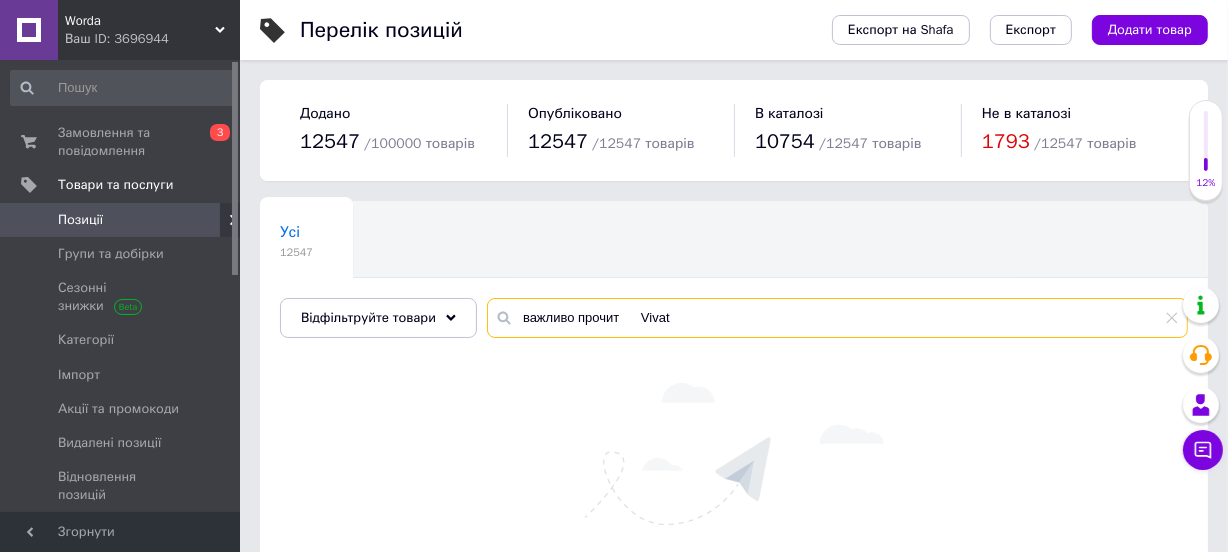 drag, startPoint x: 572, startPoint y: 317, endPoint x: 395, endPoint y: 351, distance: 180.23596 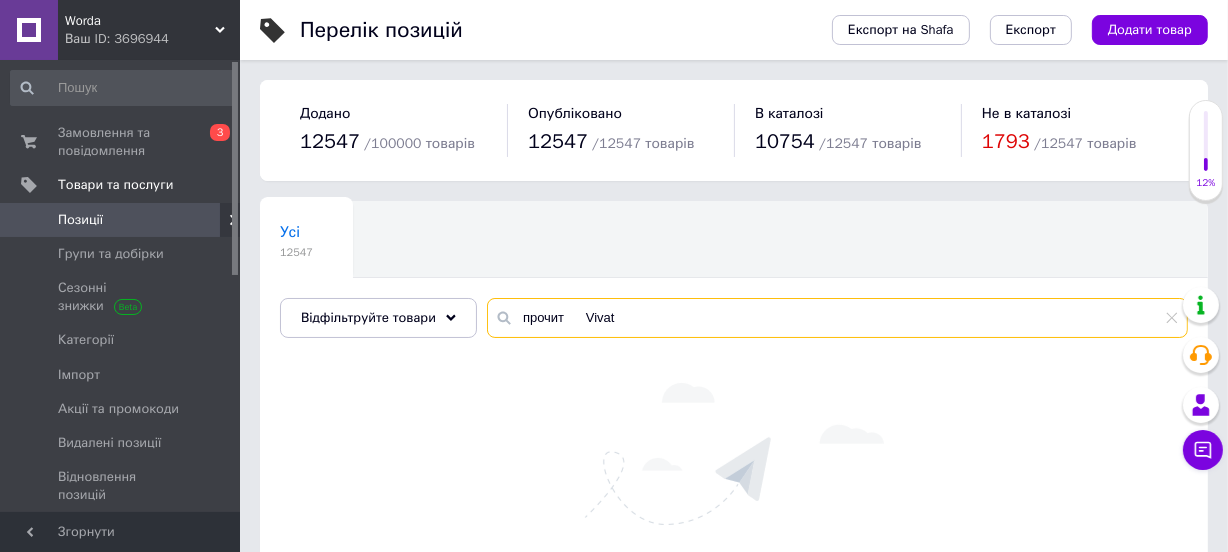 click on "прочит      Vivat" at bounding box center (837, 318) 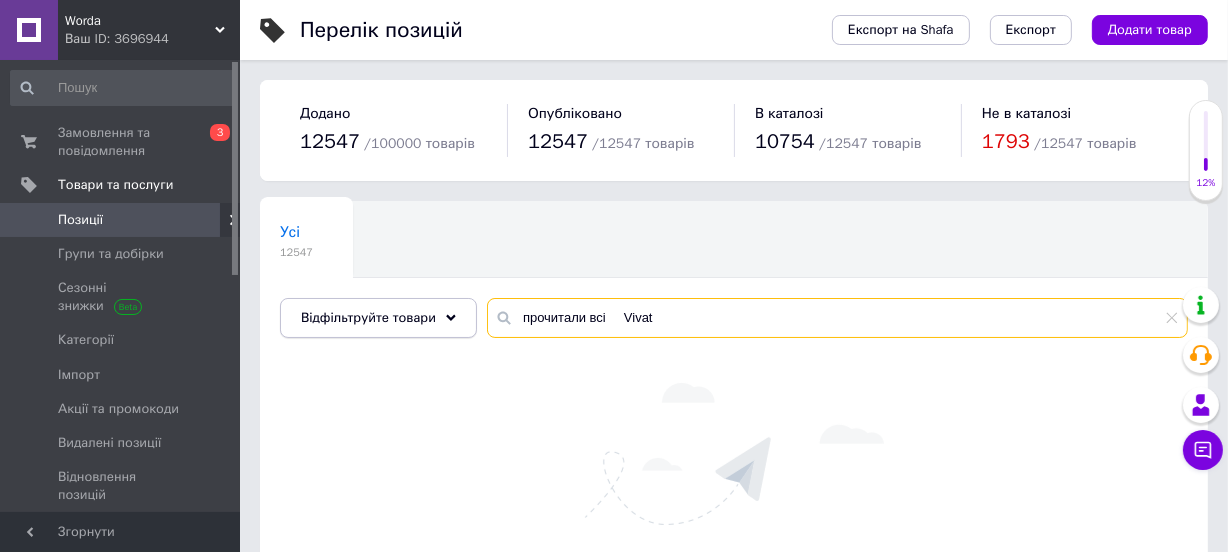 drag, startPoint x: 666, startPoint y: 320, endPoint x: 360, endPoint y: 321, distance: 306.00165 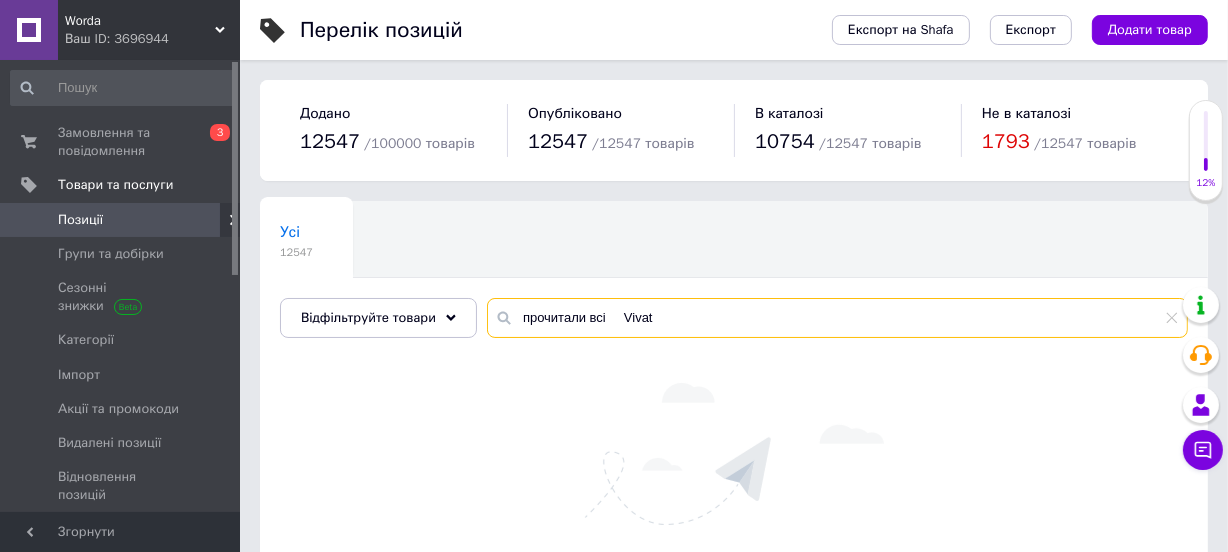 paste on "АЖЛИВО, ЩОБ ЦЮ КНИЖКУ ПРОЧИТАЛИ ВСІ, КОГО ЛЮБИТЕ (і, можливо," 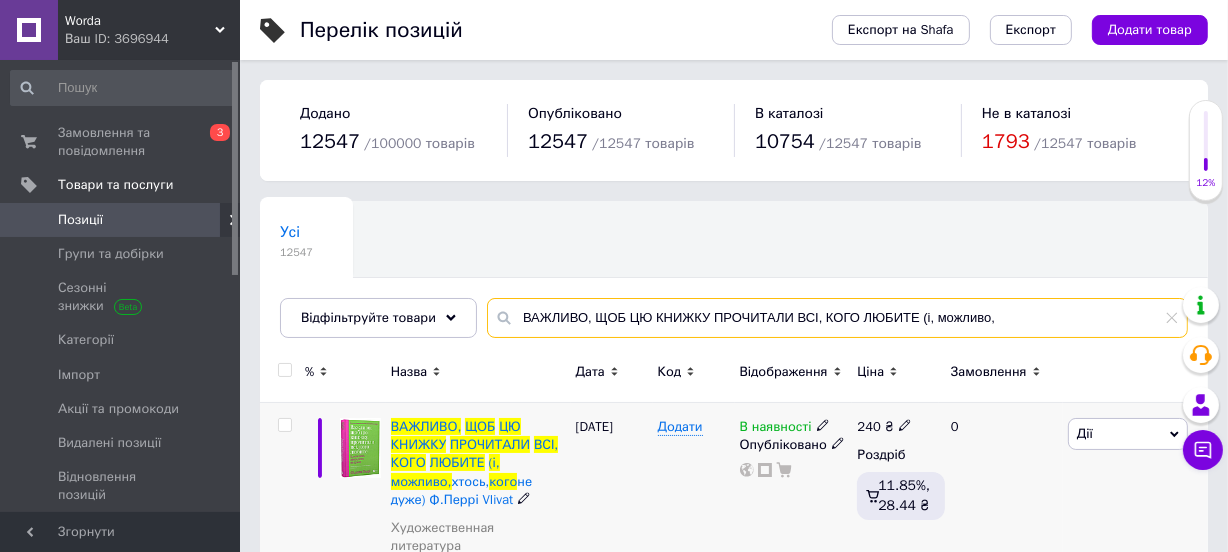 type on "ВАЖЛИВО, ЩОБ ЦЮ КНИЖКУ ПРОЧИТАЛИ ВСІ, КОГО ЛЮБИТЕ (і, можливо," 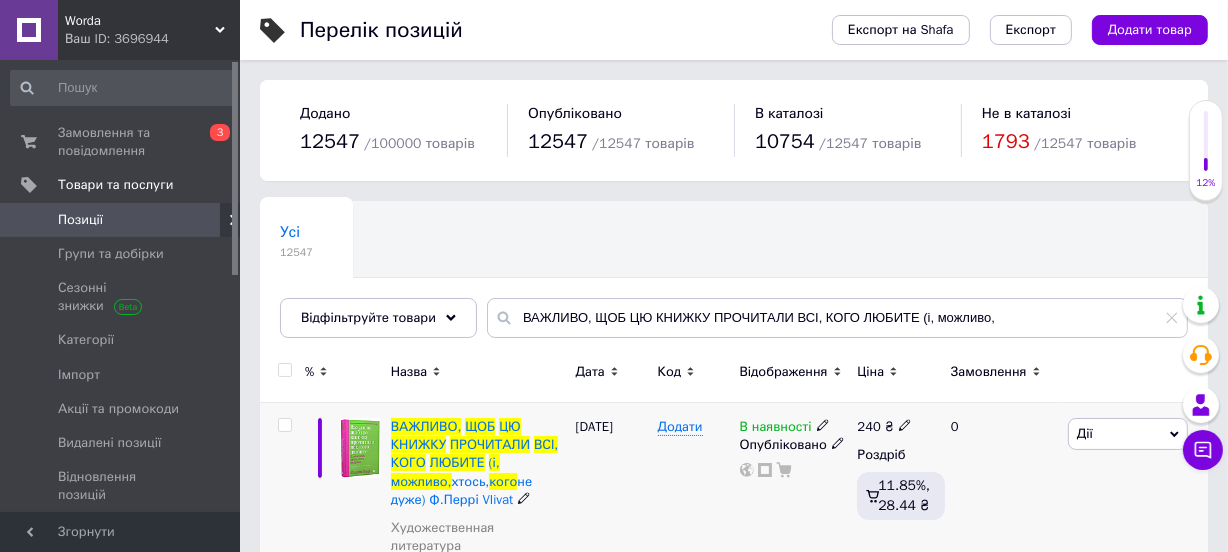 click on "240   ₴ Роздріб 11.85%, 28.44 ₴" at bounding box center (895, 509) 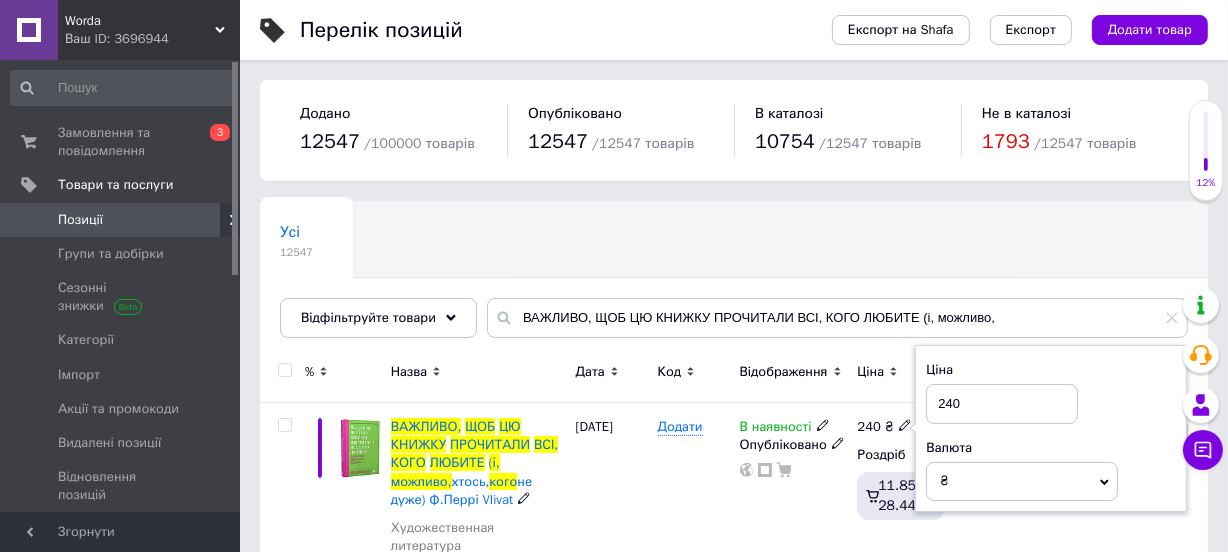 drag, startPoint x: 1001, startPoint y: 400, endPoint x: 862, endPoint y: 396, distance: 139.05754 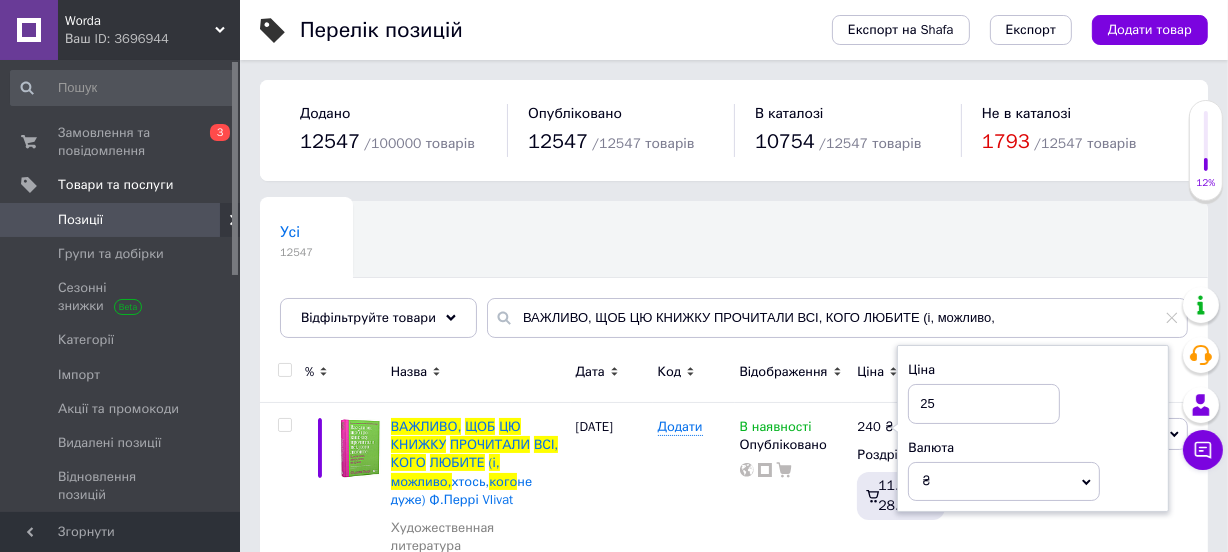 type on "255" 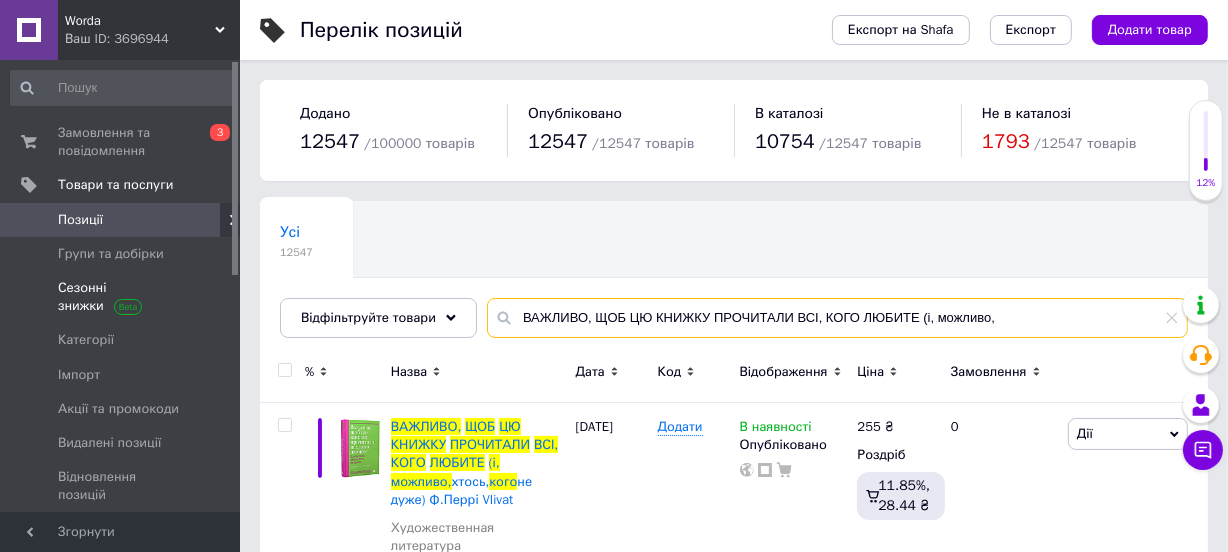 drag, startPoint x: 1011, startPoint y: 318, endPoint x: 0, endPoint y: 299, distance: 1011.1785 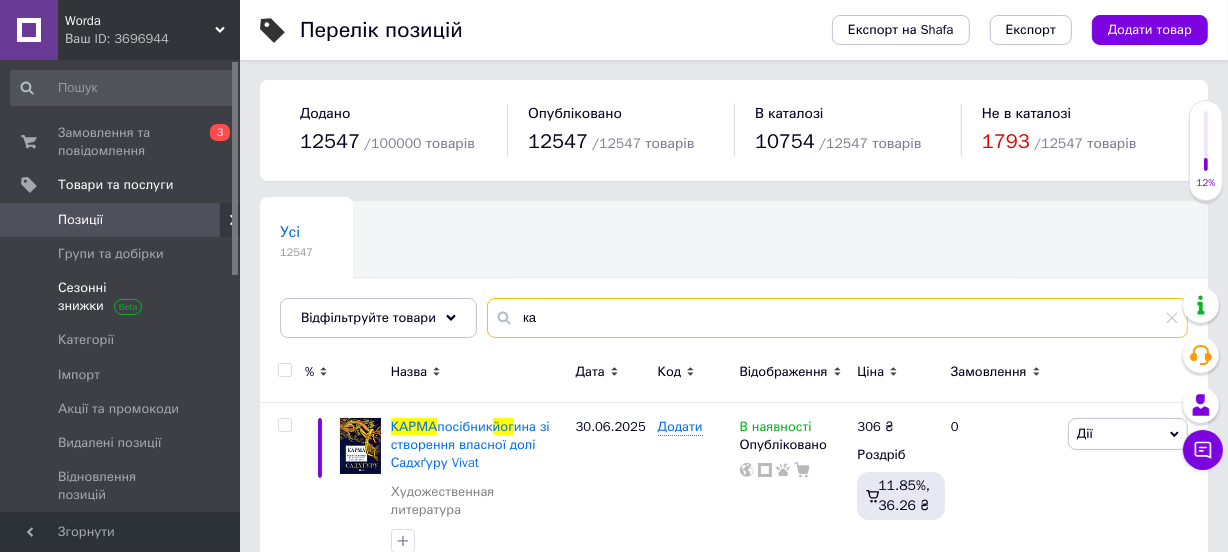 type on "к" 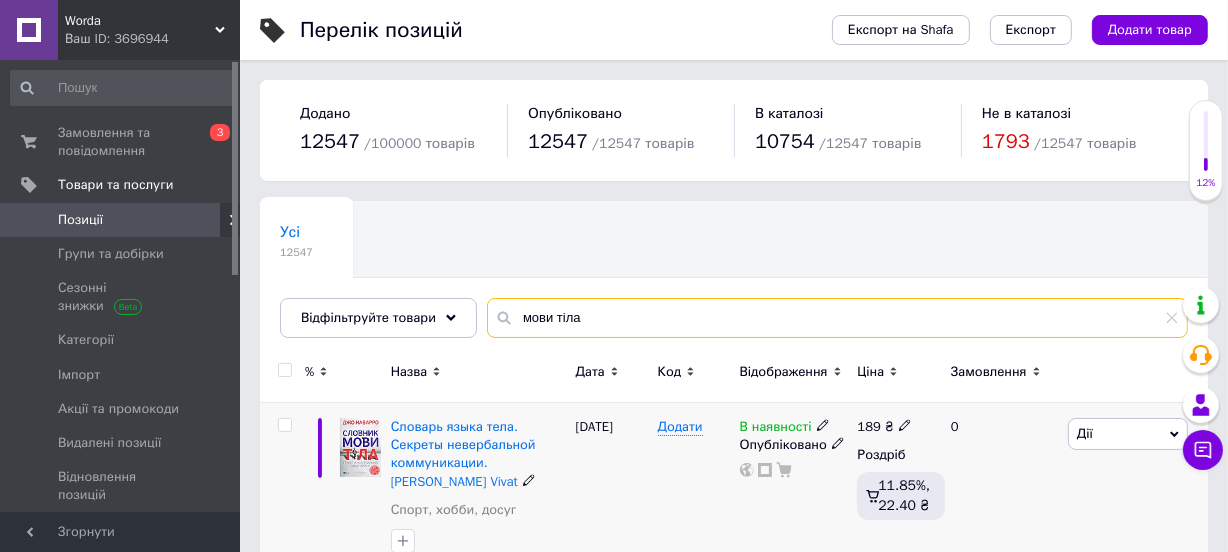 type on "мови тіла" 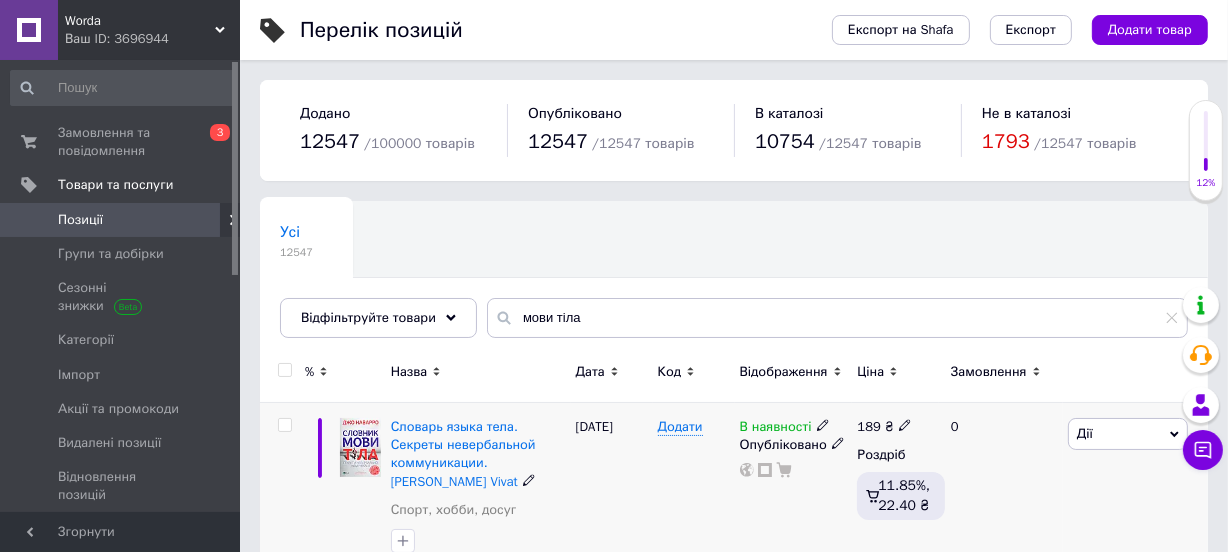click 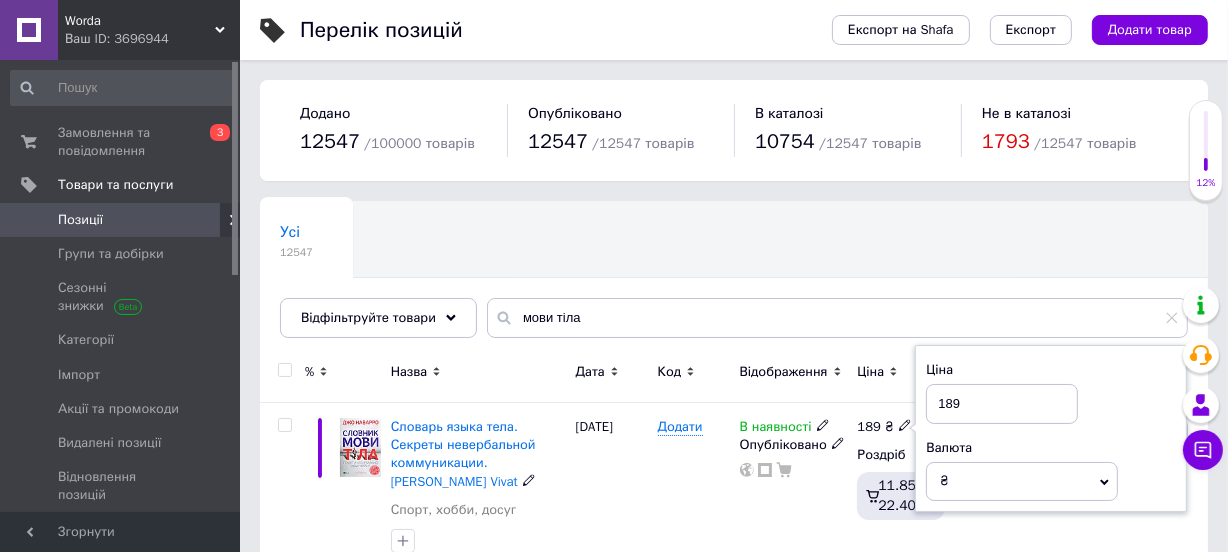 drag, startPoint x: 1060, startPoint y: 408, endPoint x: 790, endPoint y: 393, distance: 270.41635 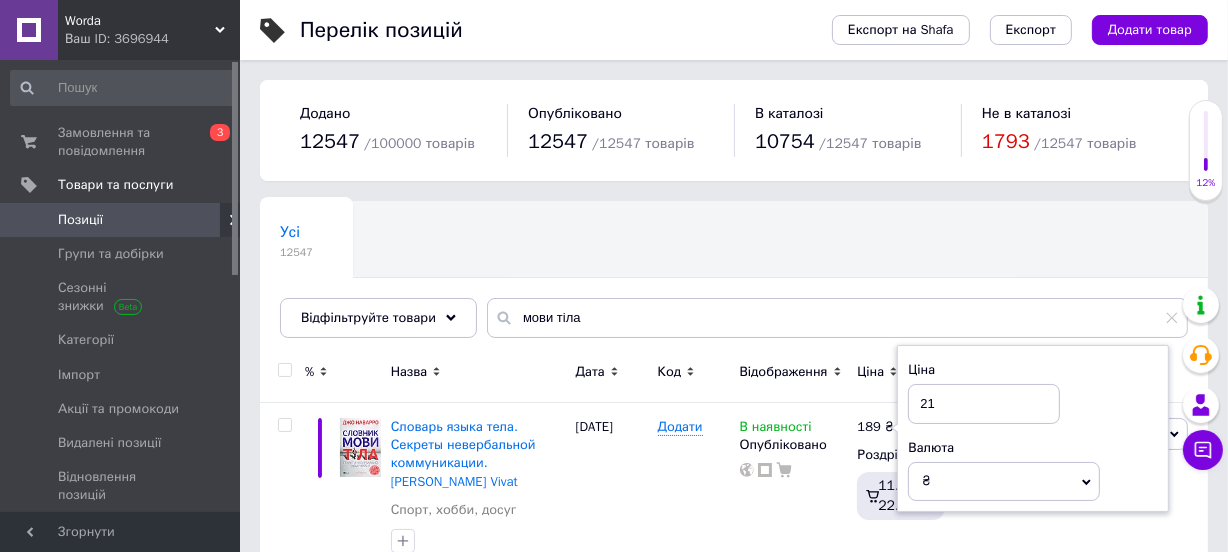 type on "213" 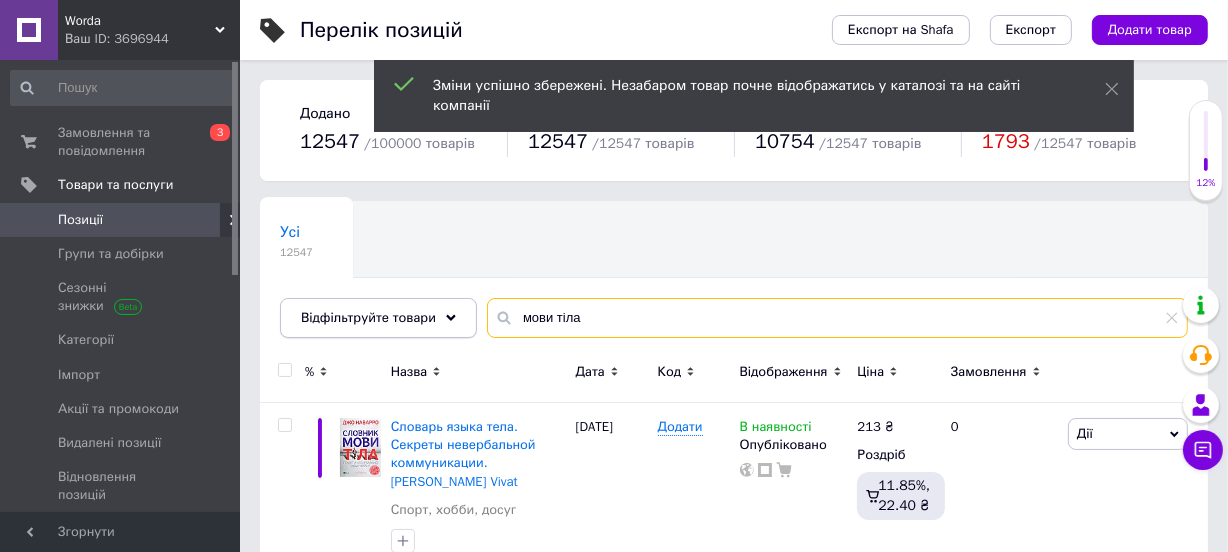 drag, startPoint x: 657, startPoint y: 335, endPoint x: 451, endPoint y: 317, distance: 206.78491 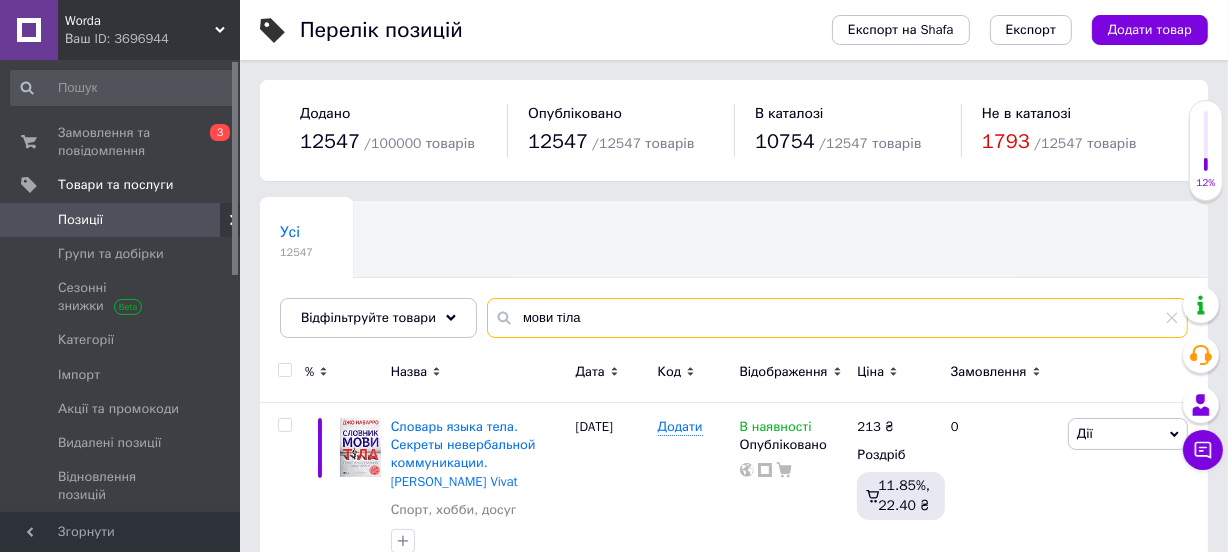 paste on "1984. [PERSON_NAME], [PERSON_NAME].Графічний [PERSON_NAME]" 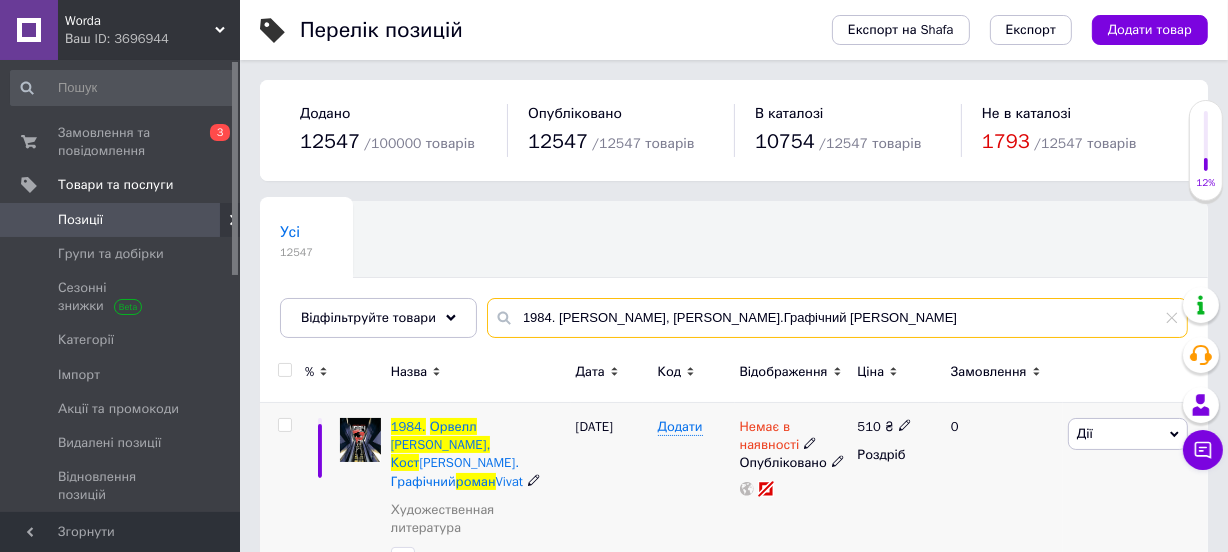 scroll, scrollTop: 27, scrollLeft: 0, axis: vertical 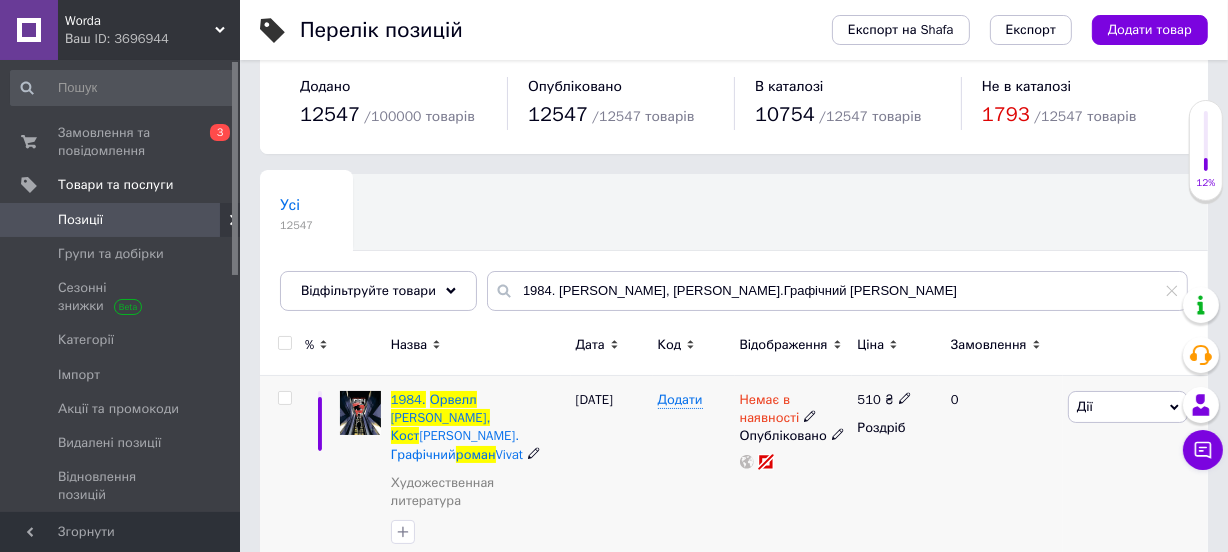 click 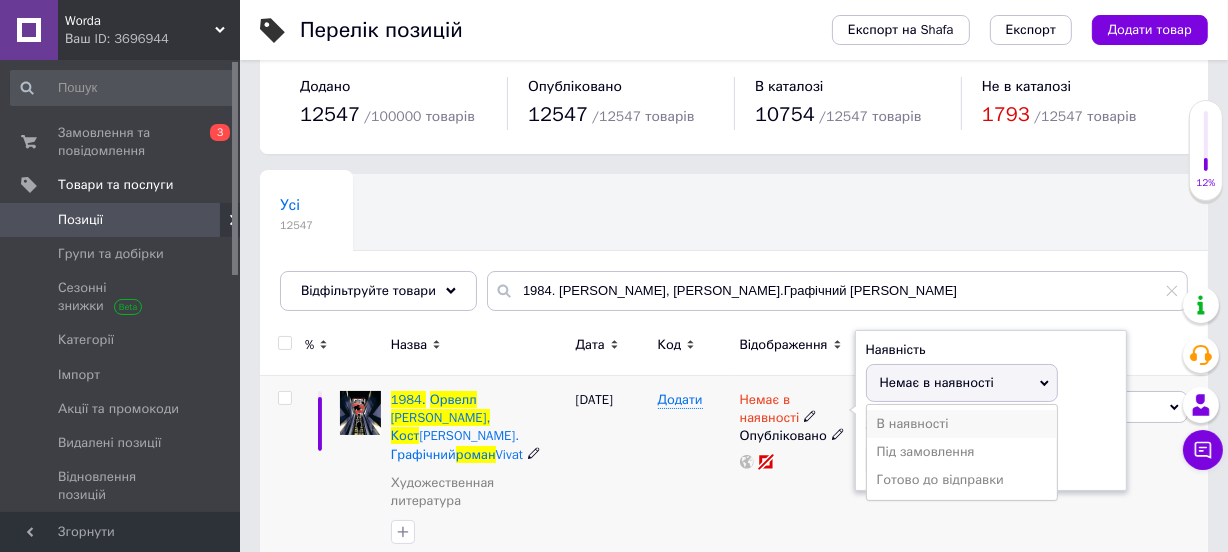 click on "В наявності" at bounding box center (962, 424) 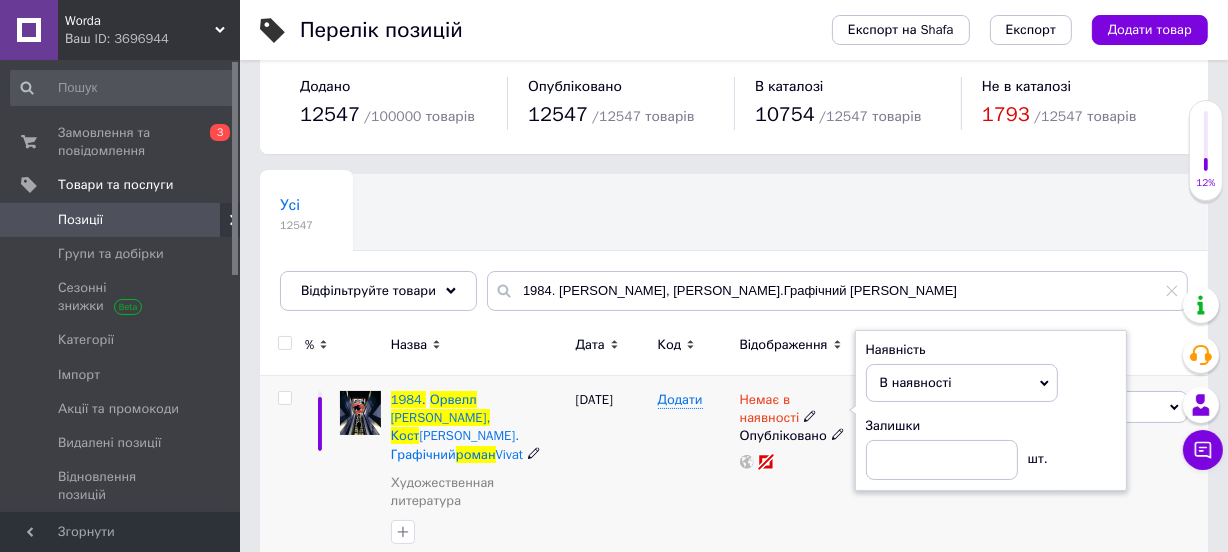 click on "Немає в наявності Наявність В наявності Немає в наявності Під замовлення Готово до відправки Залишки шт. Опубліковано" at bounding box center [794, 473] 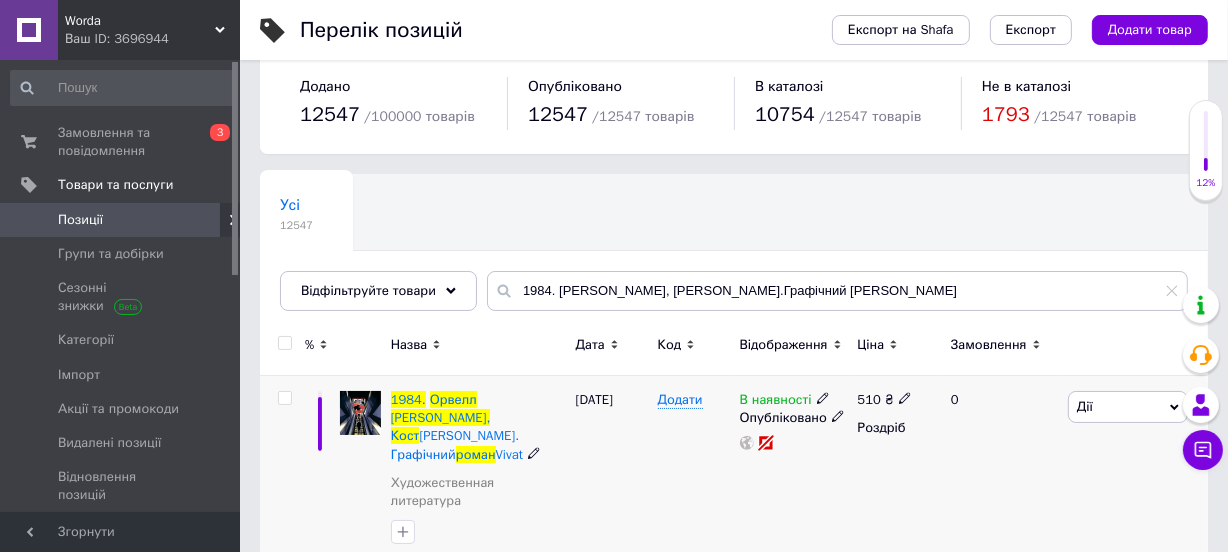 click on "510   ₴ Роздріб" at bounding box center (895, 473) 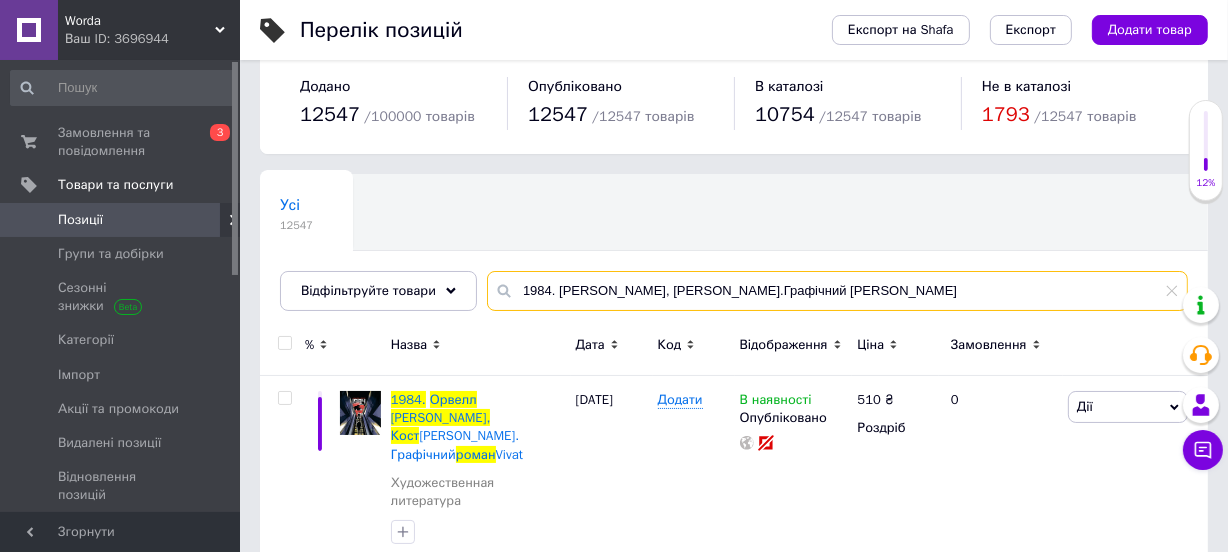 click on "1984. [PERSON_NAME], [PERSON_NAME].Графічний [PERSON_NAME]" at bounding box center [837, 291] 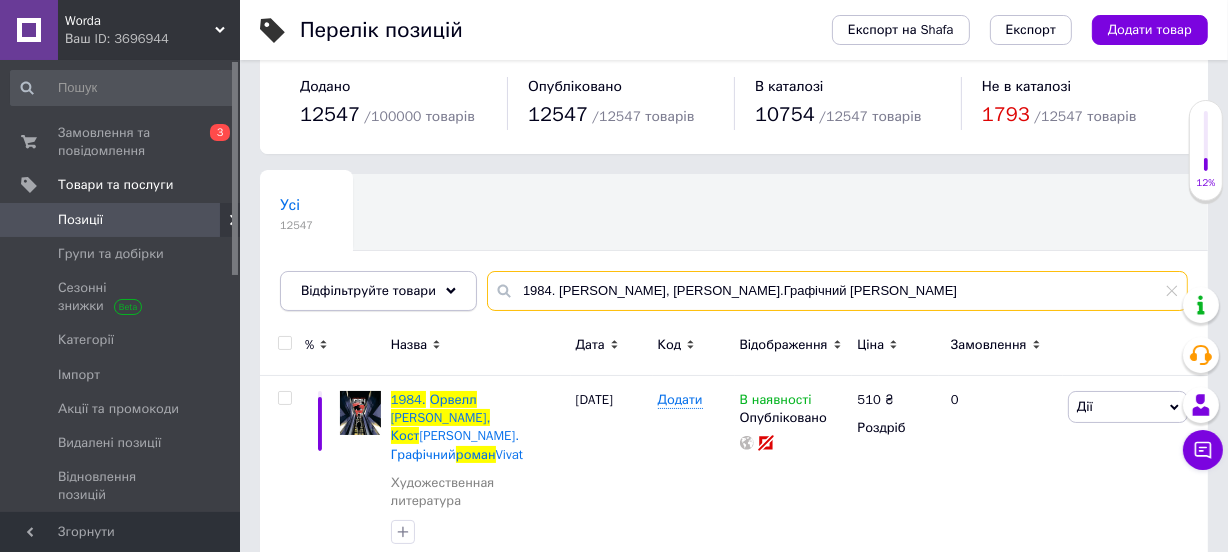 drag, startPoint x: 832, startPoint y: 298, endPoint x: 294, endPoint y: 286, distance: 538.1338 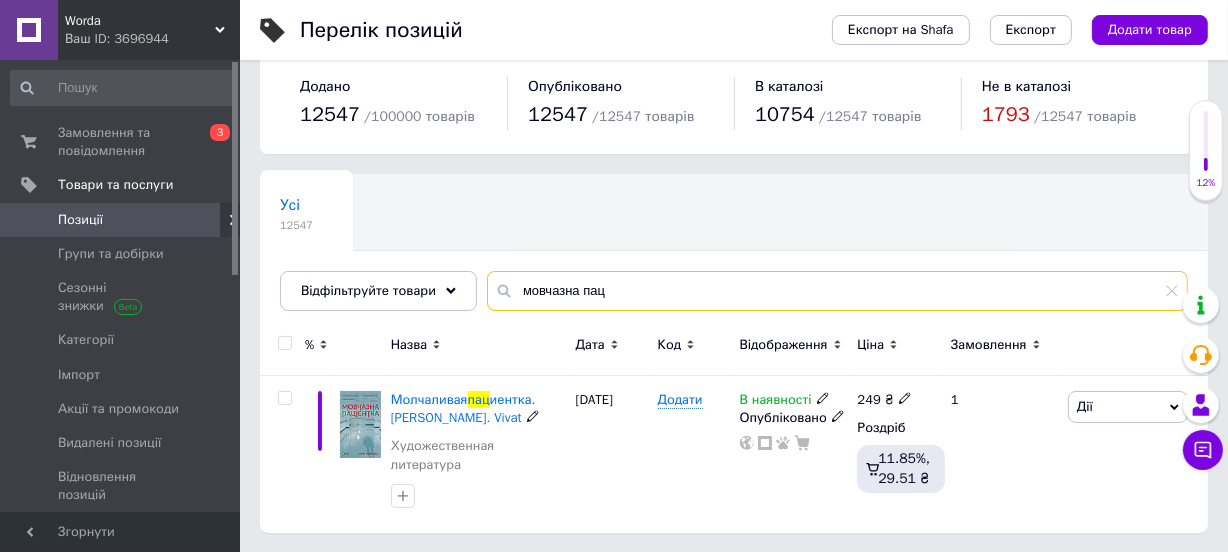 scroll, scrollTop: 10, scrollLeft: 0, axis: vertical 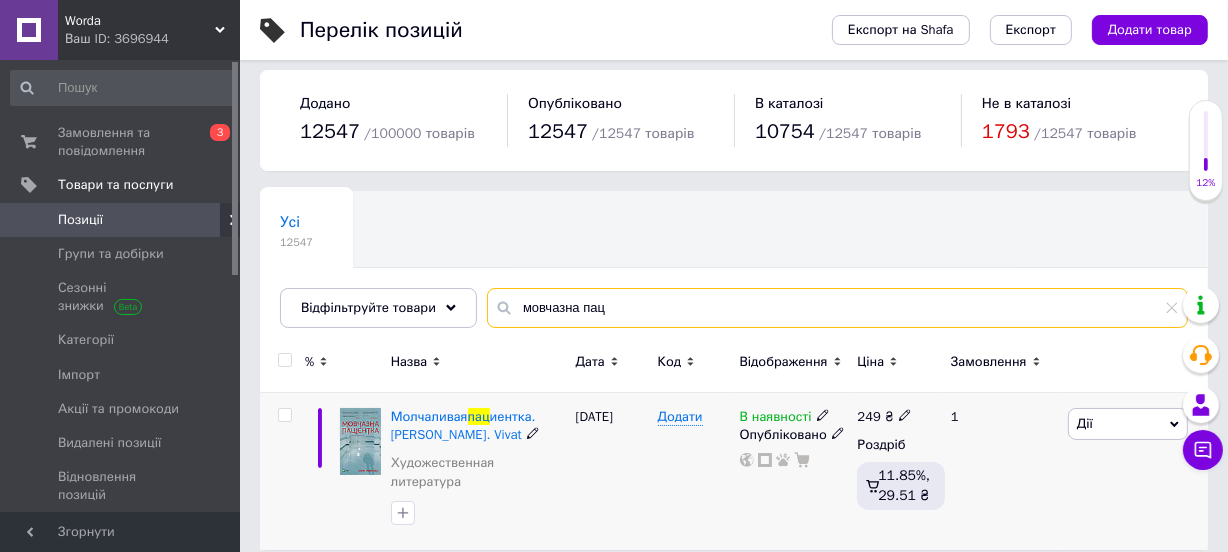 type on "мовчазна пац" 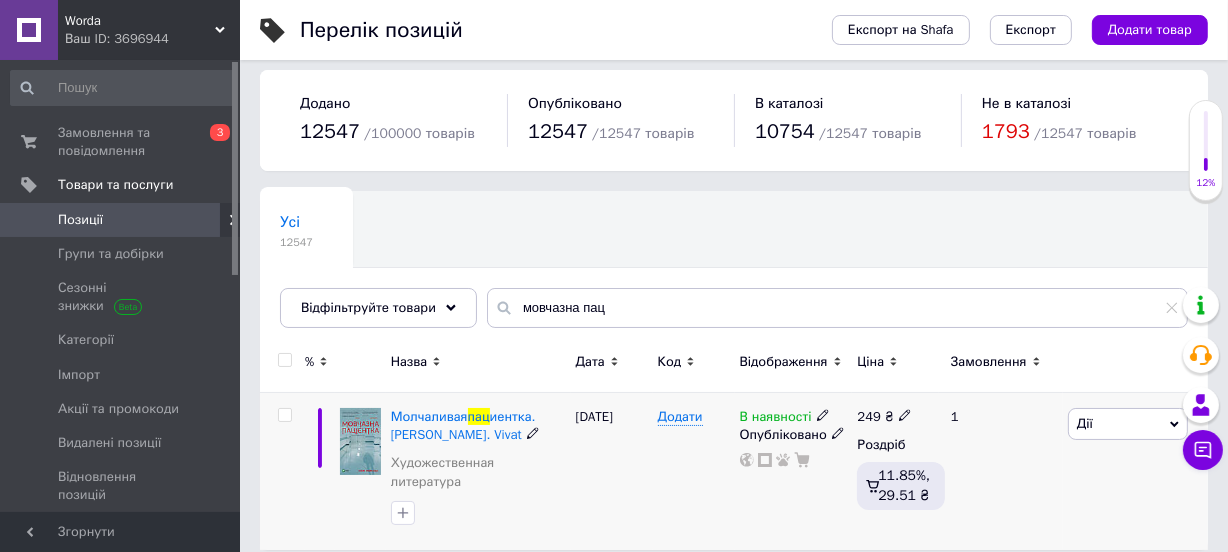 drag, startPoint x: 885, startPoint y: 401, endPoint x: 909, endPoint y: 422, distance: 31.890438 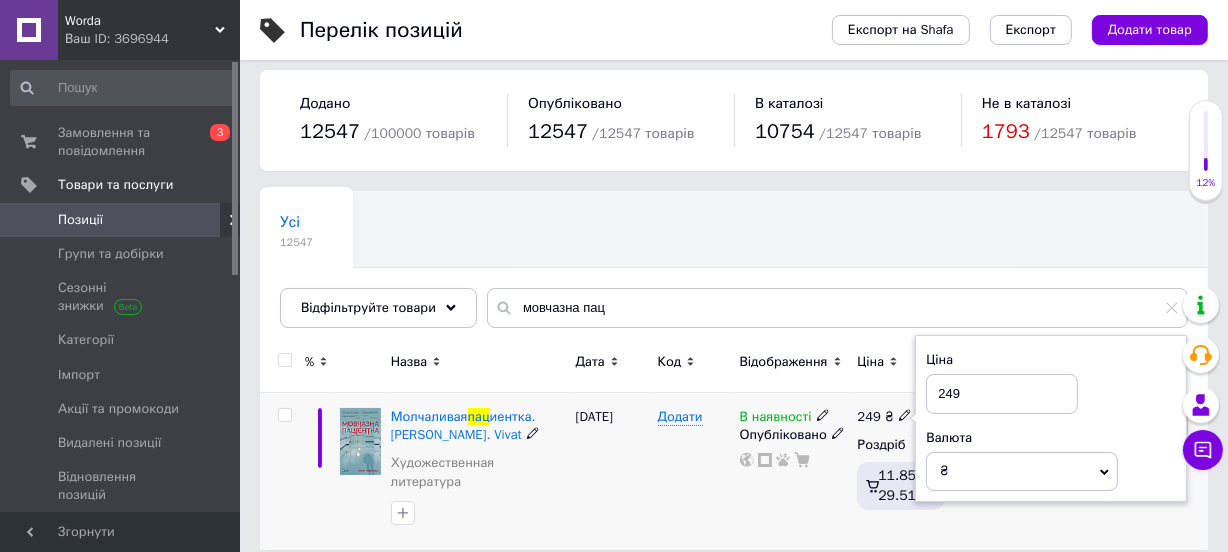 drag, startPoint x: 999, startPoint y: 398, endPoint x: 904, endPoint y: 389, distance: 95.42536 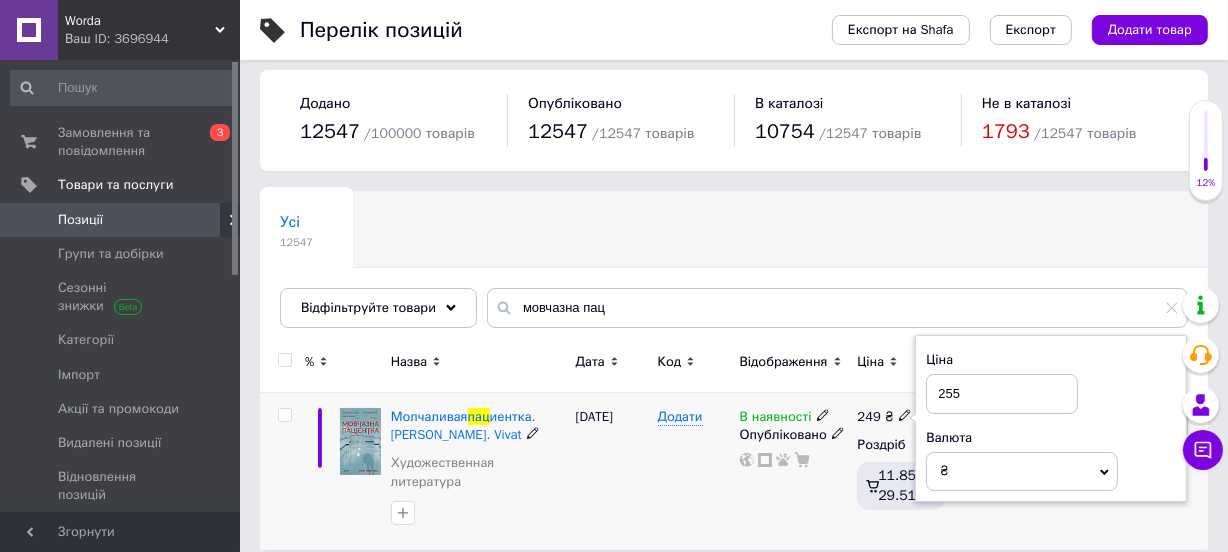 type on "2553" 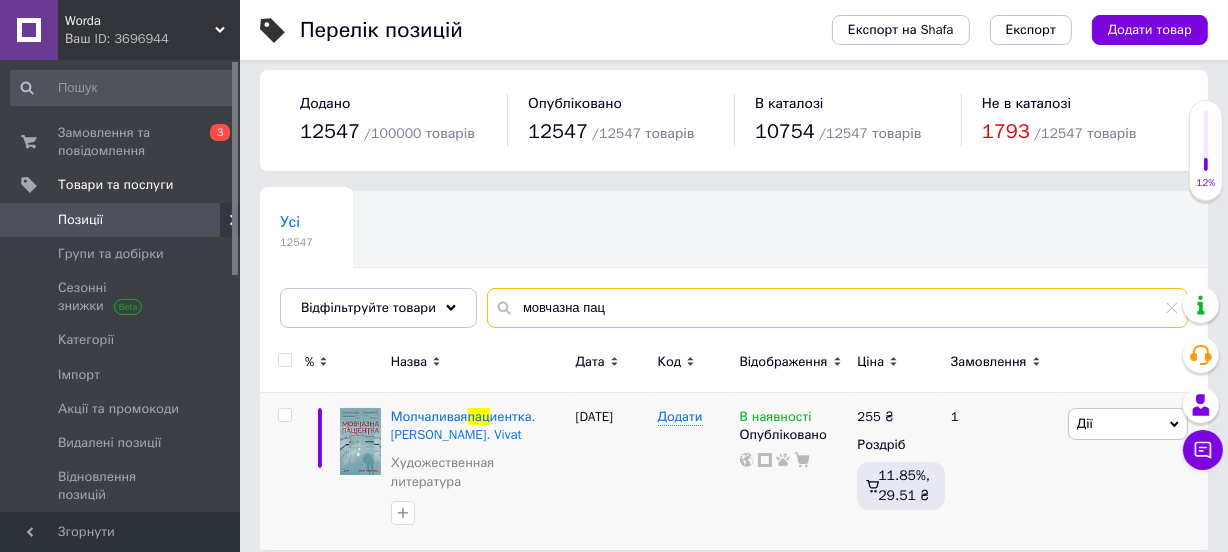 drag, startPoint x: 613, startPoint y: 309, endPoint x: 595, endPoint y: 300, distance: 20.12461 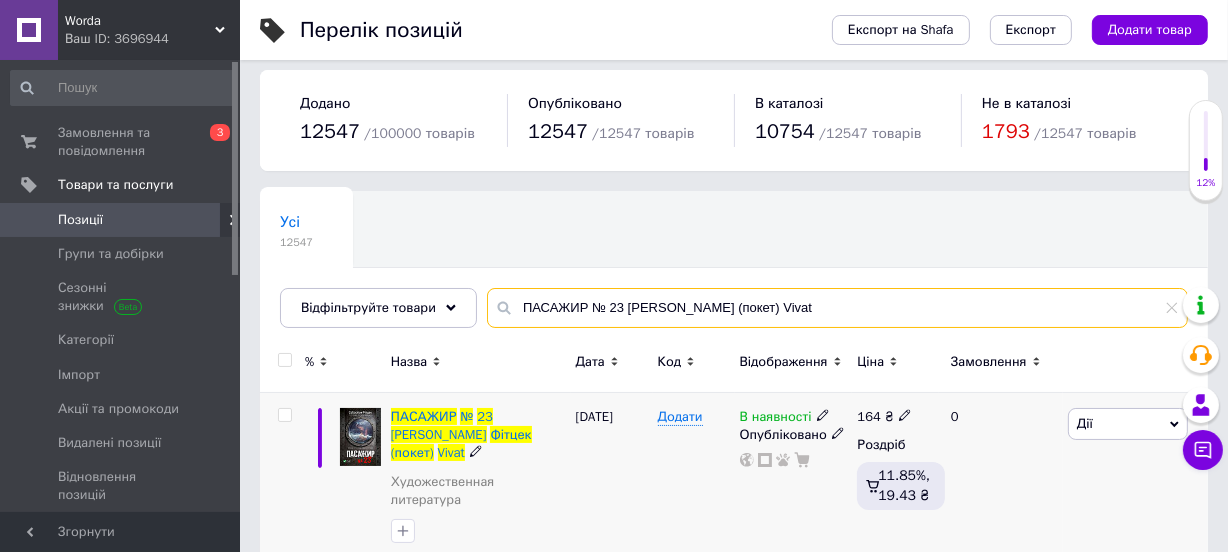 type on "ПАСАЖИР № 23 [PERSON_NAME] (покет) Vivat" 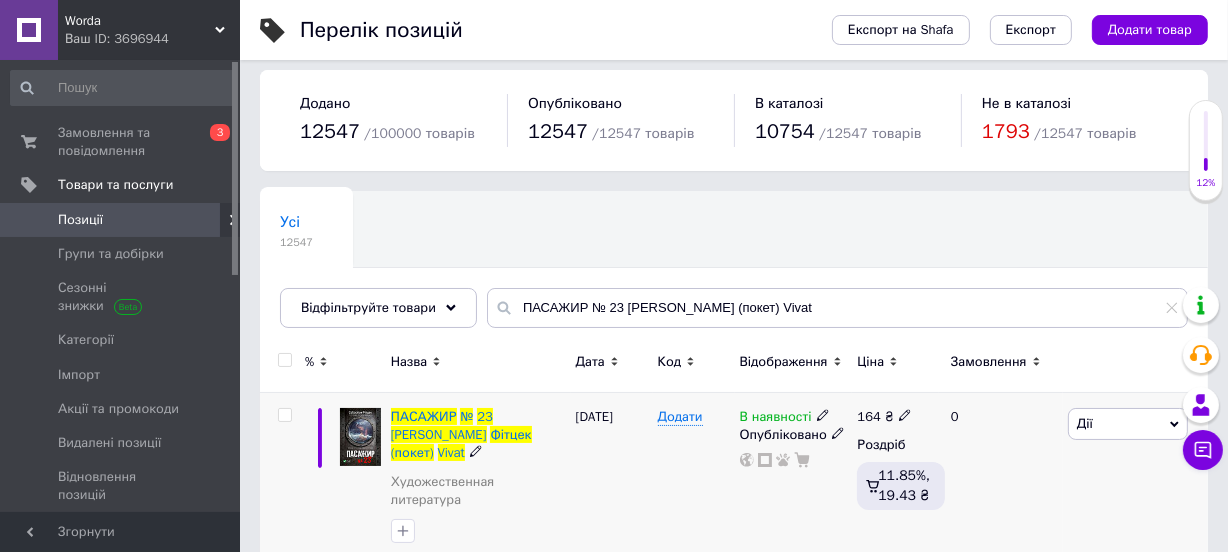 click 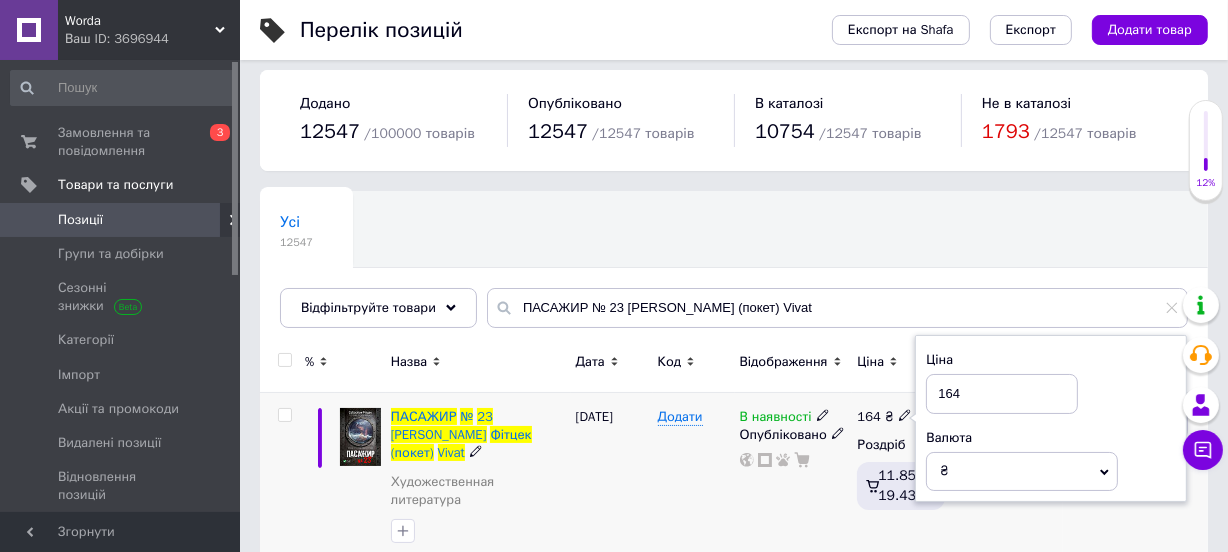 click on "164   ₴ Ціна 164 Валюта ₴ $ EUR CHF GBP ¥ PLN ₸ MDL HUF KGS CNY TRY KRW lei Роздріб 11.85%, 19.43 ₴" at bounding box center (895, 480) 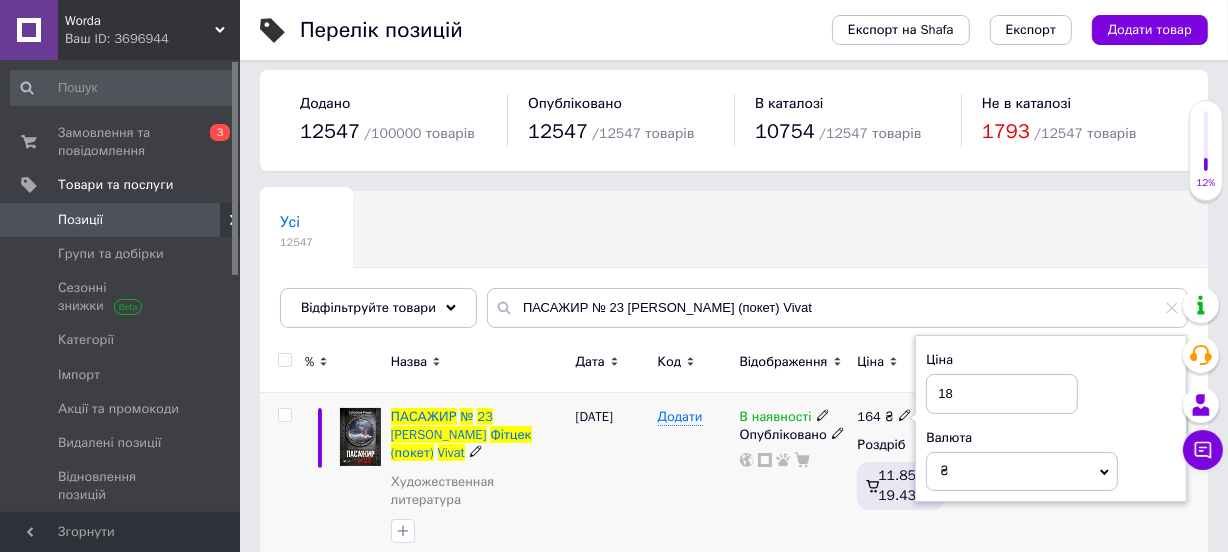 type on "187" 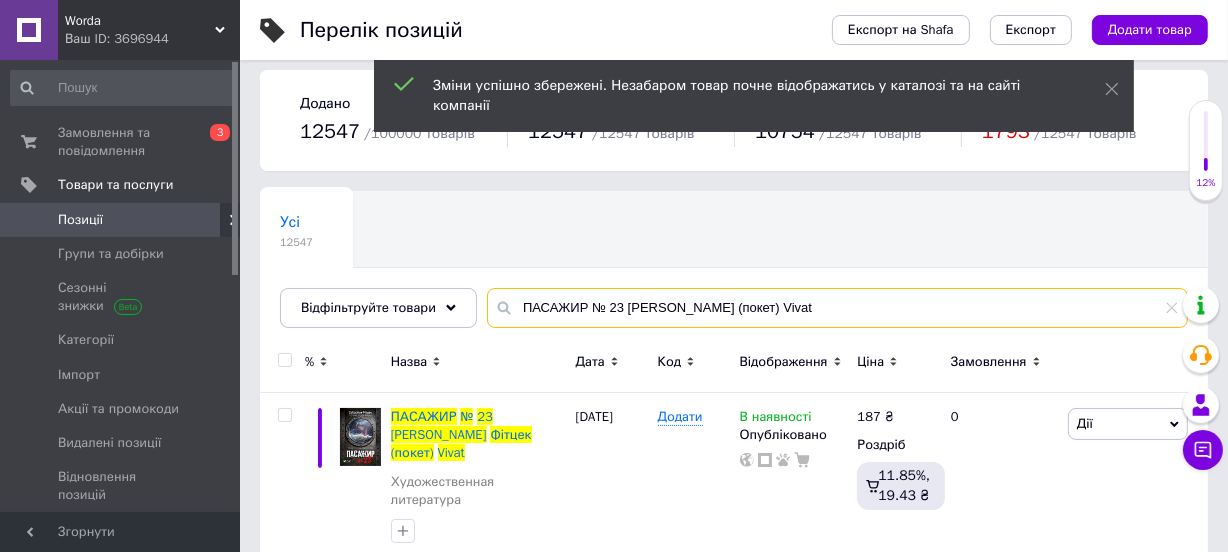 click on "ПАСАЖИР № 23 [PERSON_NAME] (покет) Vivat" at bounding box center [837, 308] 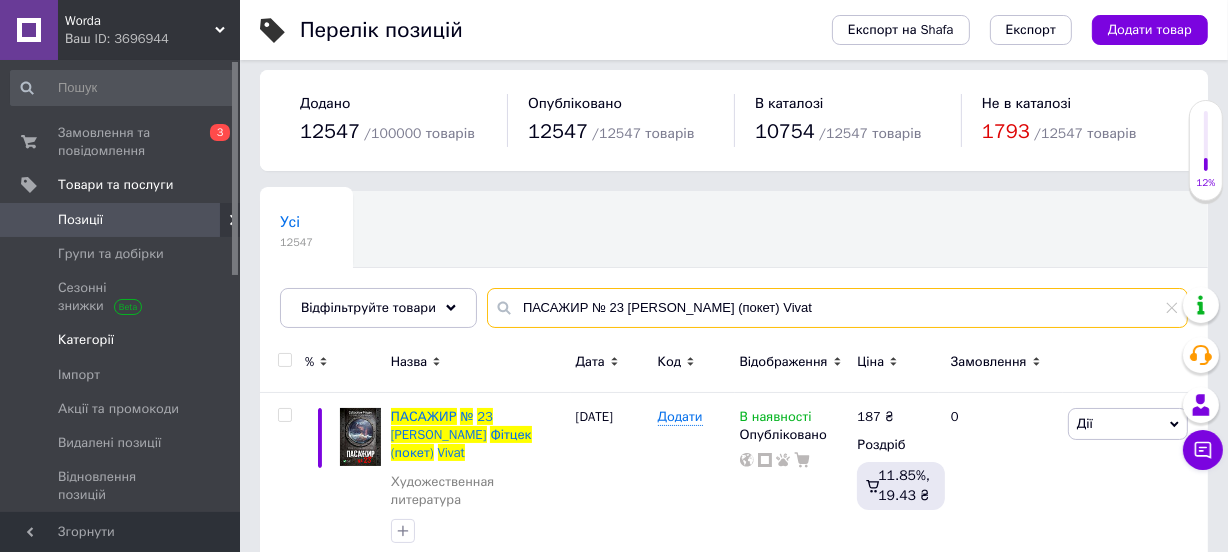 drag, startPoint x: 859, startPoint y: 300, endPoint x: 229, endPoint y: 323, distance: 630.4197 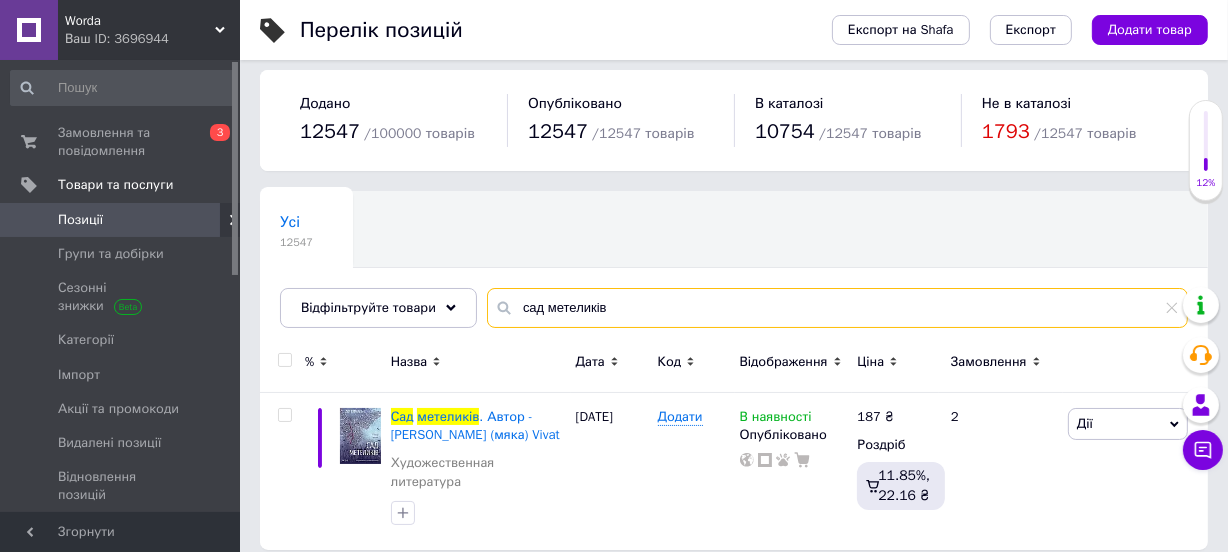 drag, startPoint x: 630, startPoint y: 310, endPoint x: 416, endPoint y: 259, distance: 219.99318 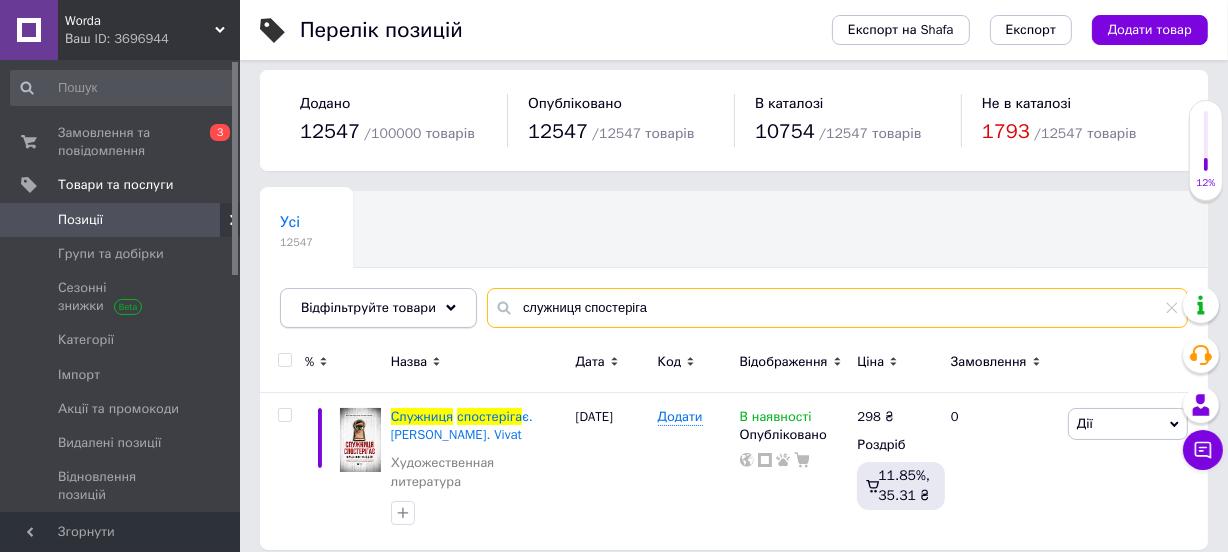 drag, startPoint x: 667, startPoint y: 301, endPoint x: 327, endPoint y: 301, distance: 340 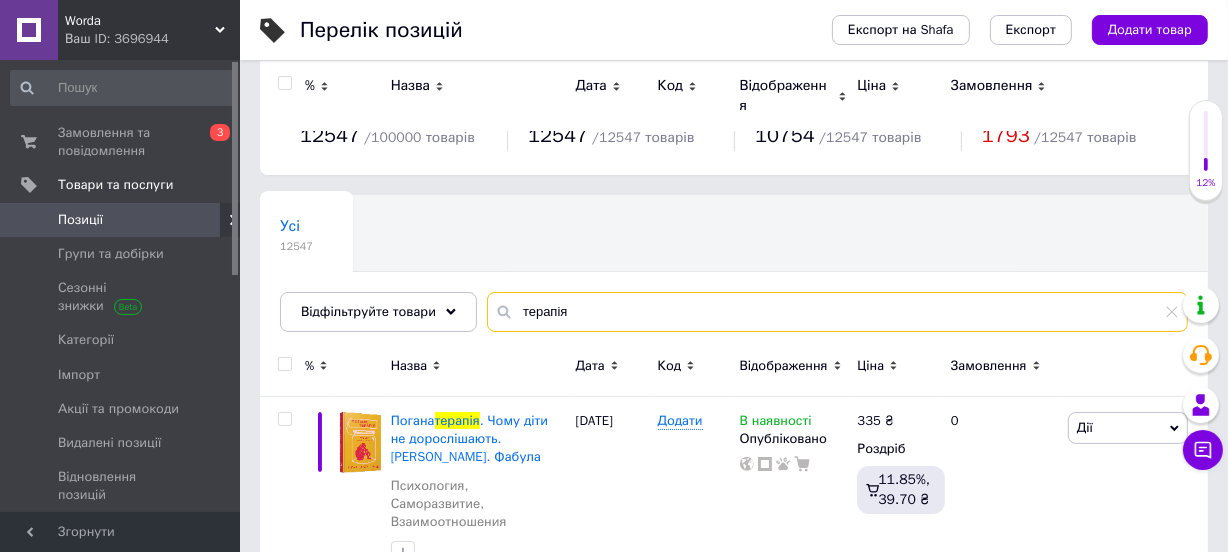 scroll, scrollTop: 5, scrollLeft: 0, axis: vertical 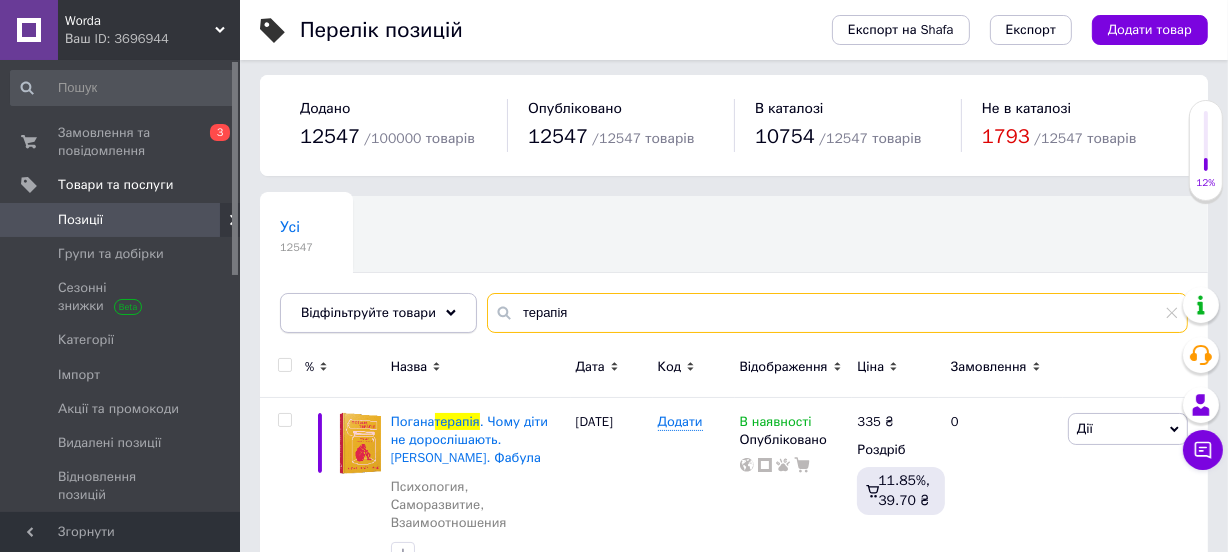 drag, startPoint x: 622, startPoint y: 316, endPoint x: 390, endPoint y: 313, distance: 232.0194 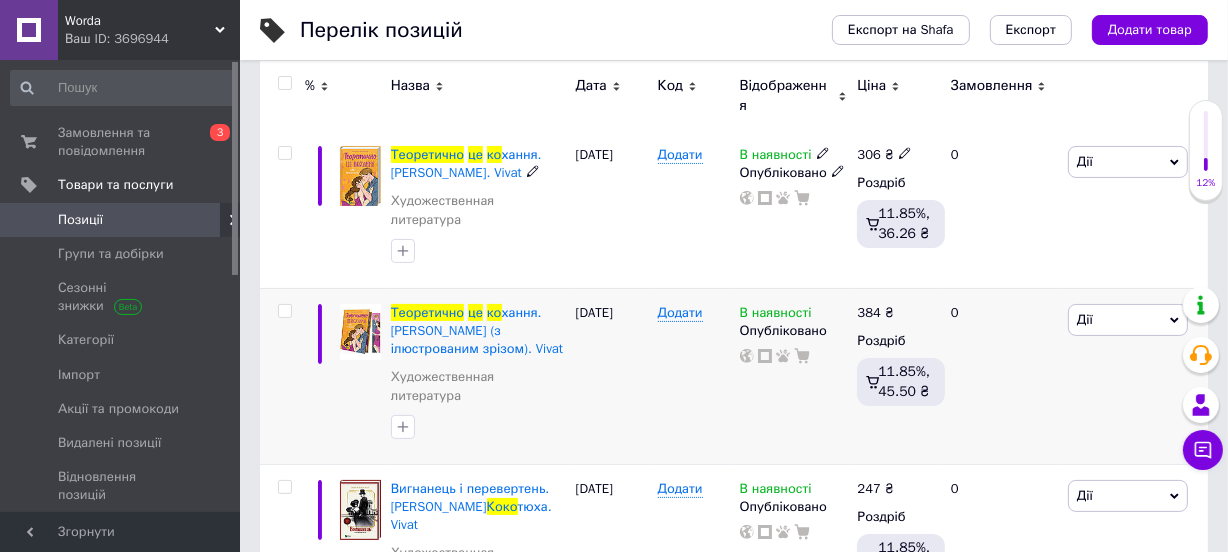 scroll, scrollTop: 0, scrollLeft: 0, axis: both 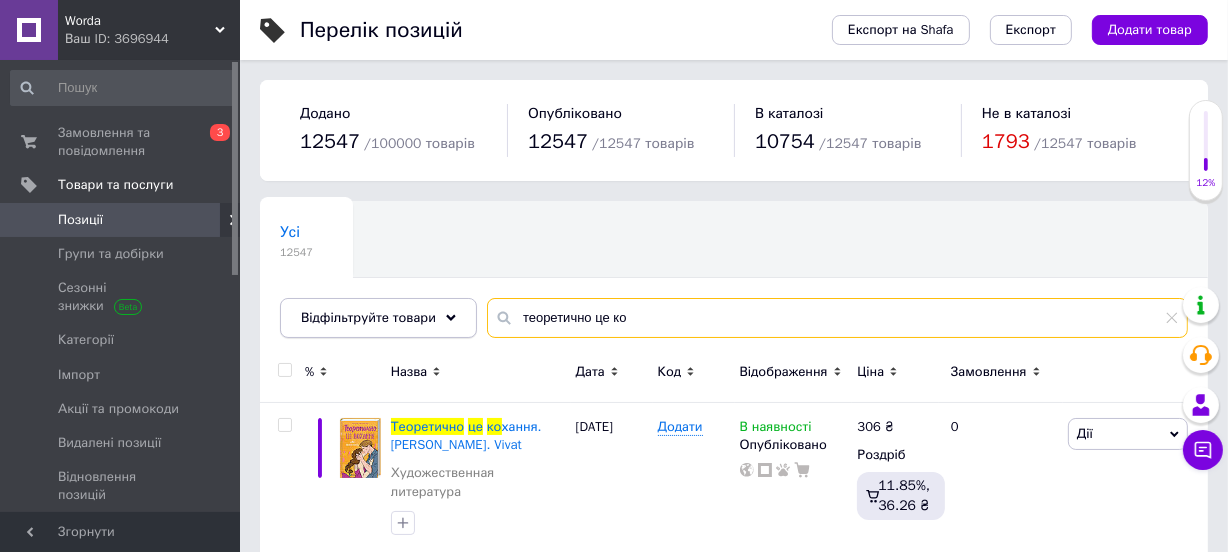 drag, startPoint x: 636, startPoint y: 306, endPoint x: 346, endPoint y: 301, distance: 290.0431 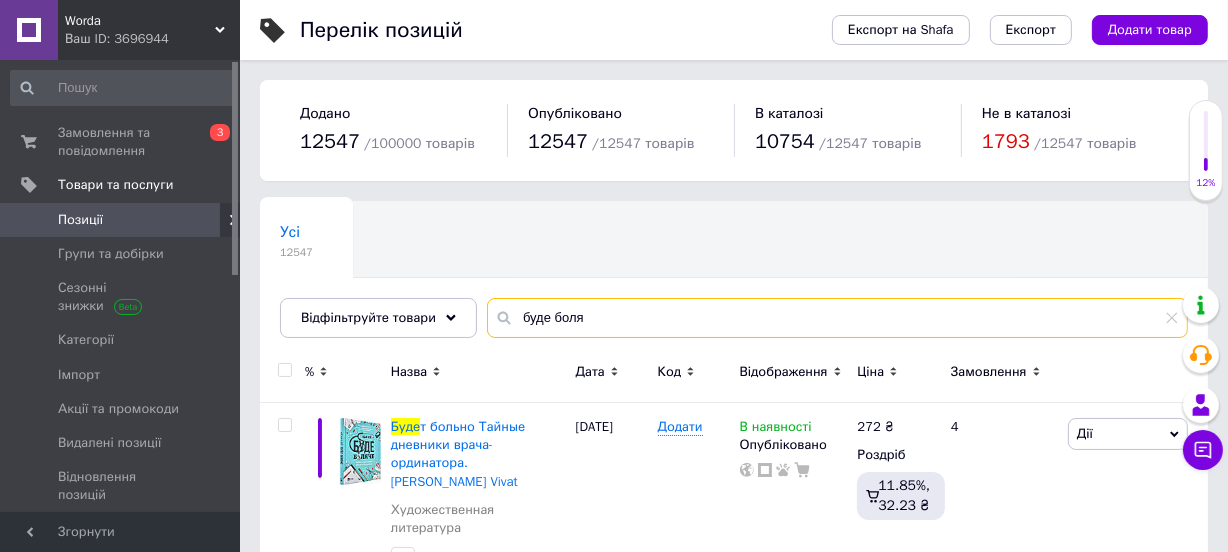 drag, startPoint x: 614, startPoint y: 321, endPoint x: 483, endPoint y: 320, distance: 131.00381 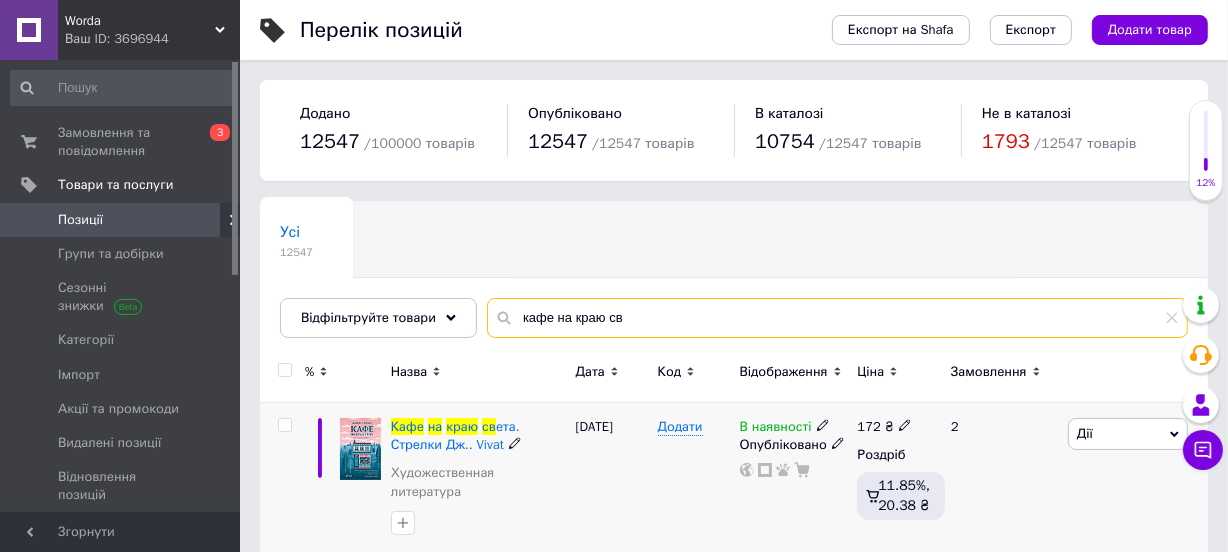 type on "кафе на краю св" 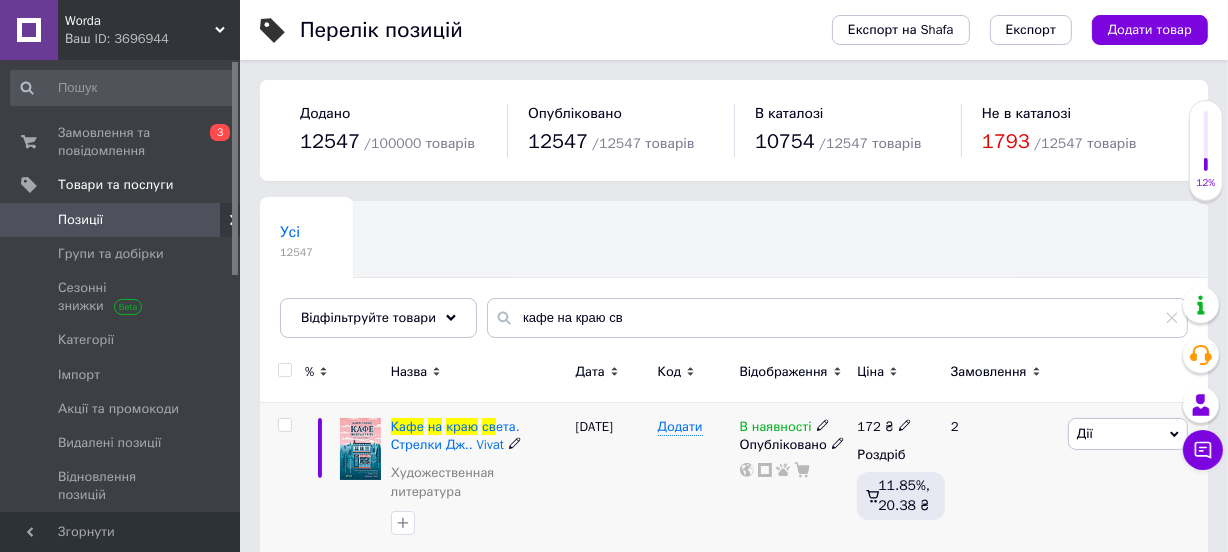 click 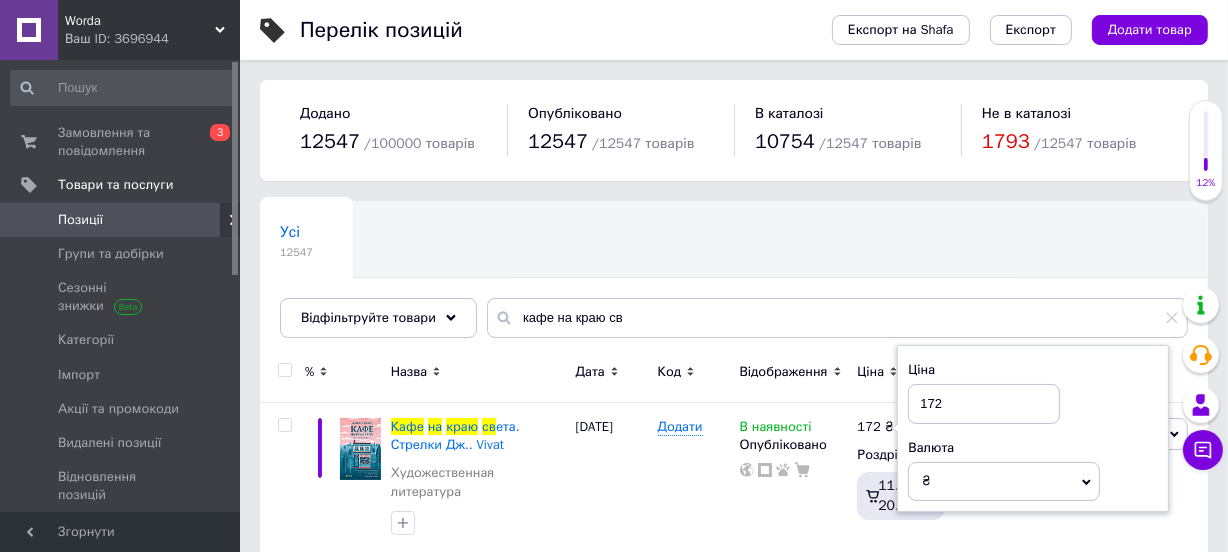 drag, startPoint x: 976, startPoint y: 407, endPoint x: 866, endPoint y: 400, distance: 110.2225 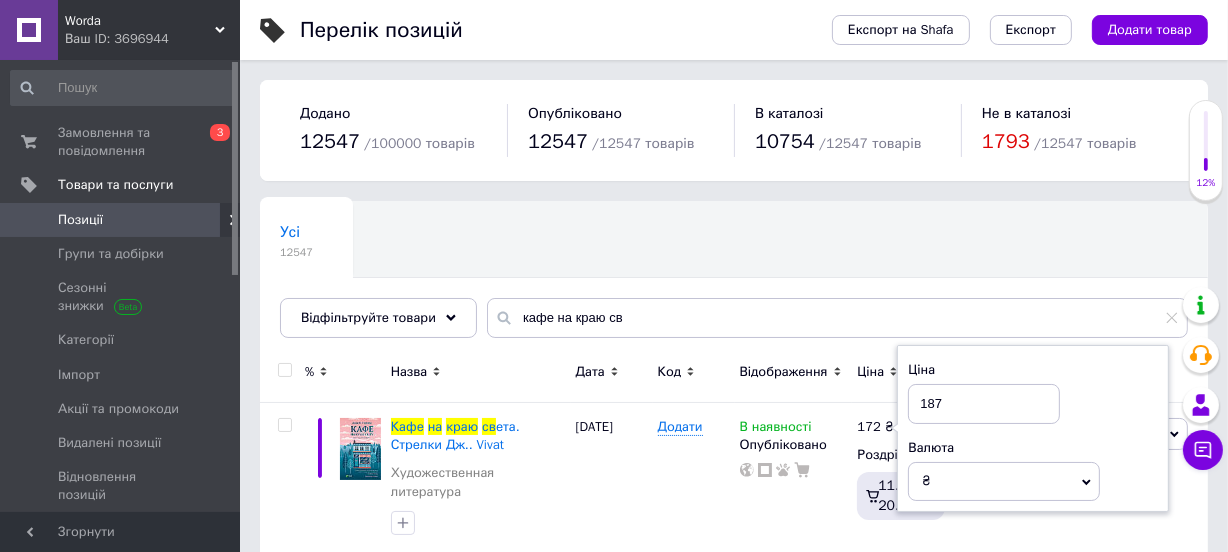 type on "187" 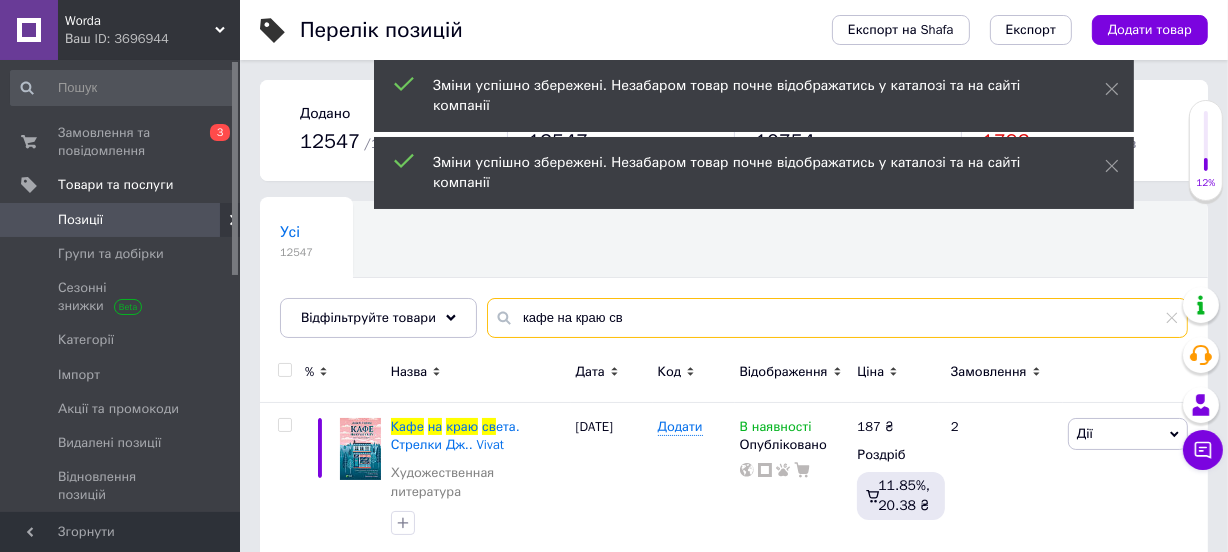 drag, startPoint x: 675, startPoint y: 326, endPoint x: 546, endPoint y: 323, distance: 129.03488 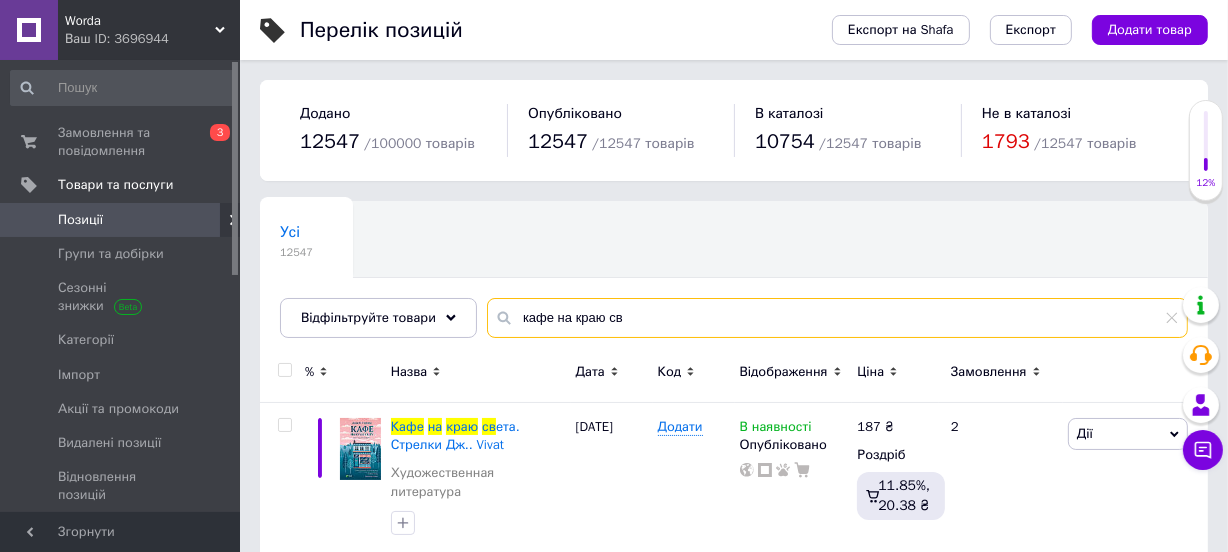 paste on "мієві вал" 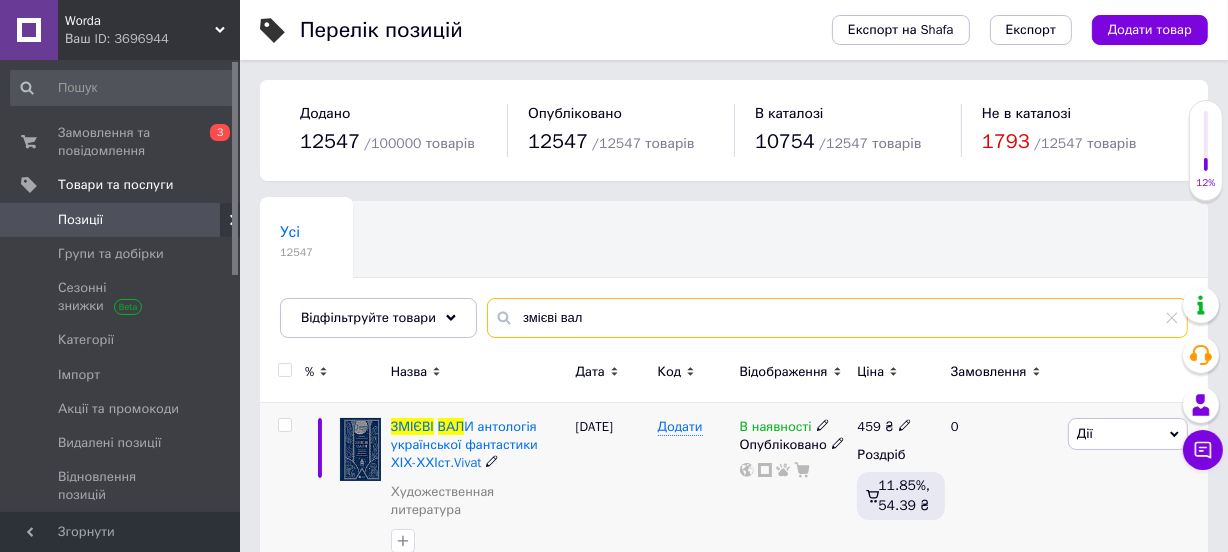type on "змієві вал" 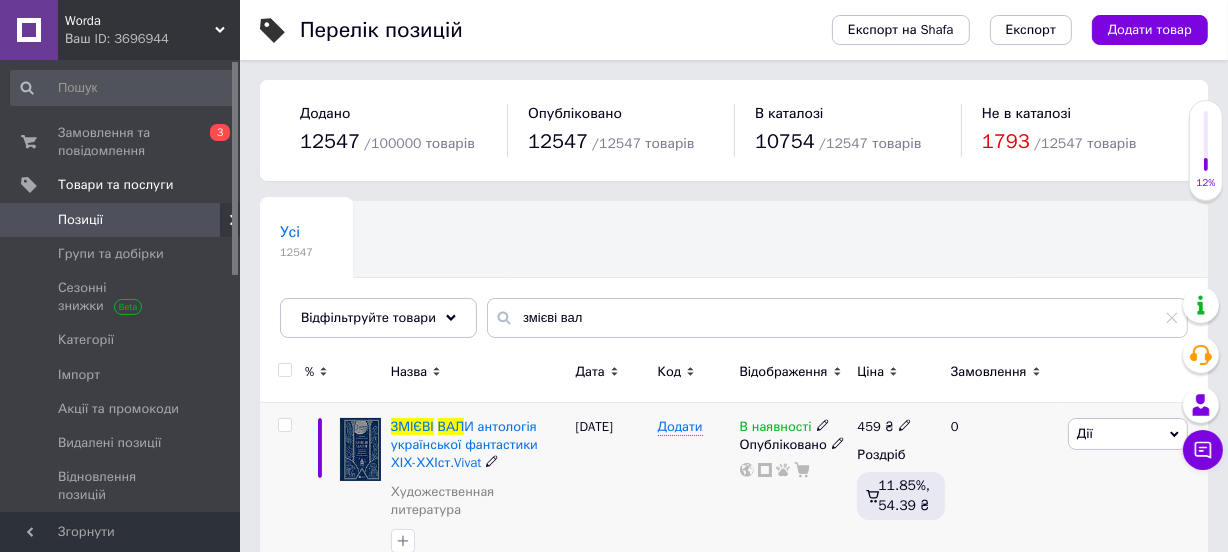 click 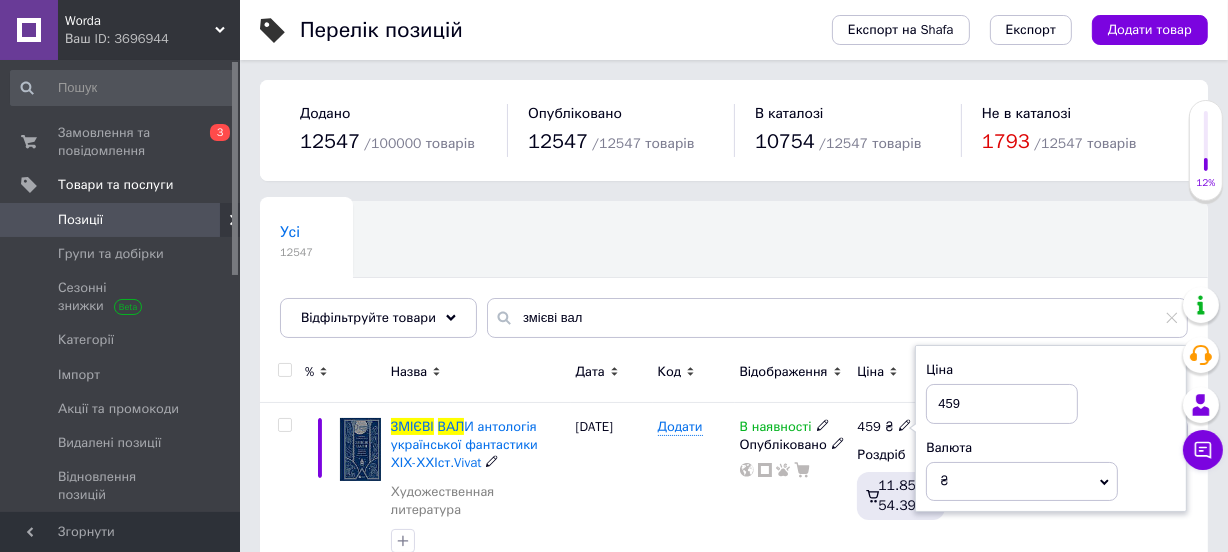 drag, startPoint x: 1014, startPoint y: 393, endPoint x: 850, endPoint y: 385, distance: 164.195 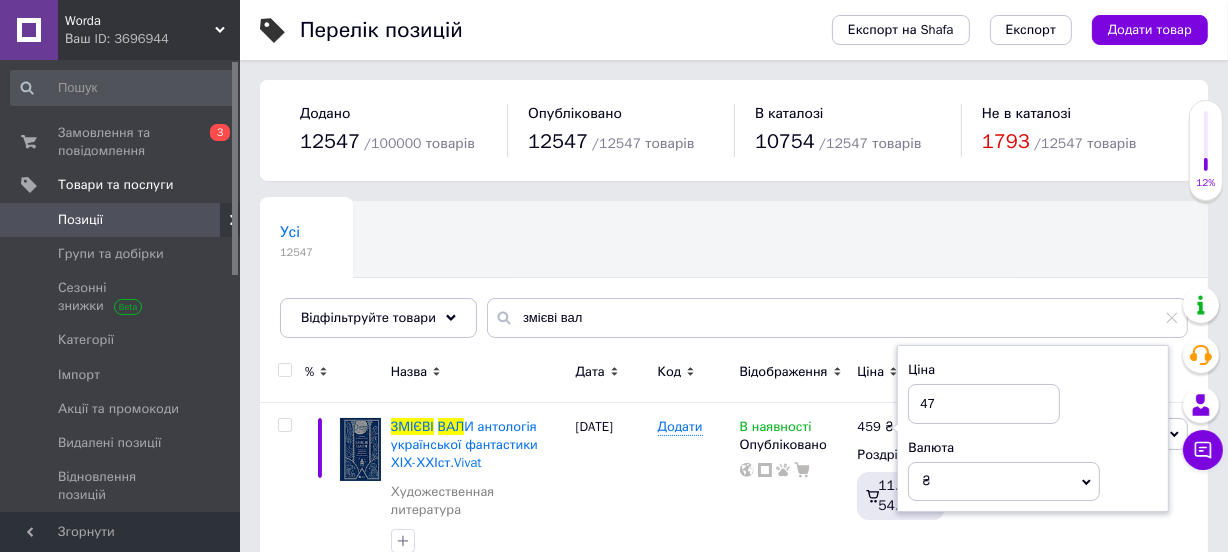 type on "476" 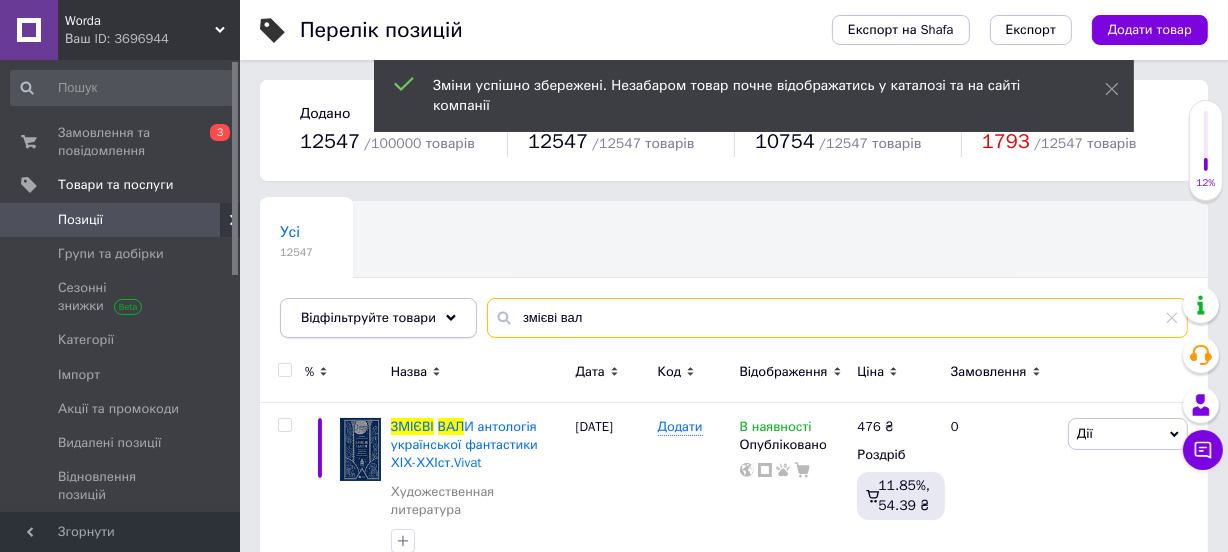 drag, startPoint x: 632, startPoint y: 318, endPoint x: 310, endPoint y: 310, distance: 322.09937 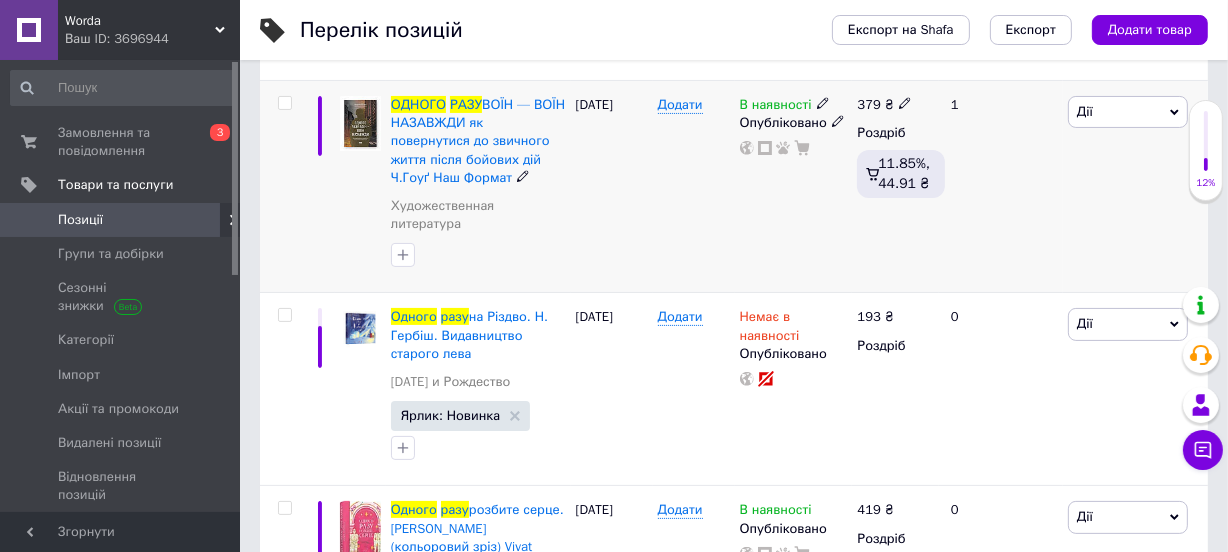 scroll, scrollTop: 363, scrollLeft: 0, axis: vertical 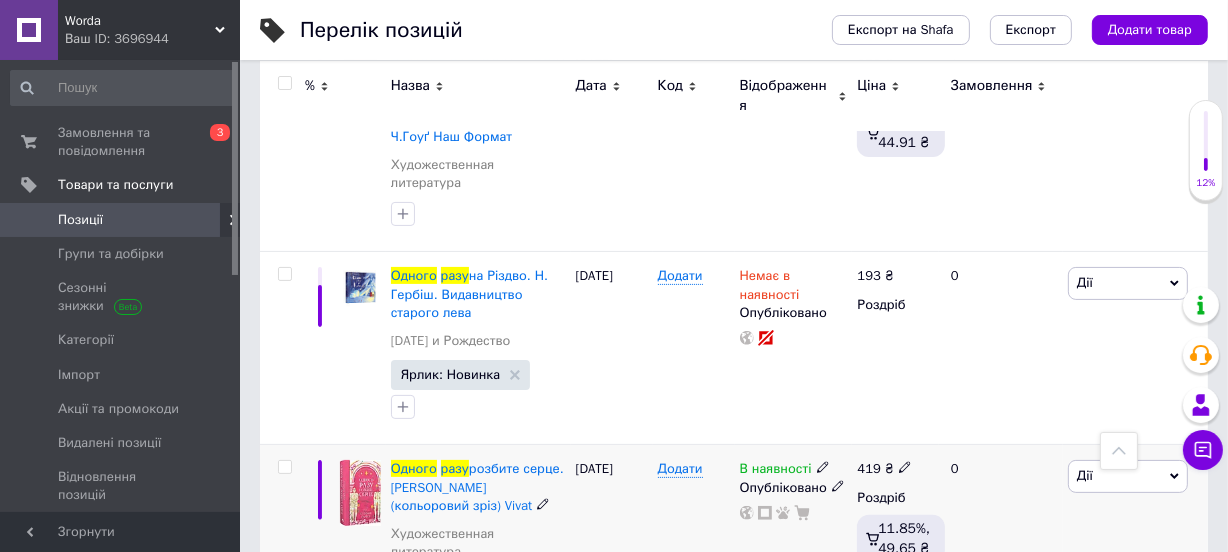 type on "одного разу" 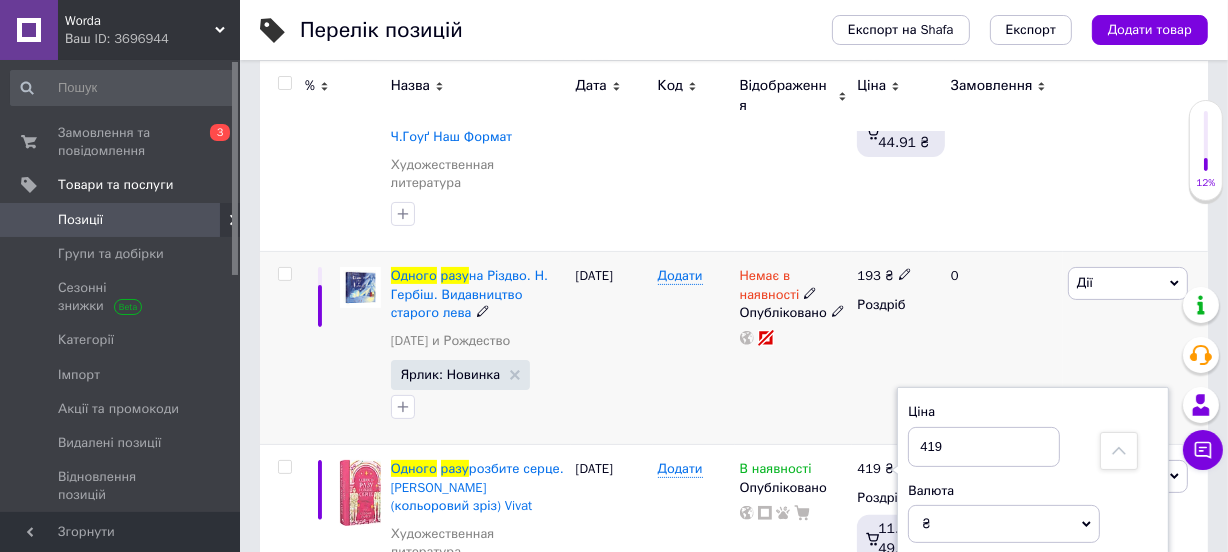 drag, startPoint x: 989, startPoint y: 416, endPoint x: 859, endPoint y: 413, distance: 130.0346 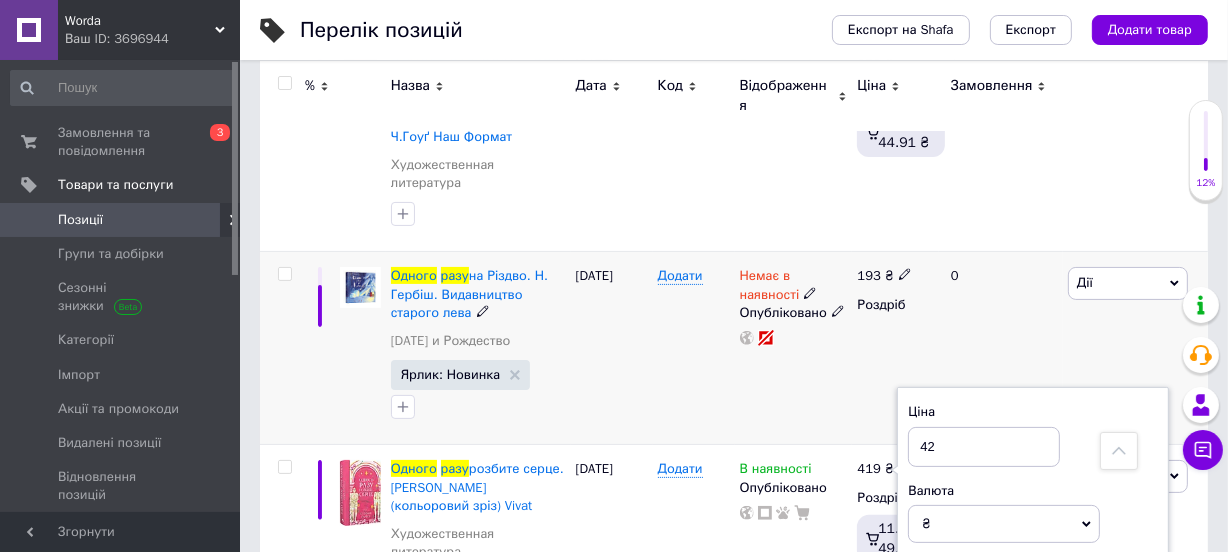 type on "425" 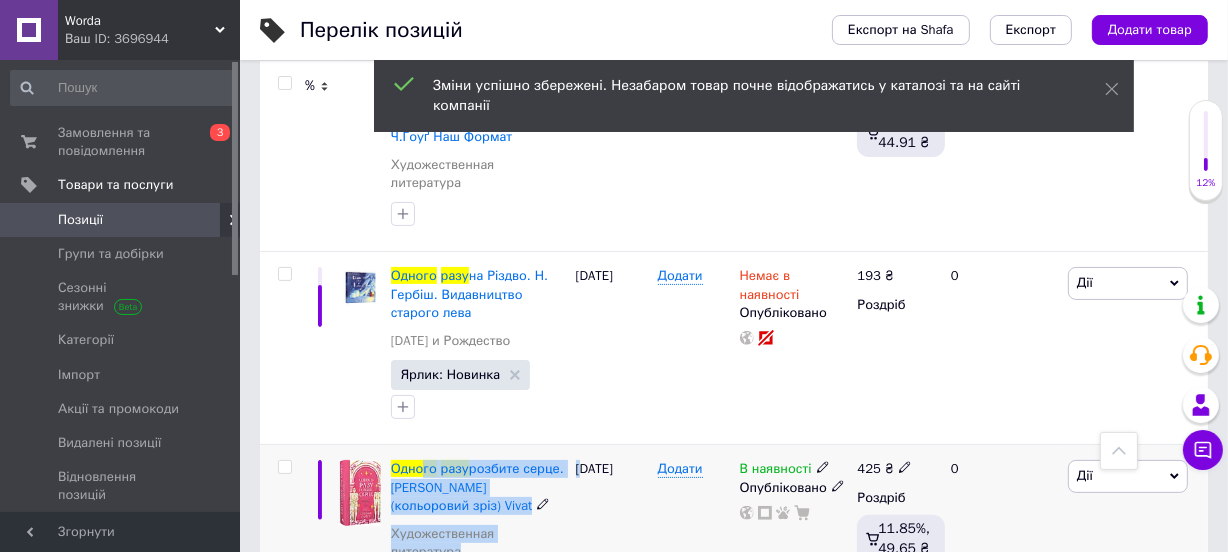 drag, startPoint x: 580, startPoint y: 465, endPoint x: 424, endPoint y: 439, distance: 158.15182 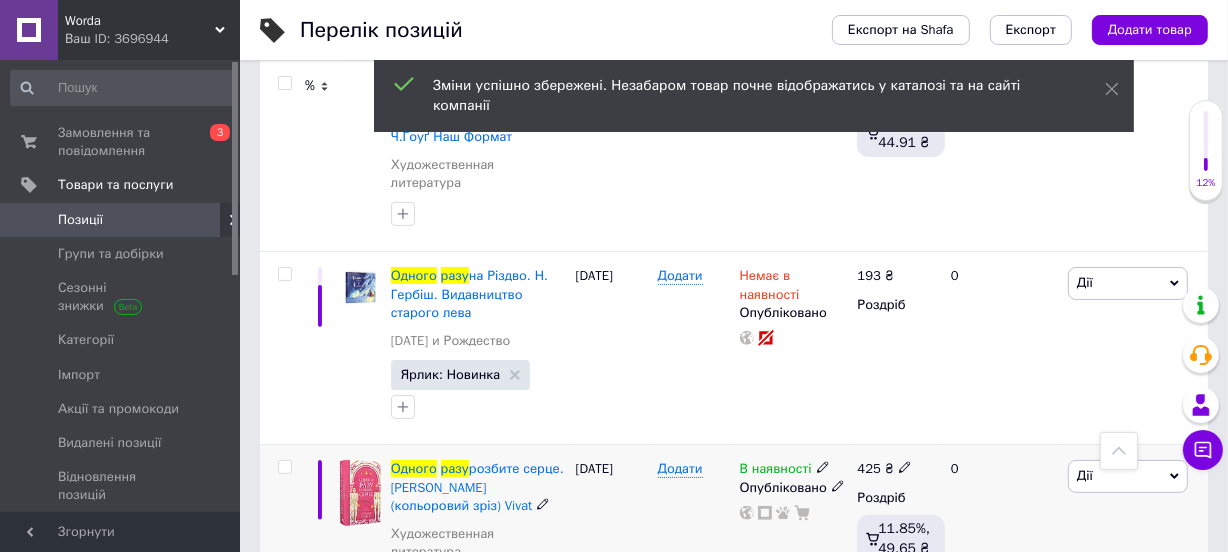 drag, startPoint x: 679, startPoint y: 518, endPoint x: 582, endPoint y: 492, distance: 100.4241 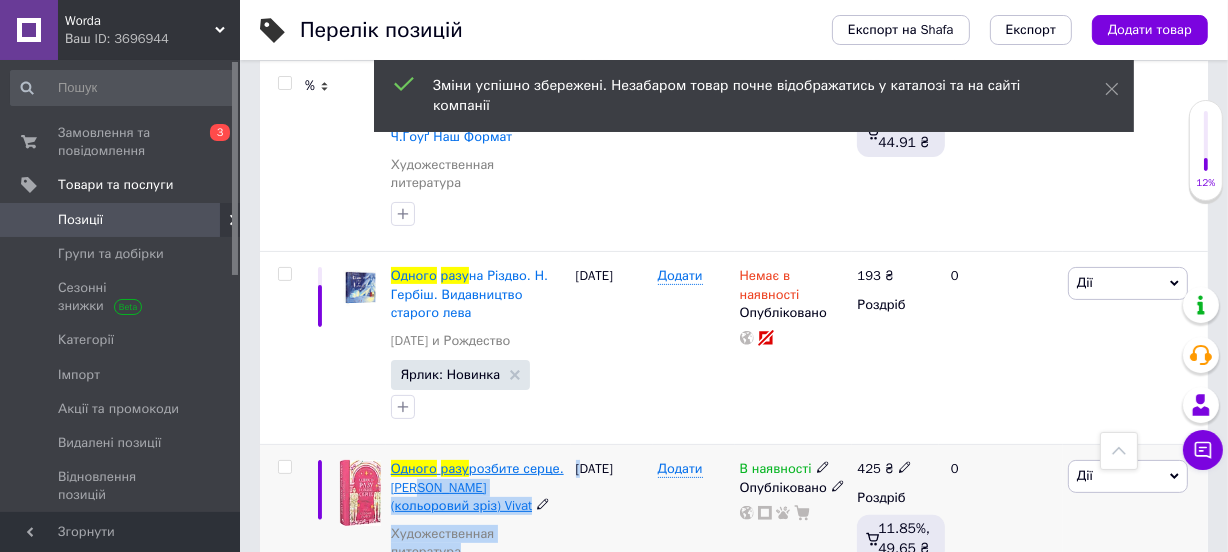 drag, startPoint x: 574, startPoint y: 483, endPoint x: 412, endPoint y: 466, distance: 162.88953 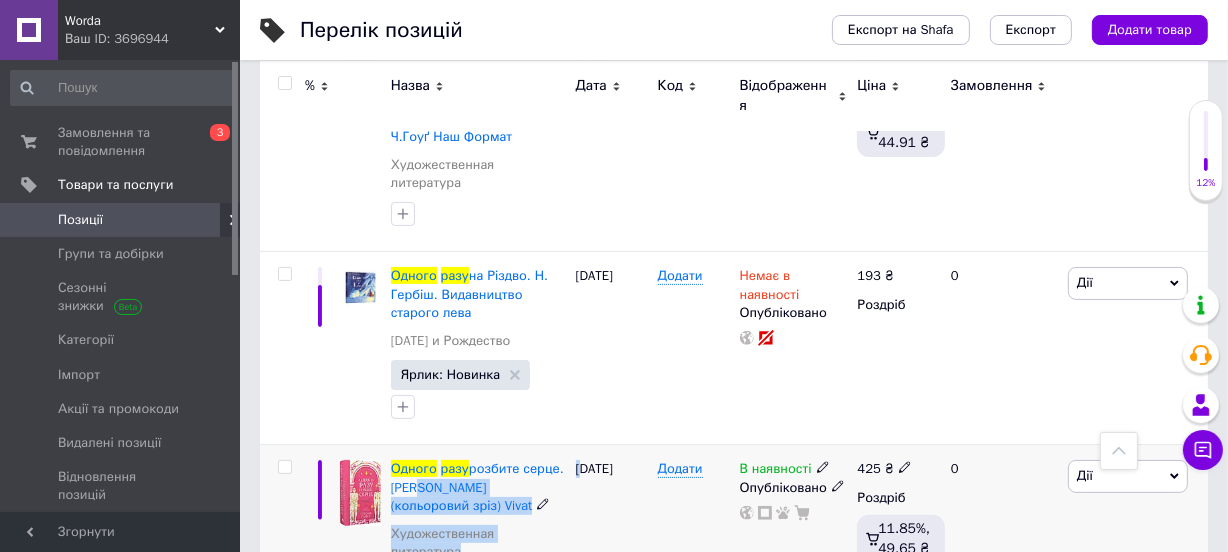 drag, startPoint x: 548, startPoint y: 502, endPoint x: 535, endPoint y: 488, distance: 19.104973 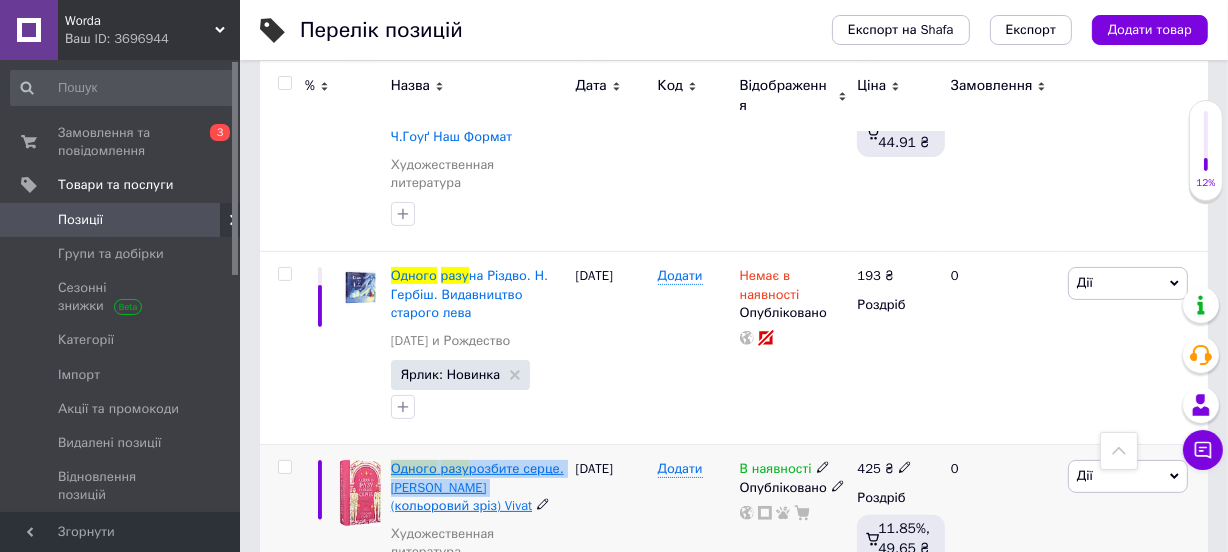 drag, startPoint x: 389, startPoint y: 442, endPoint x: 478, endPoint y: 460, distance: 90.80198 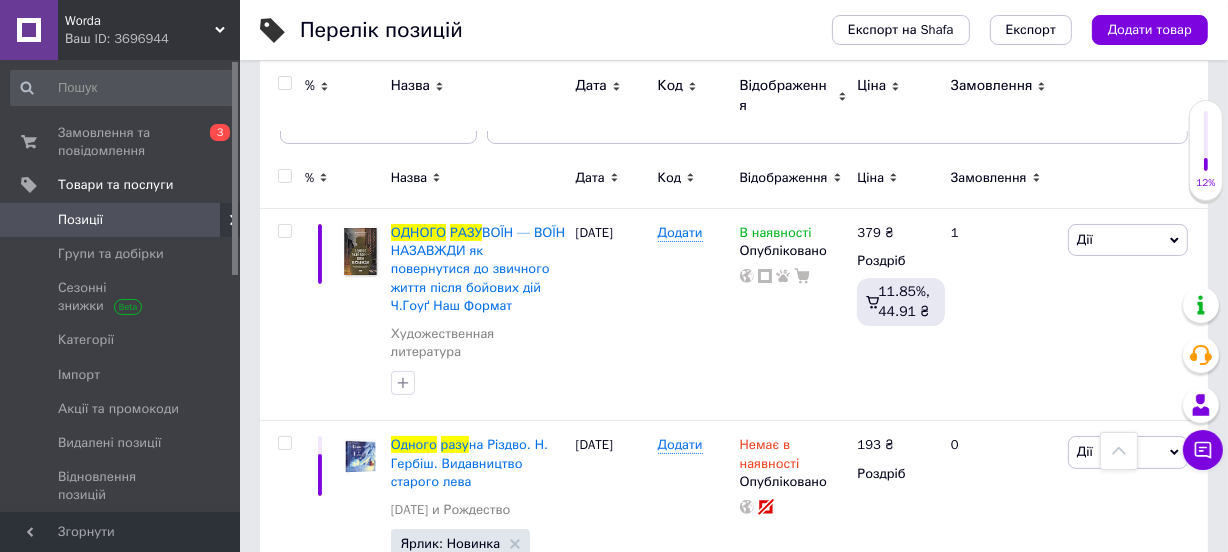scroll, scrollTop: 0, scrollLeft: 0, axis: both 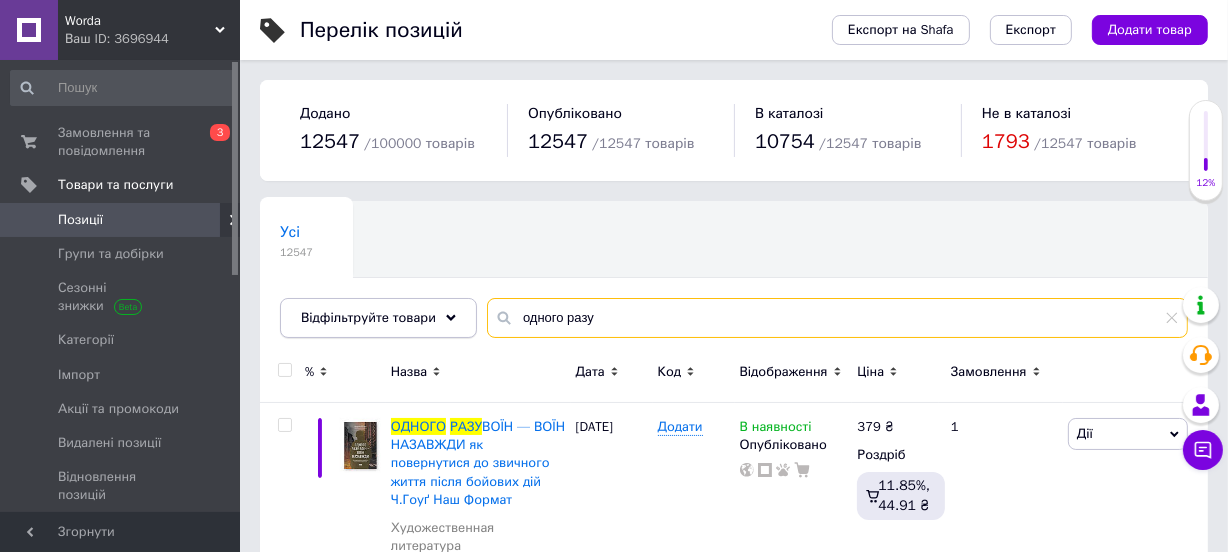 drag, startPoint x: 614, startPoint y: 330, endPoint x: 497, endPoint y: 319, distance: 117.51595 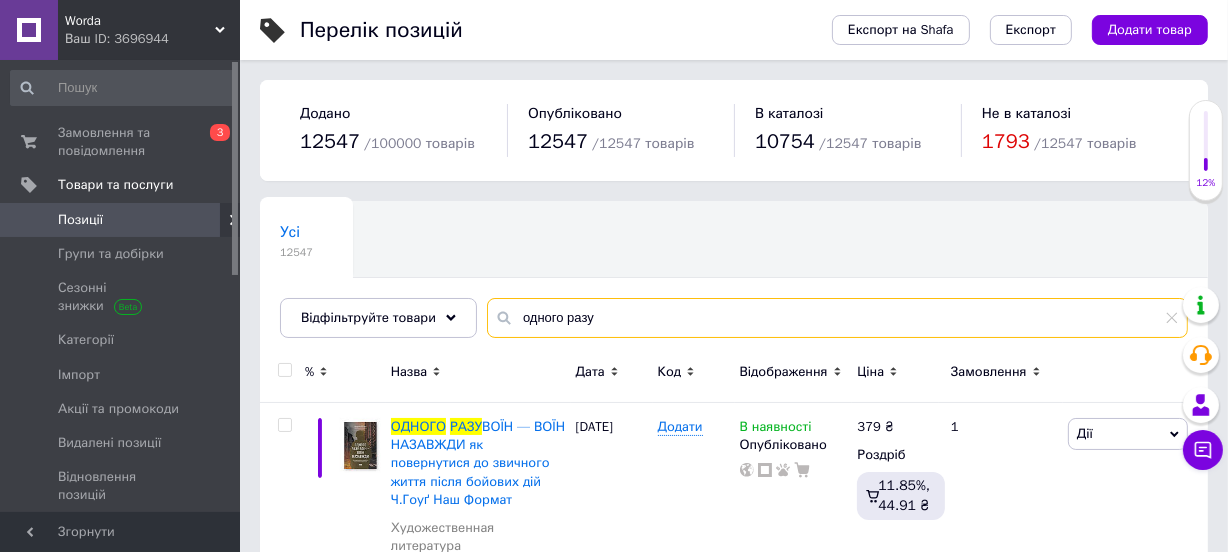 click on "Відфільтруйте товари одного разу" at bounding box center [734, 318] 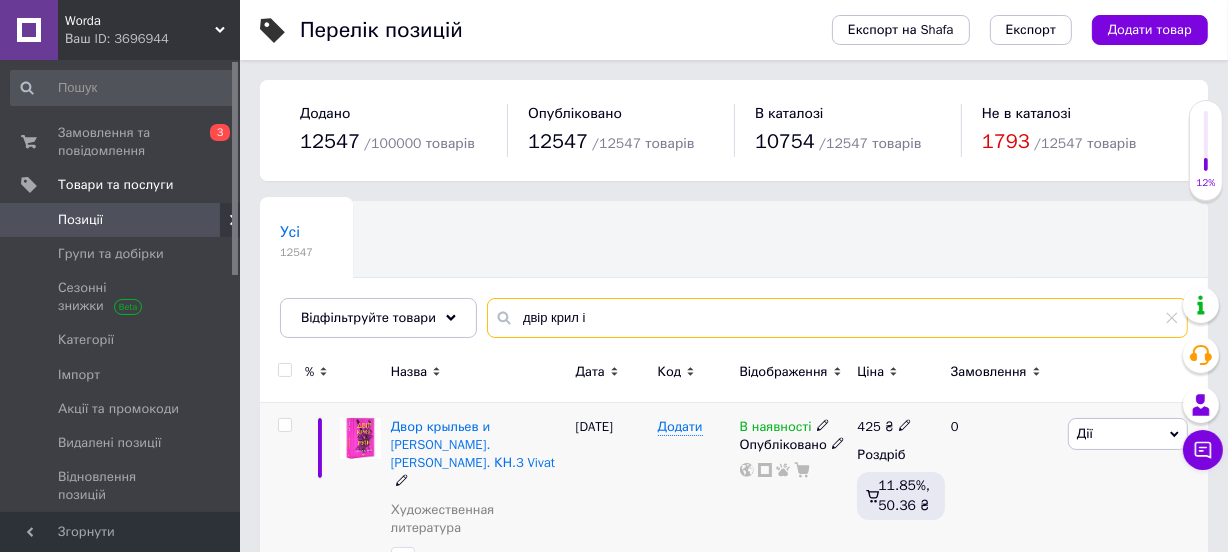 type on "двір крил і" 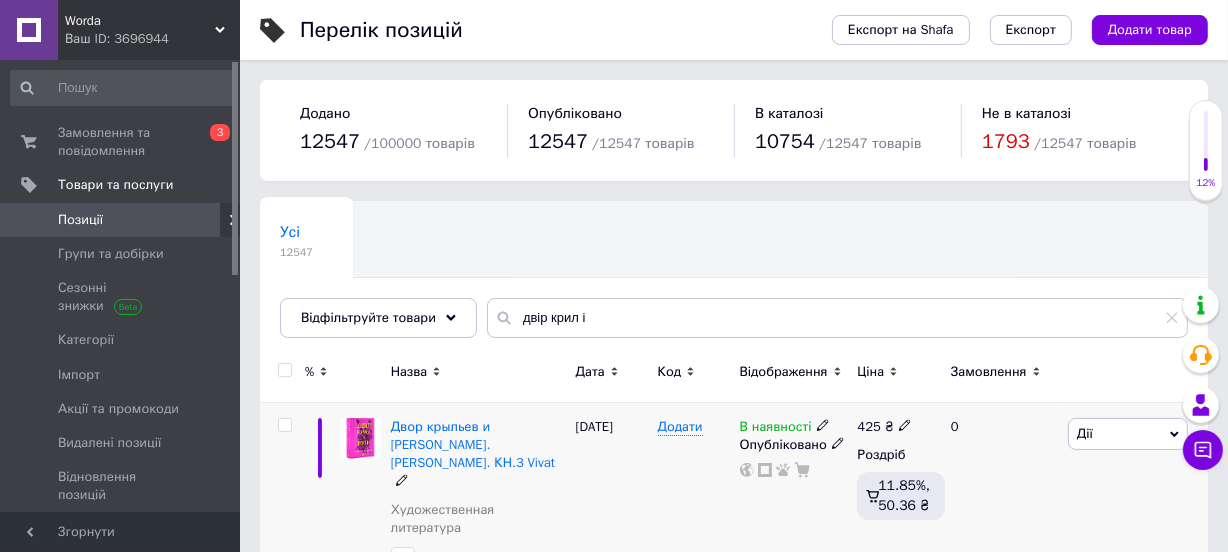 click 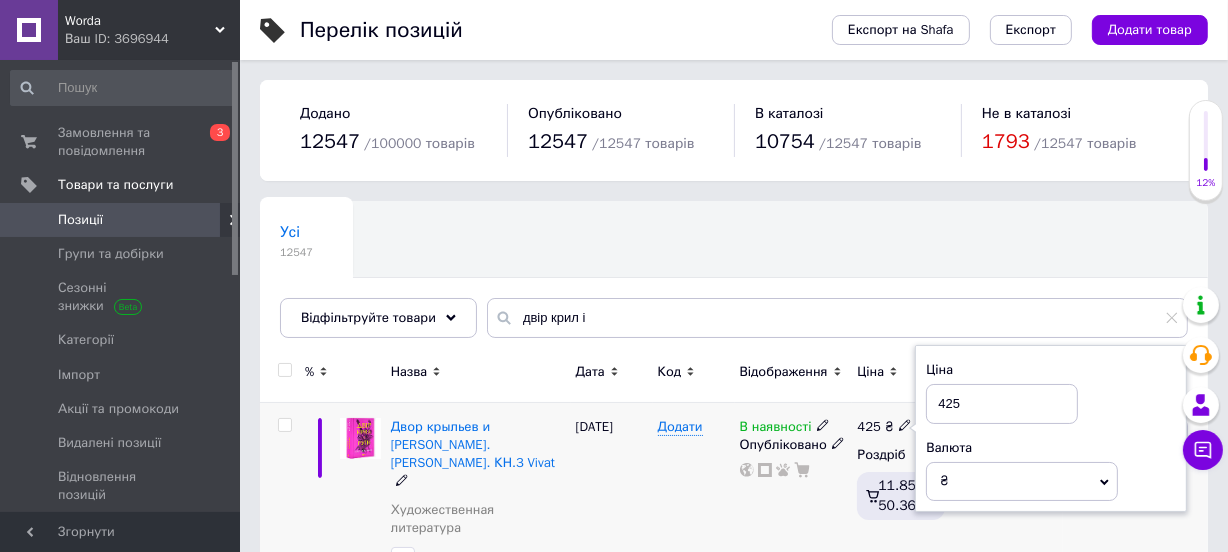 drag, startPoint x: 959, startPoint y: 402, endPoint x: 890, endPoint y: 402, distance: 69 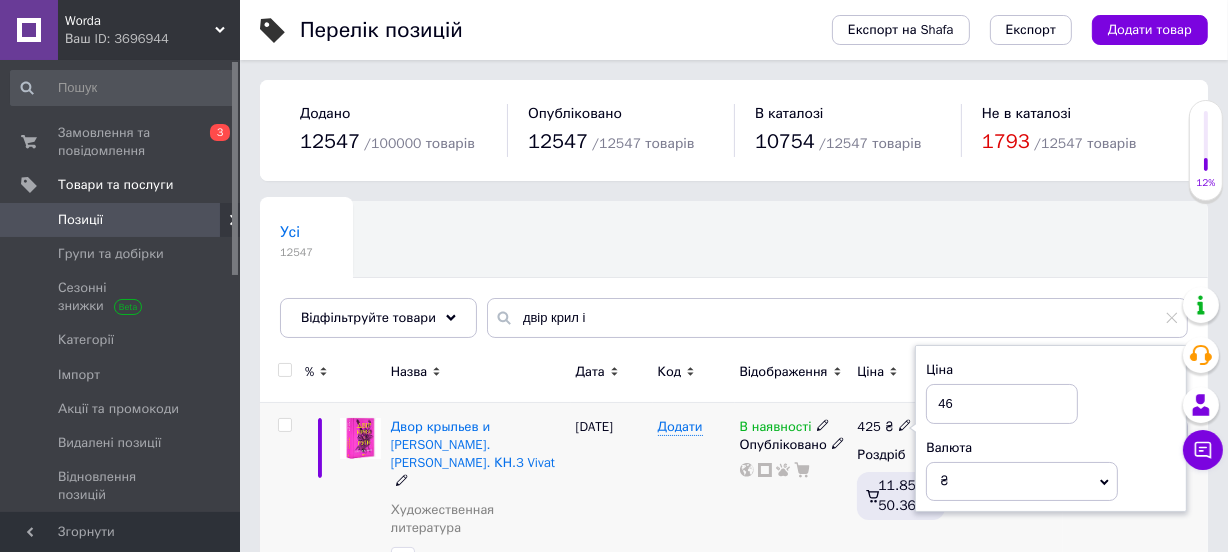 type on "468" 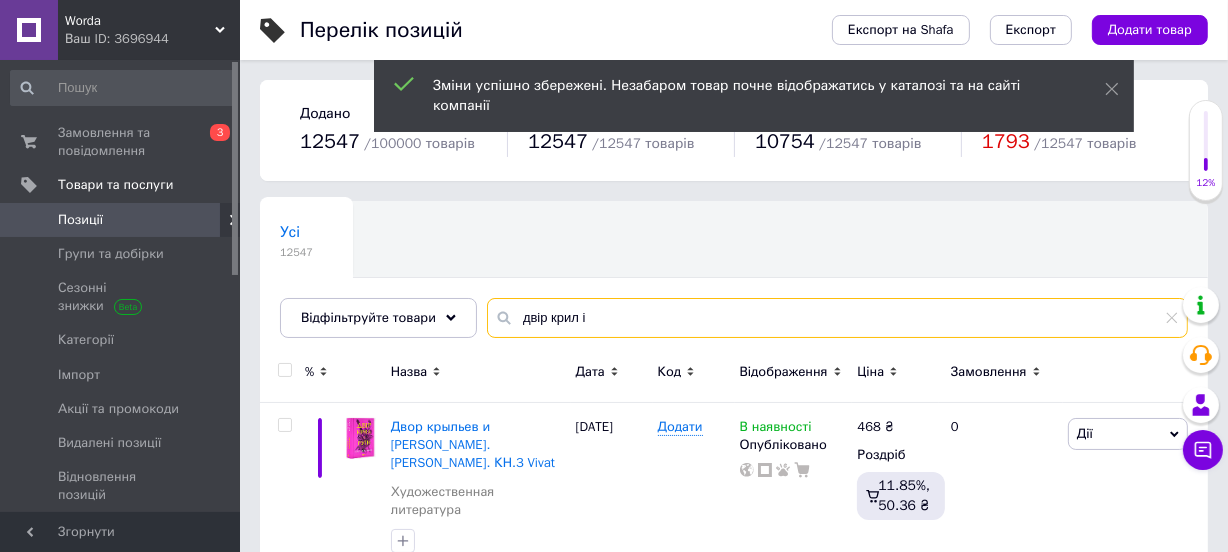 drag, startPoint x: 677, startPoint y: 307, endPoint x: 468, endPoint y: 276, distance: 211.28653 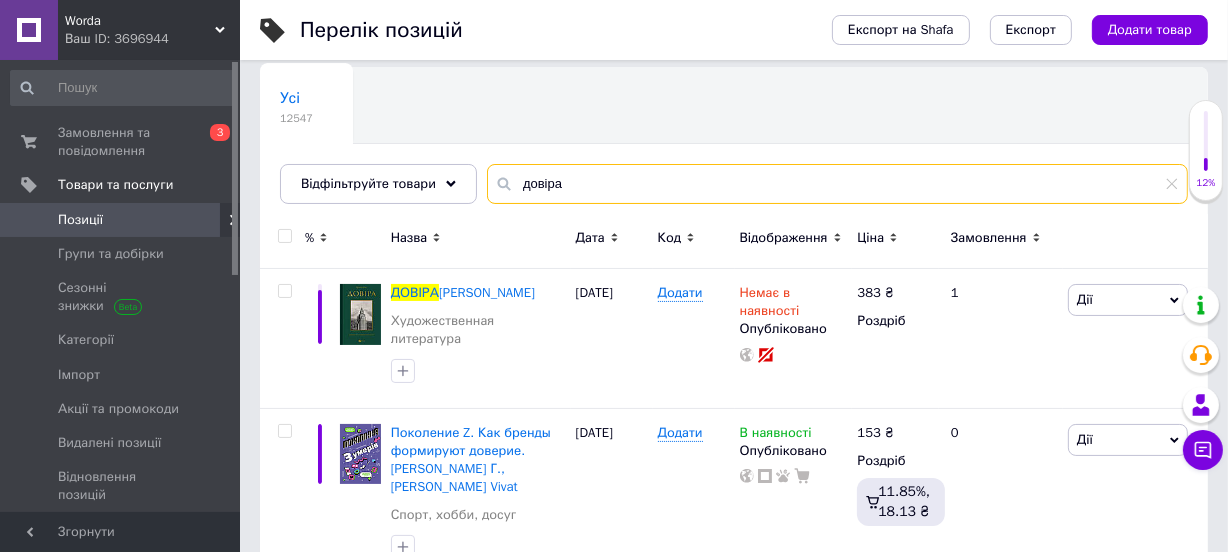 scroll, scrollTop: 149, scrollLeft: 0, axis: vertical 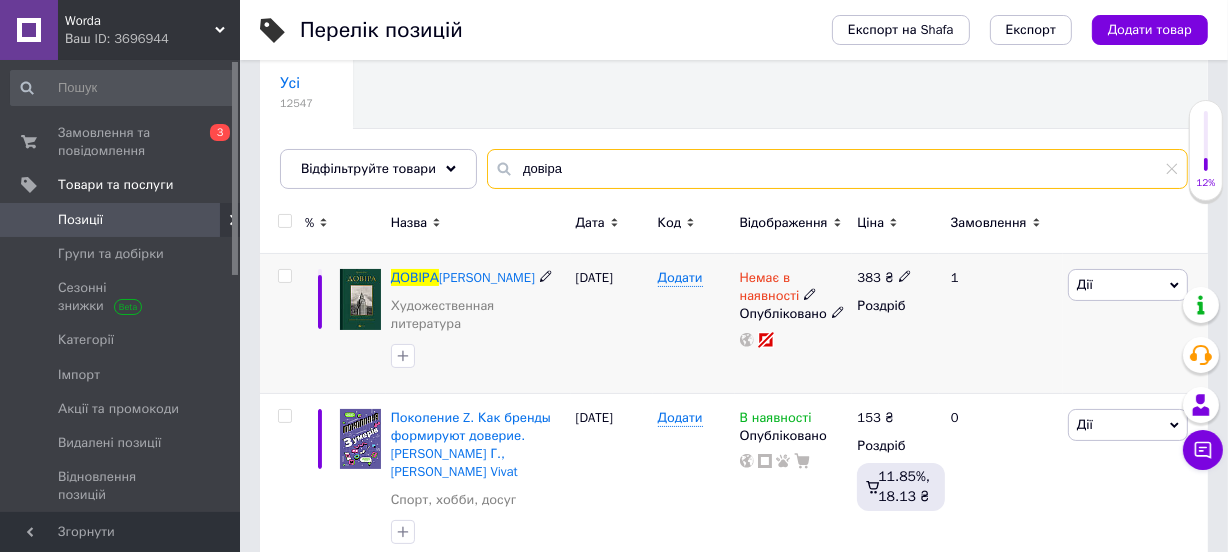 type on "довіра" 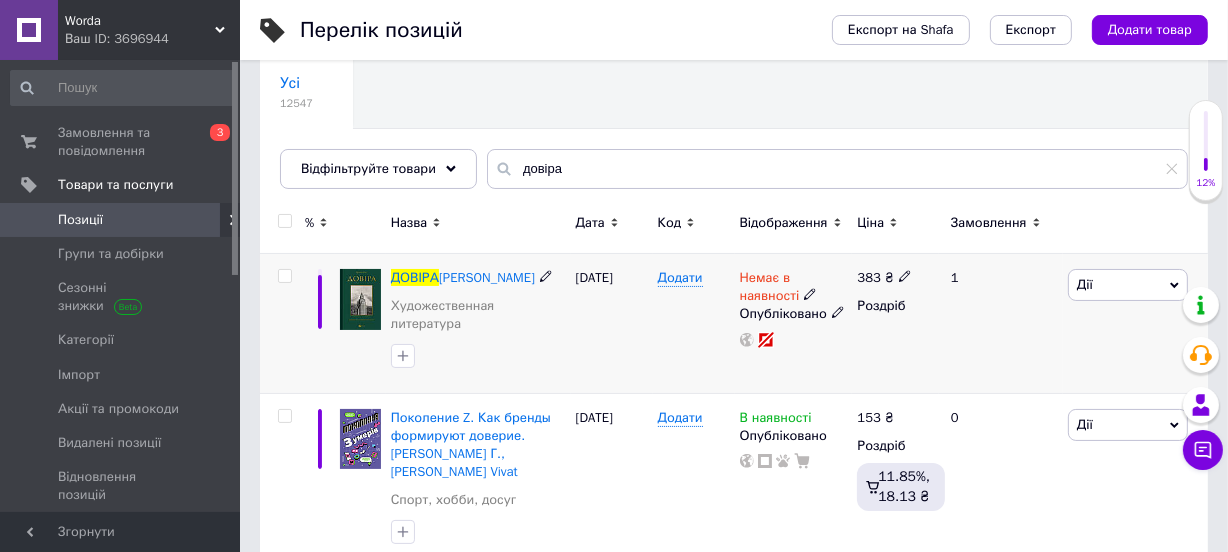 click 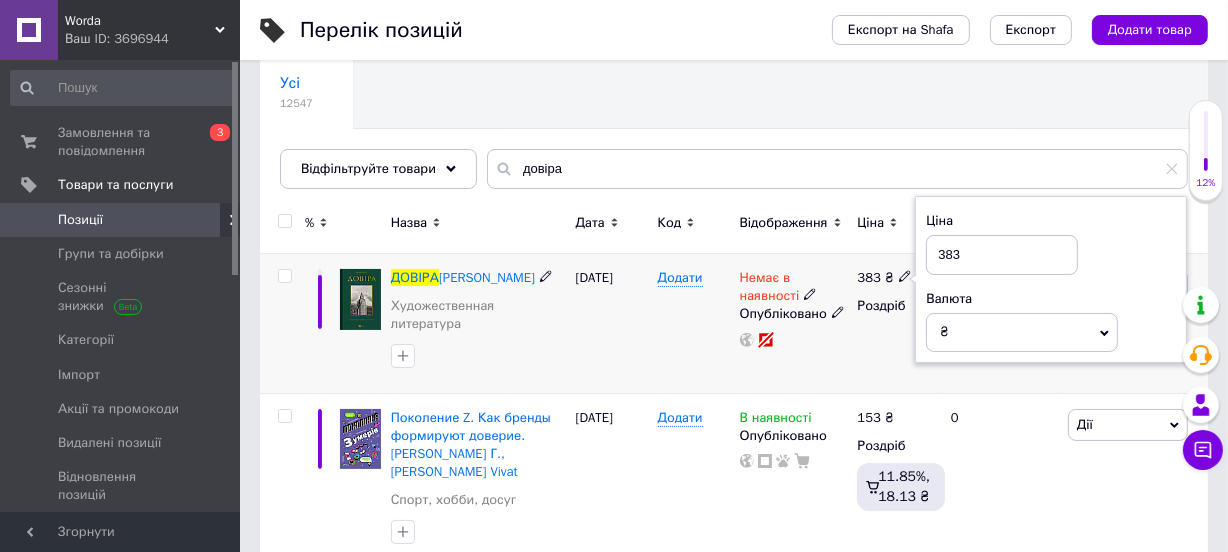 drag, startPoint x: 905, startPoint y: 273, endPoint x: 863, endPoint y: 254, distance: 46.09772 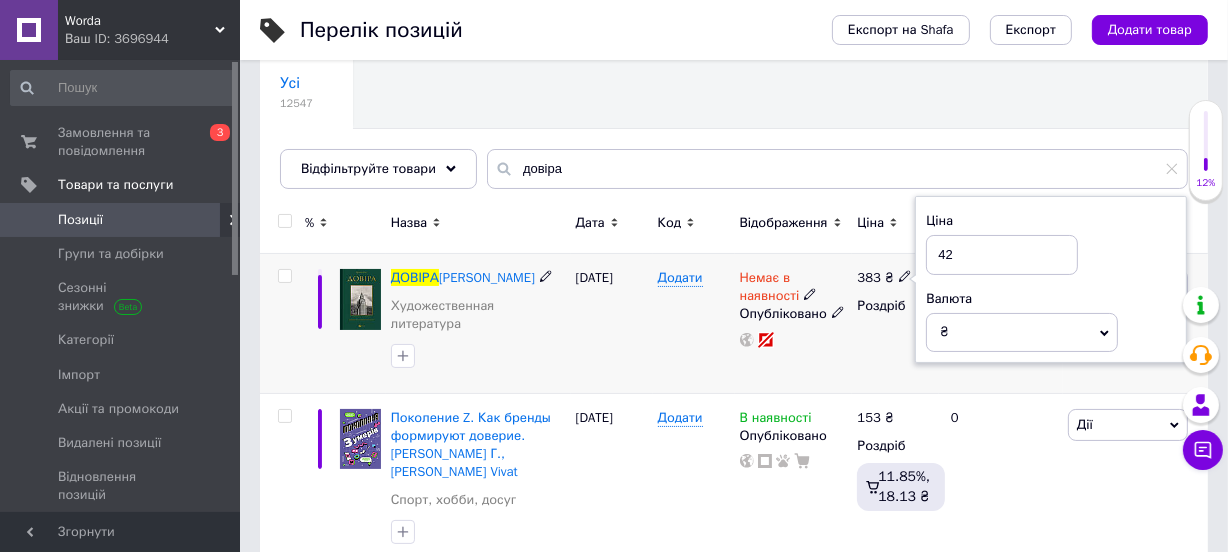 type on "425" 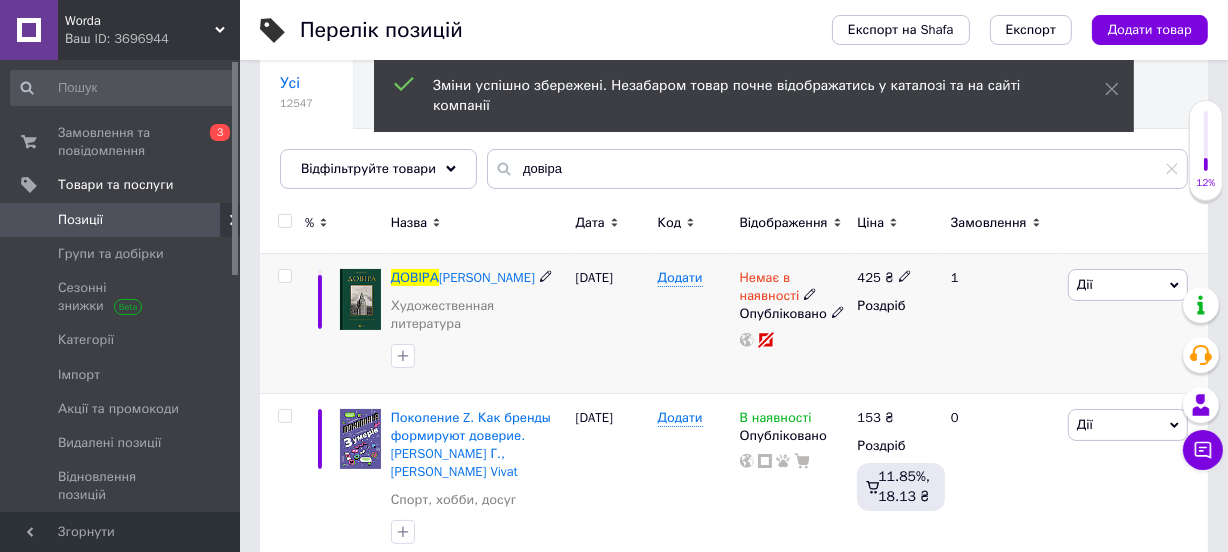 click at bounding box center (810, 294) 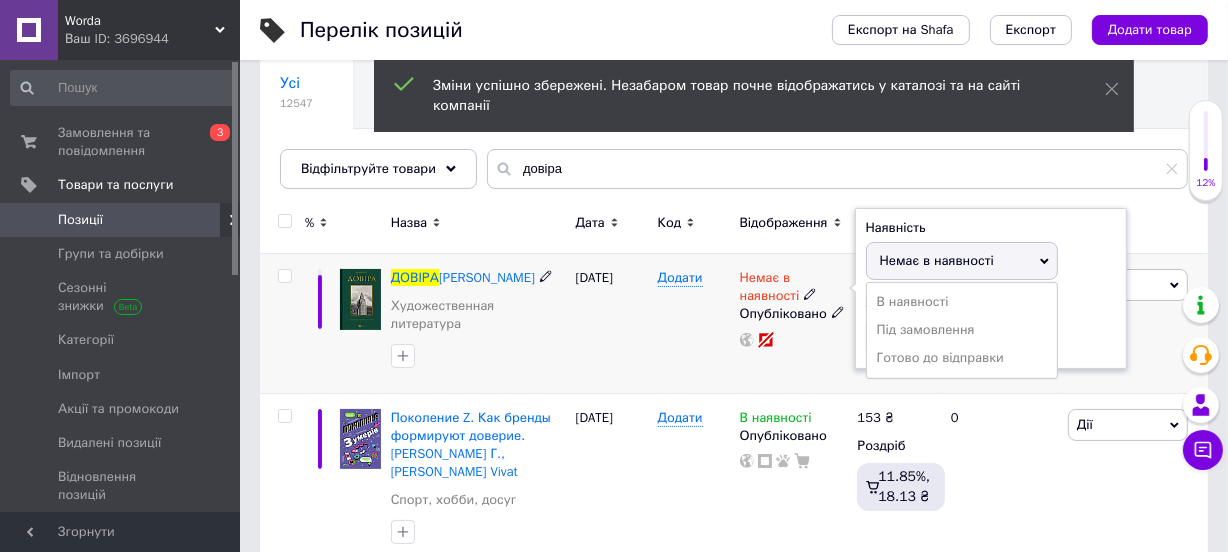 drag, startPoint x: 879, startPoint y: 301, endPoint x: 799, endPoint y: 298, distance: 80.05623 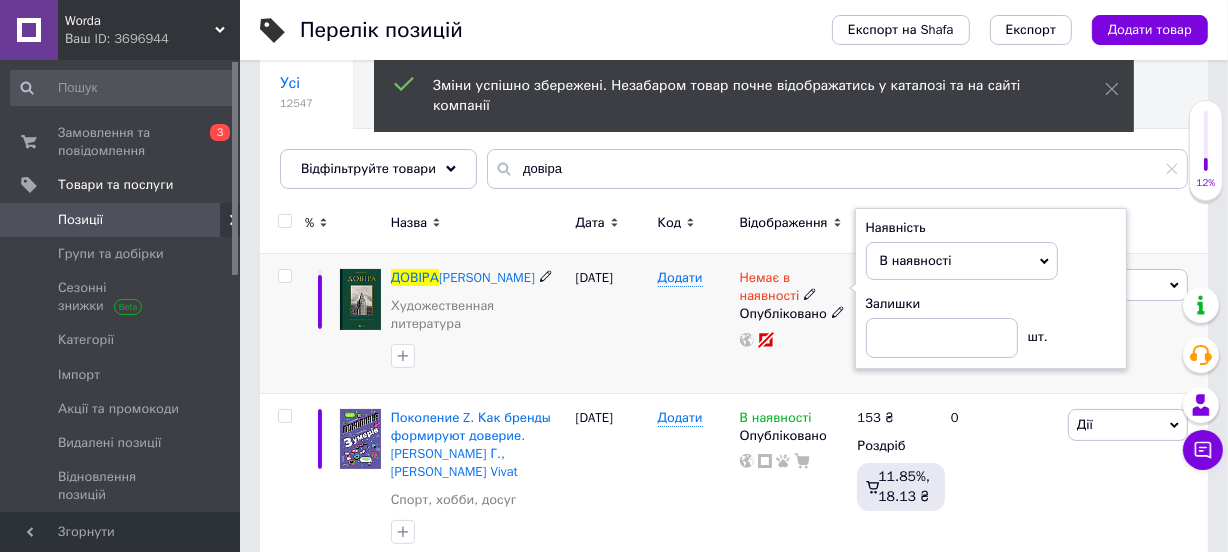 click at bounding box center (478, 356) 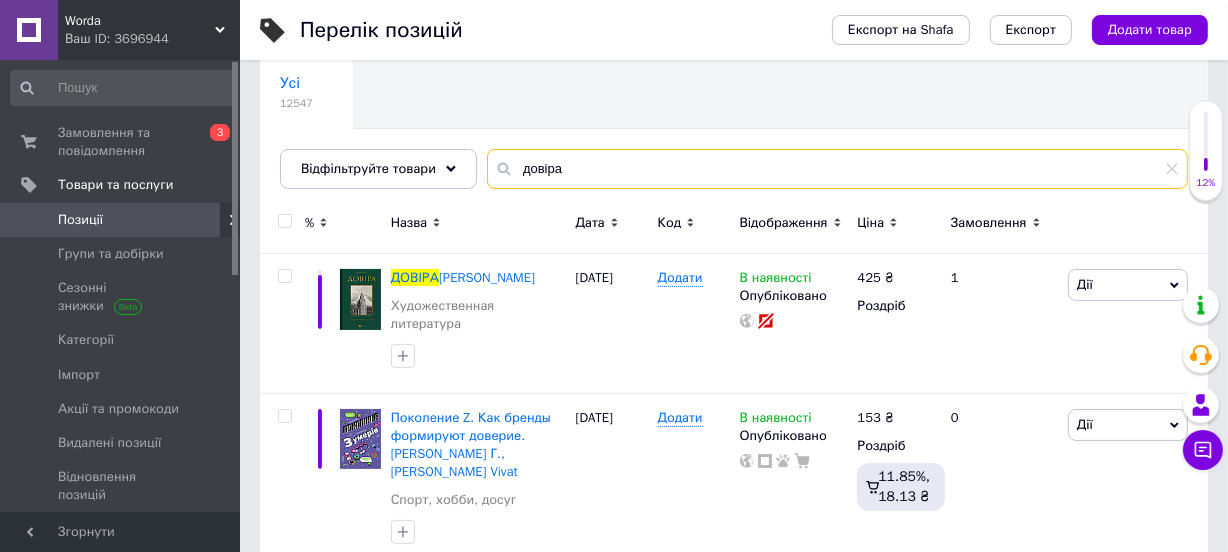 drag, startPoint x: 618, startPoint y: 169, endPoint x: 488, endPoint y: 166, distance: 130.0346 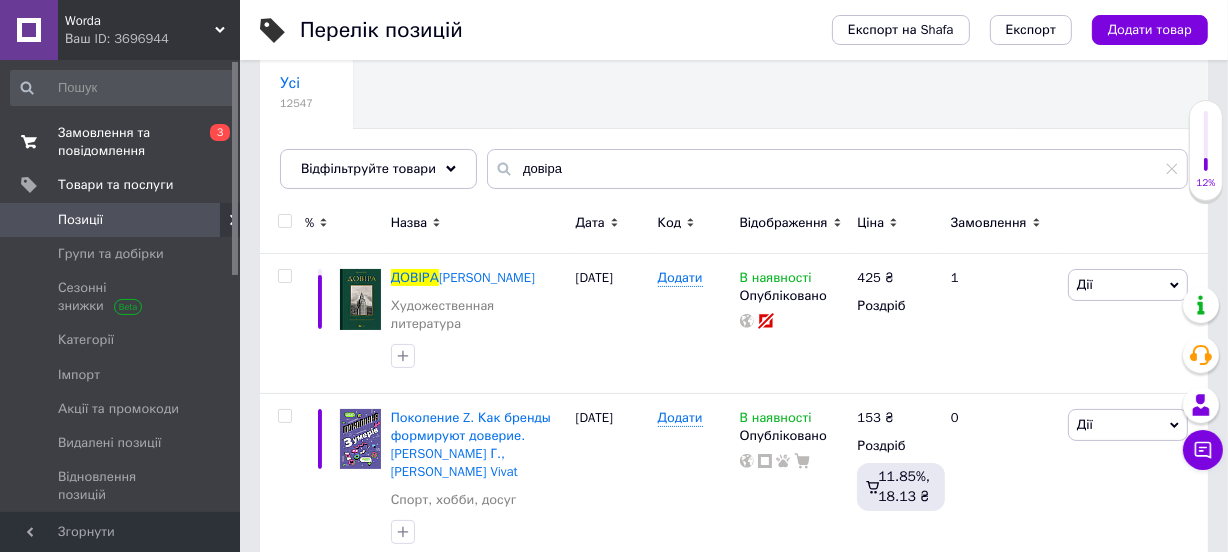 click on "Замовлення та повідомлення" at bounding box center [121, 142] 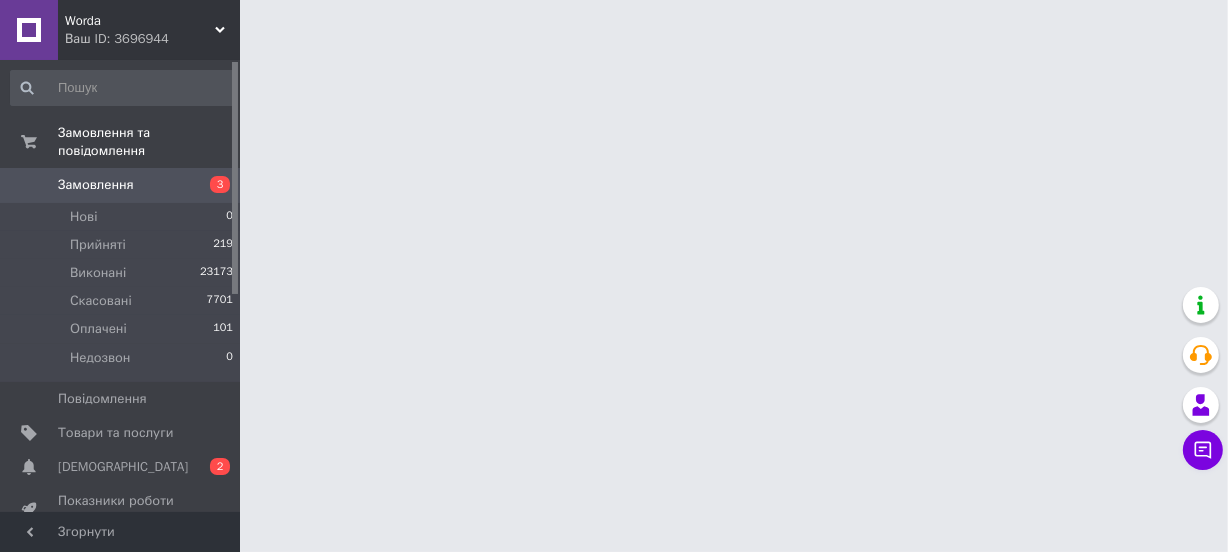 scroll, scrollTop: 0, scrollLeft: 0, axis: both 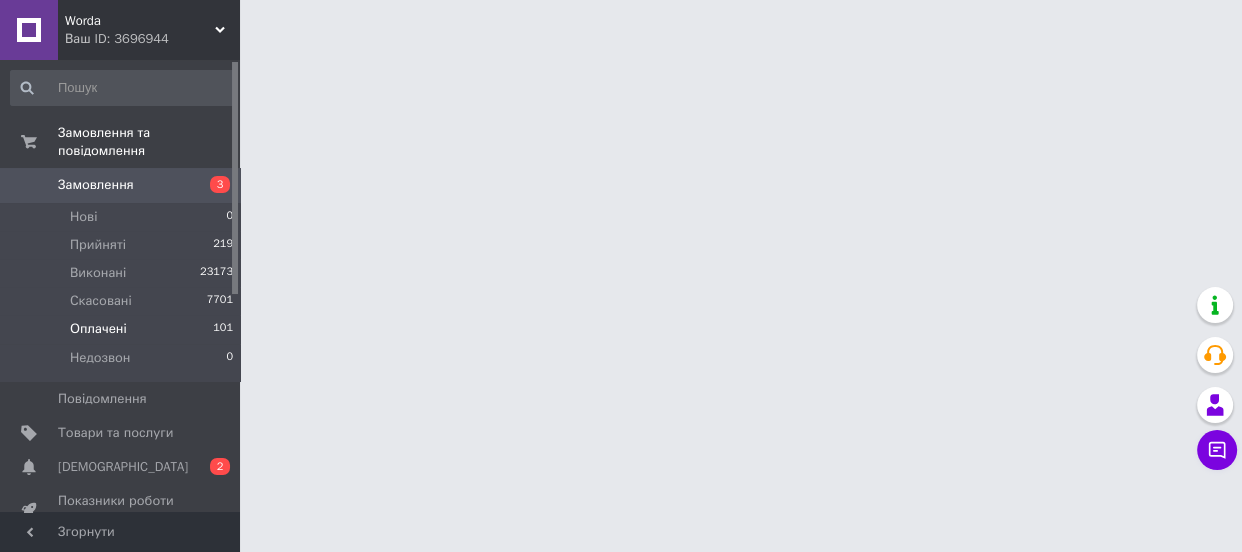 click on "Оплачені" at bounding box center (98, 329) 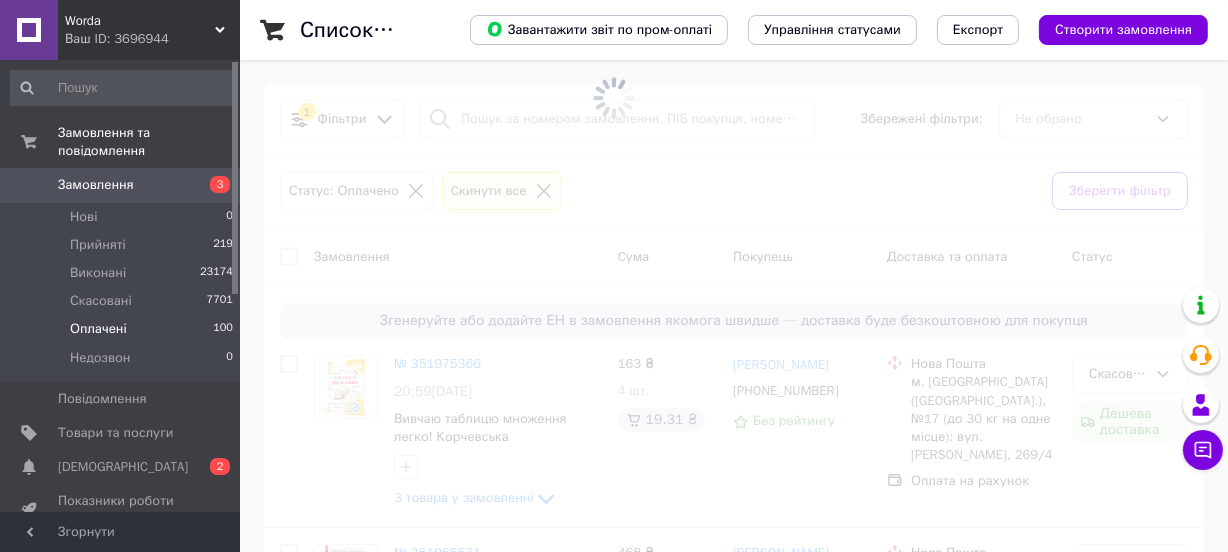 click on "Оплачені" at bounding box center (98, 329) 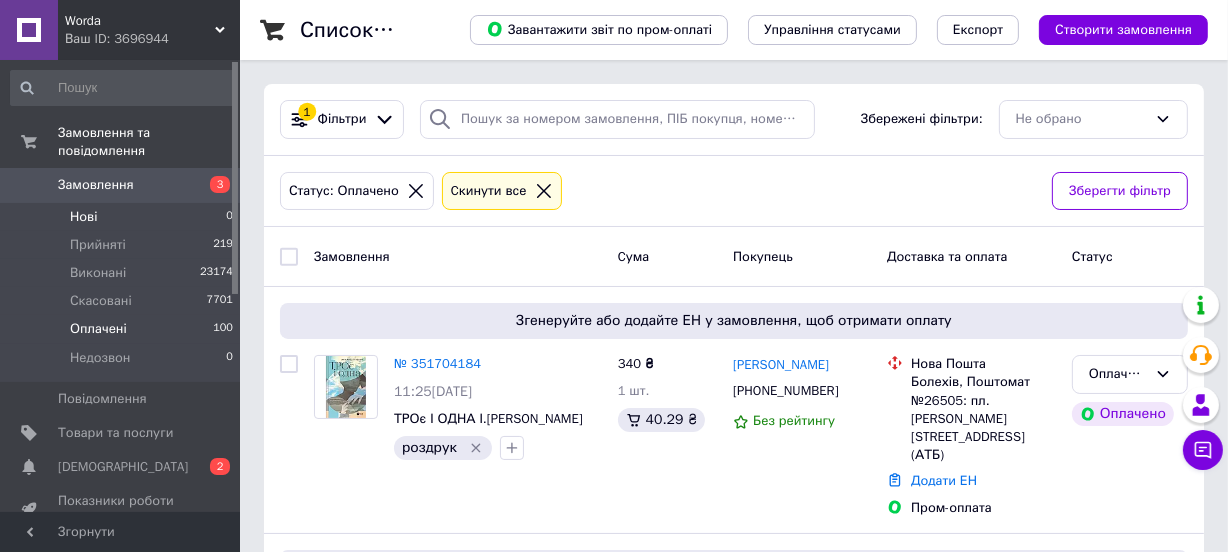 click on "Нові 0" at bounding box center (122, 217) 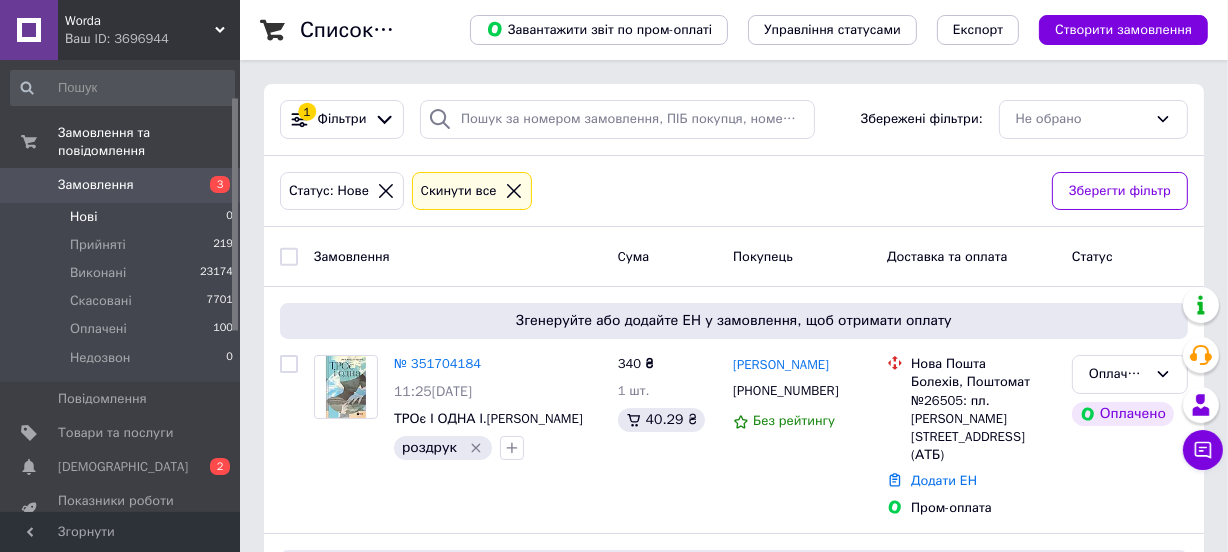 scroll, scrollTop: 181, scrollLeft: 0, axis: vertical 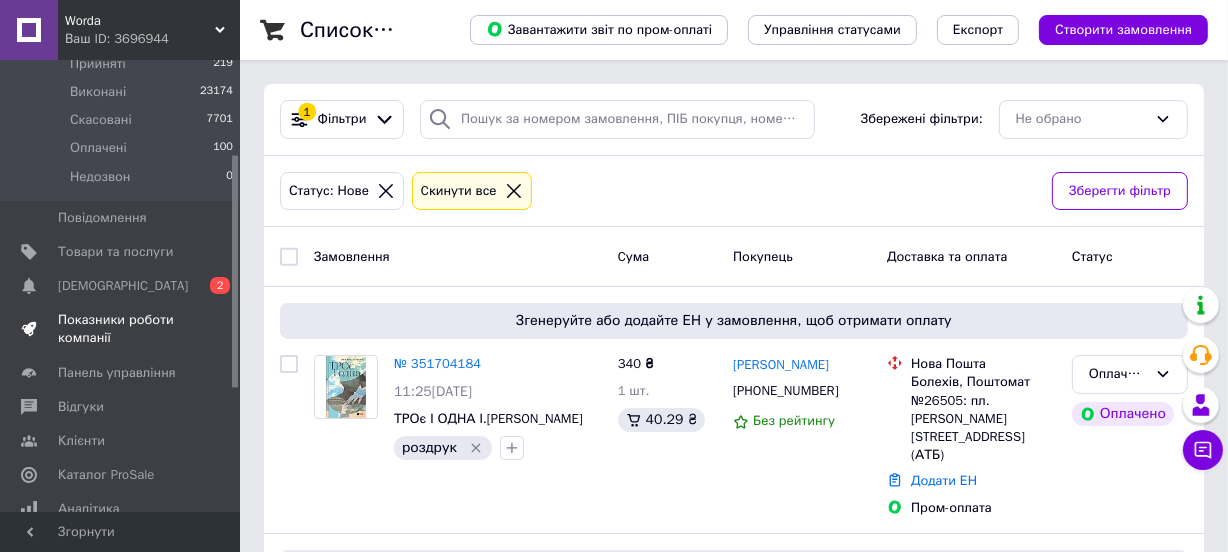 click on "Показники роботи компанії" at bounding box center [121, 329] 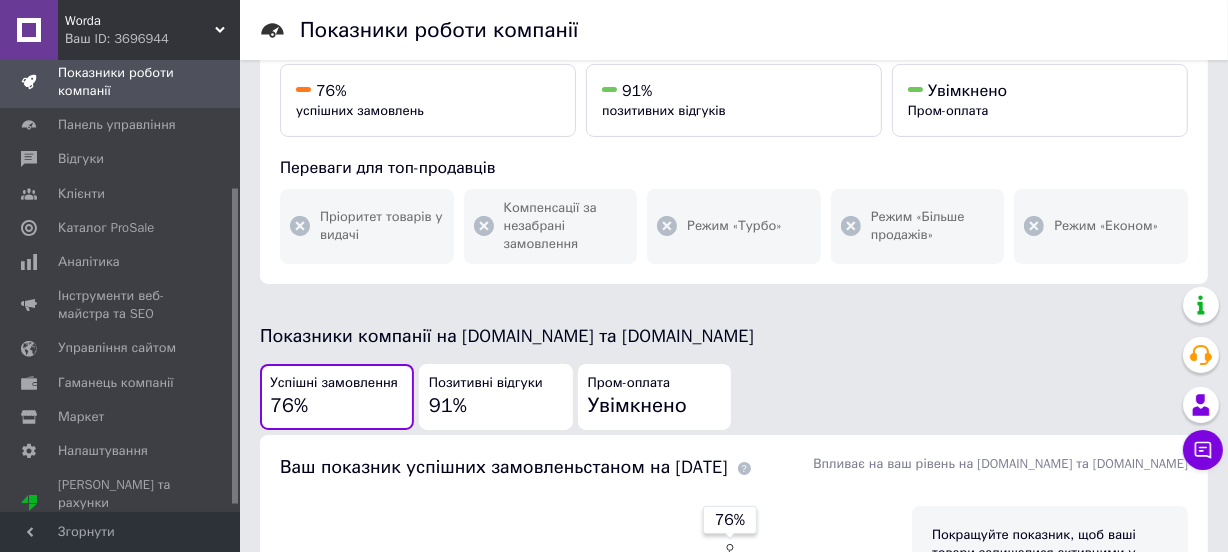 scroll, scrollTop: 363, scrollLeft: 0, axis: vertical 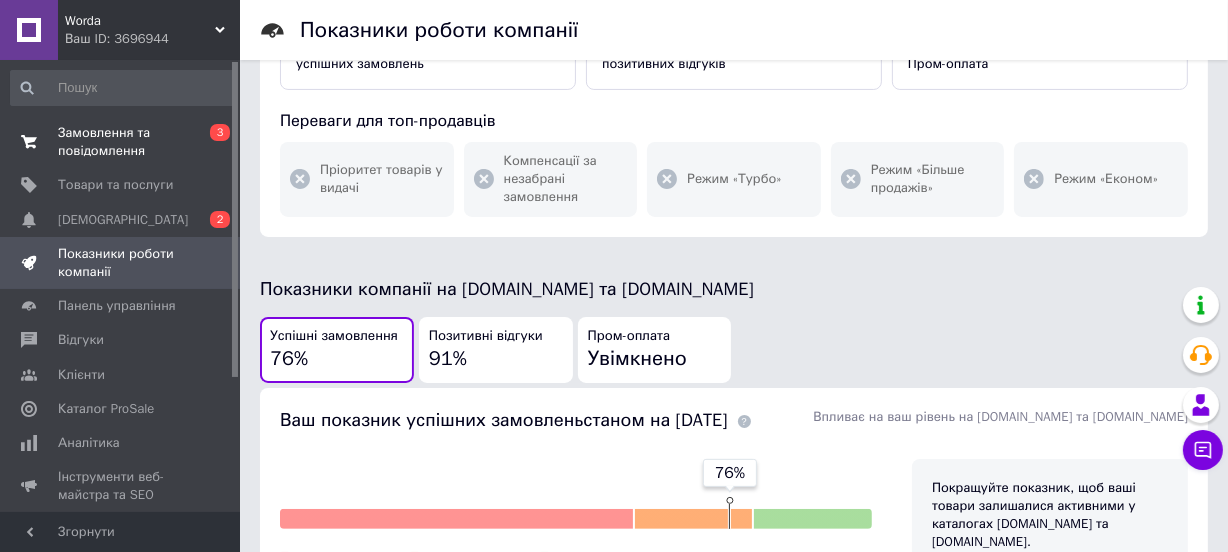 click on "Замовлення та повідомлення" at bounding box center (121, 142) 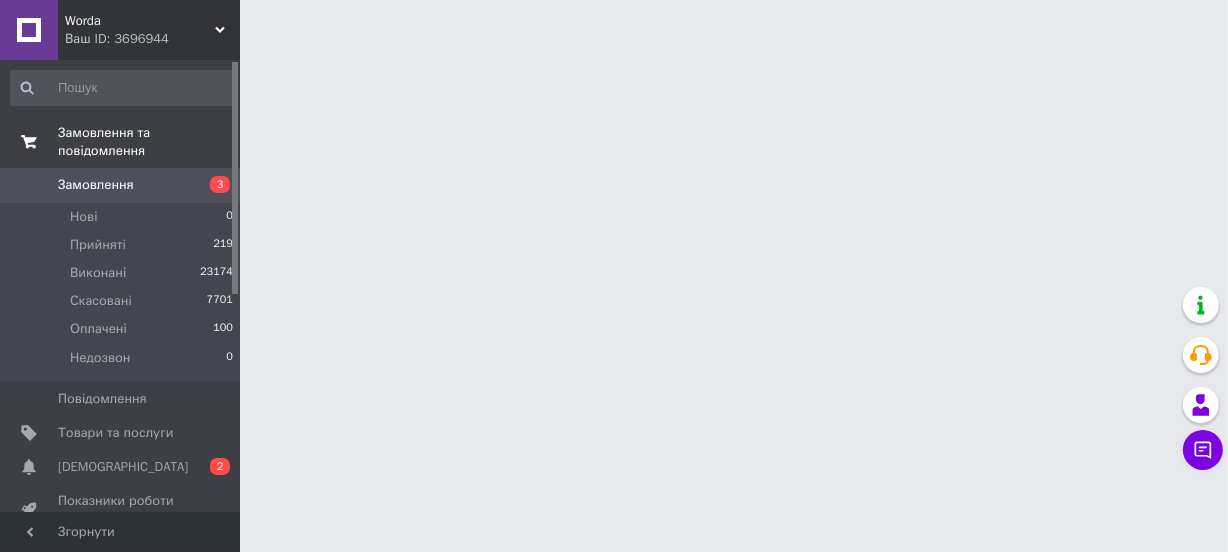 scroll, scrollTop: 0, scrollLeft: 0, axis: both 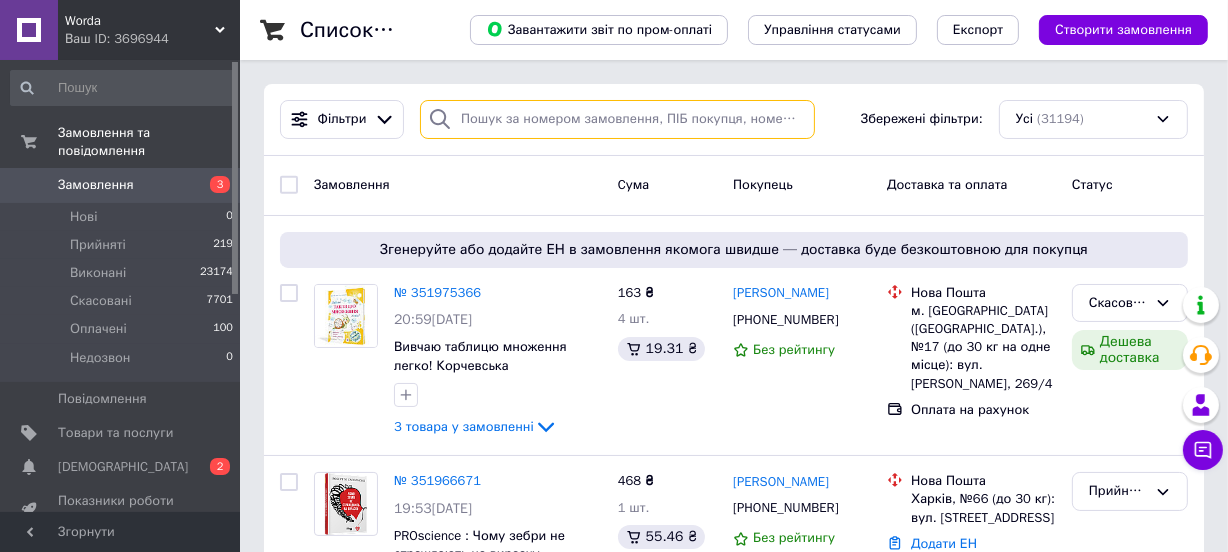 click at bounding box center (617, 119) 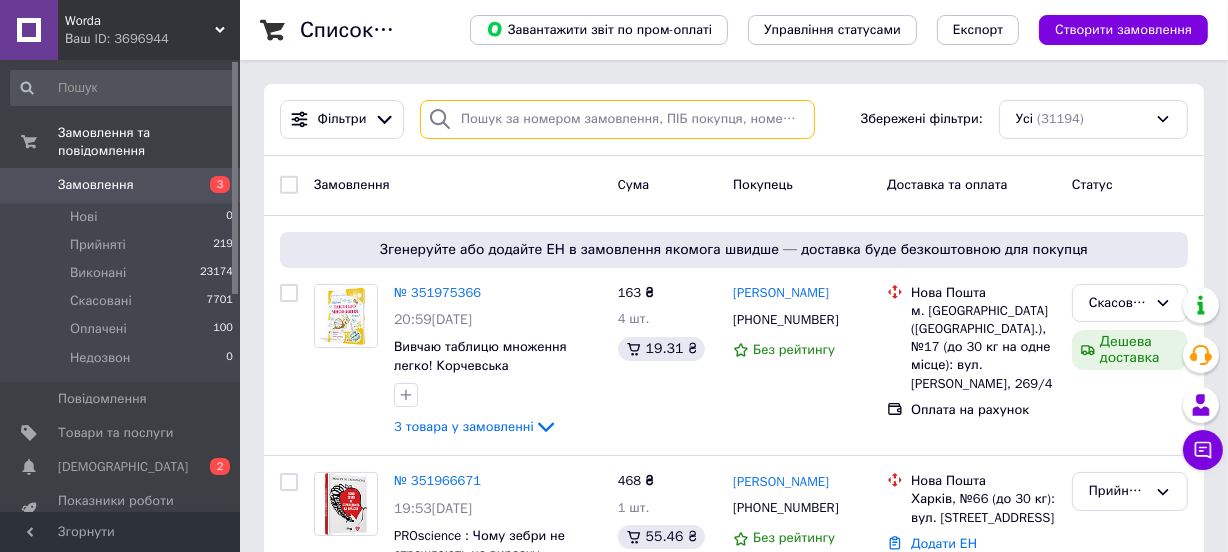 click at bounding box center (617, 119) 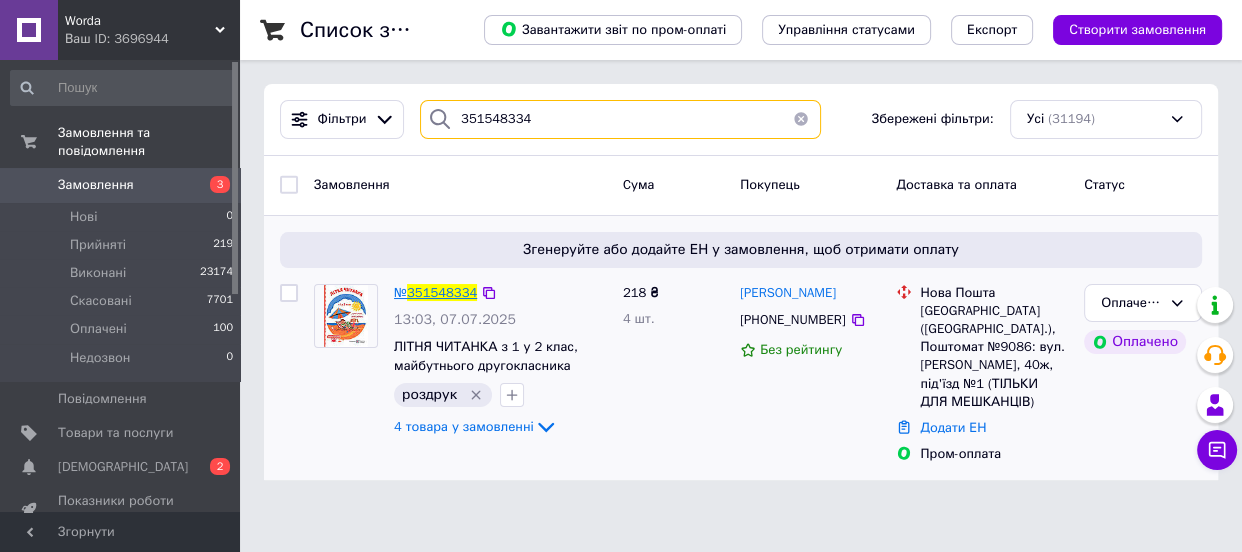 type on "351548334" 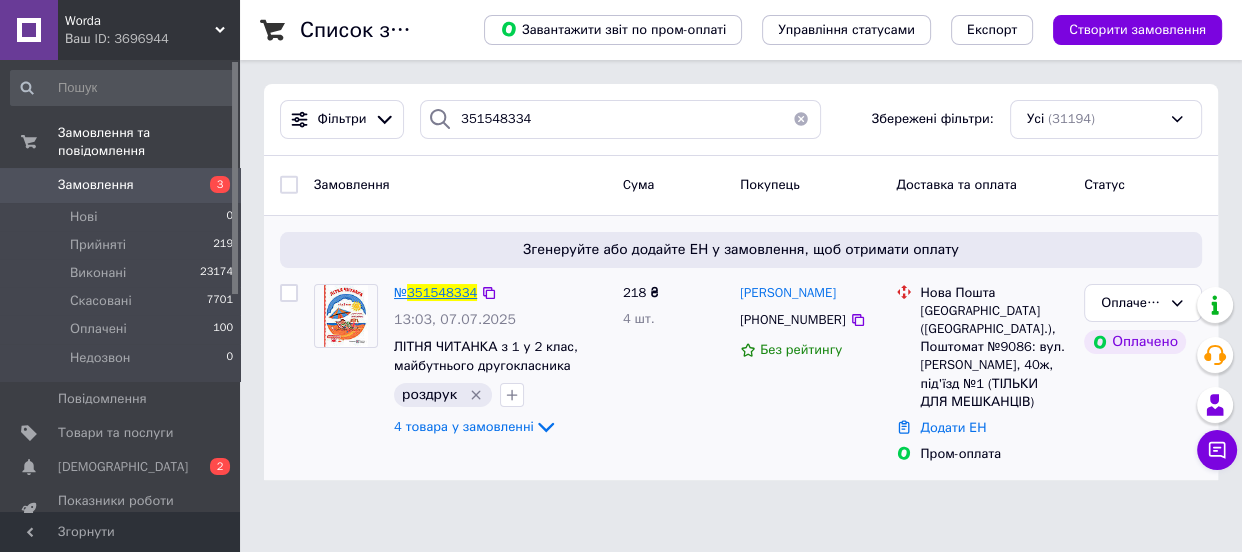 click on "№  351548334" at bounding box center [435, 292] 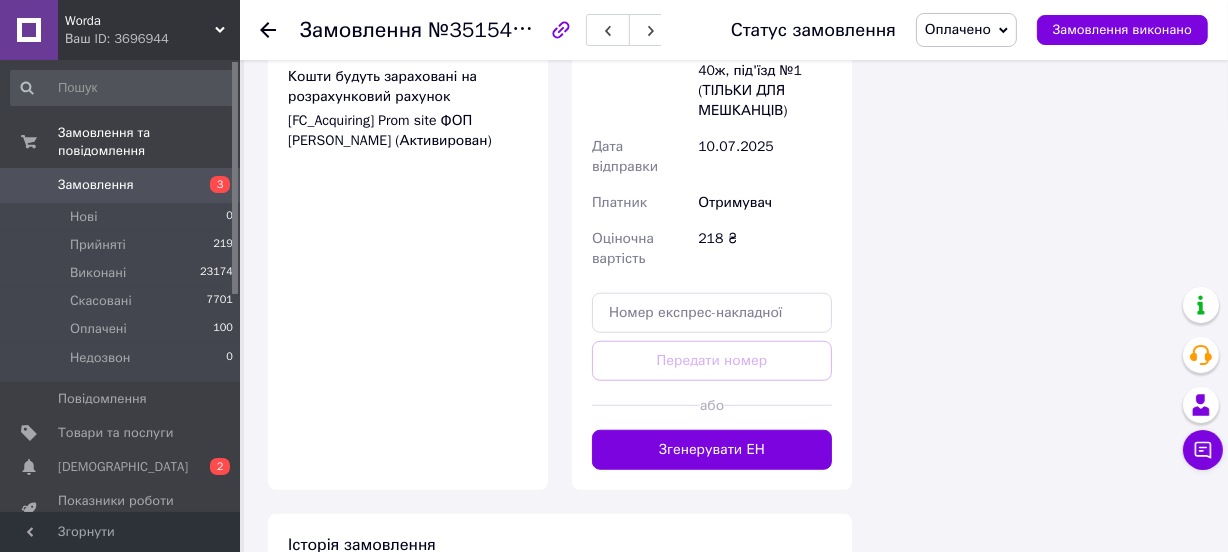 scroll, scrollTop: 1454, scrollLeft: 0, axis: vertical 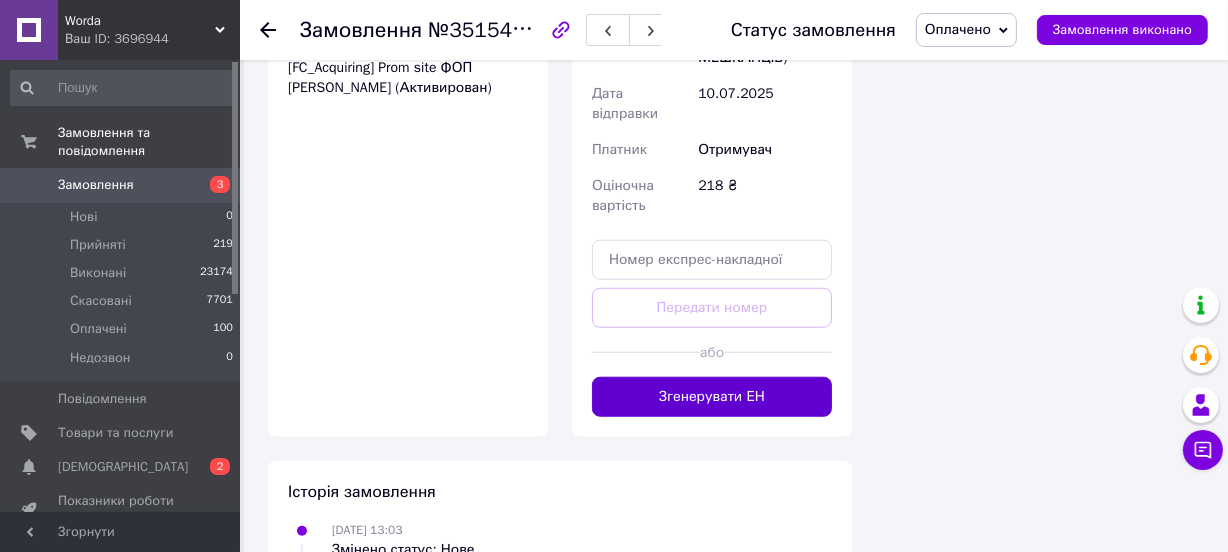 click on "Згенерувати ЕН" at bounding box center (712, 397) 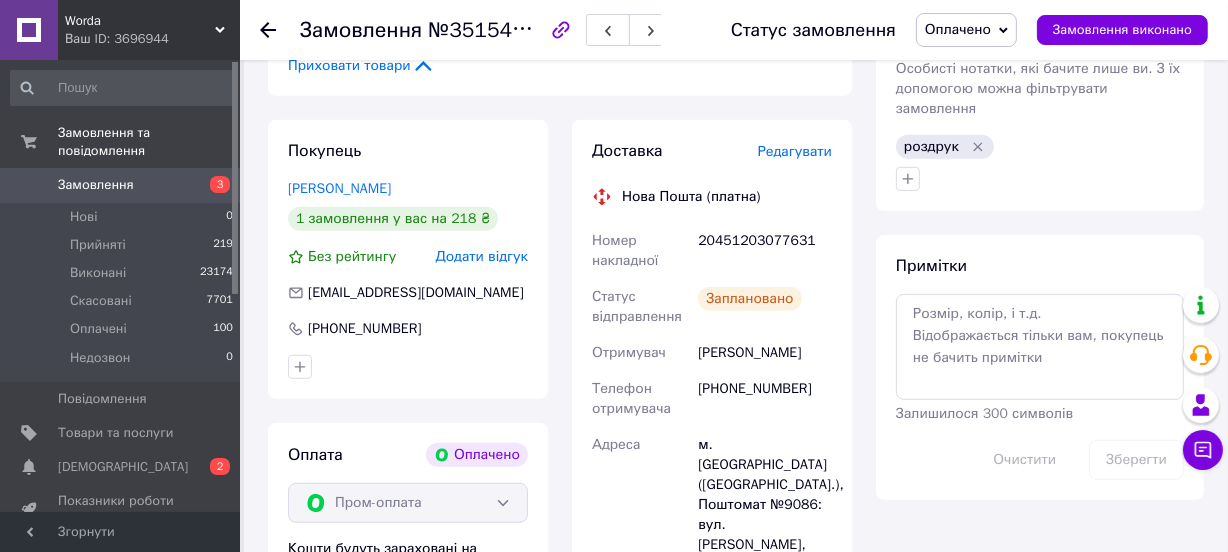 scroll, scrollTop: 909, scrollLeft: 0, axis: vertical 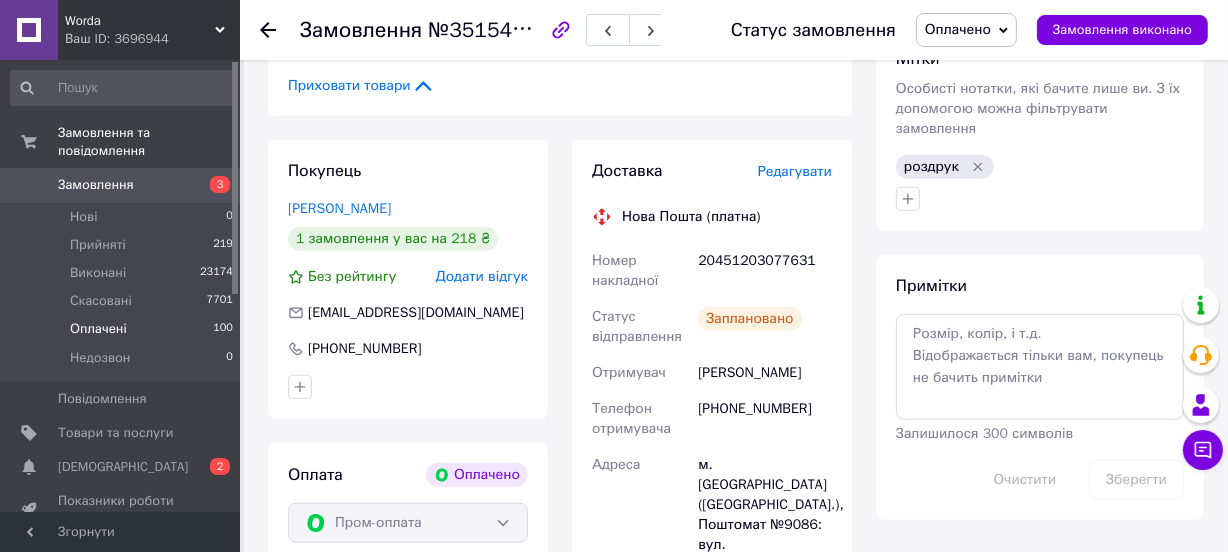 click on "Оплачені" at bounding box center [98, 329] 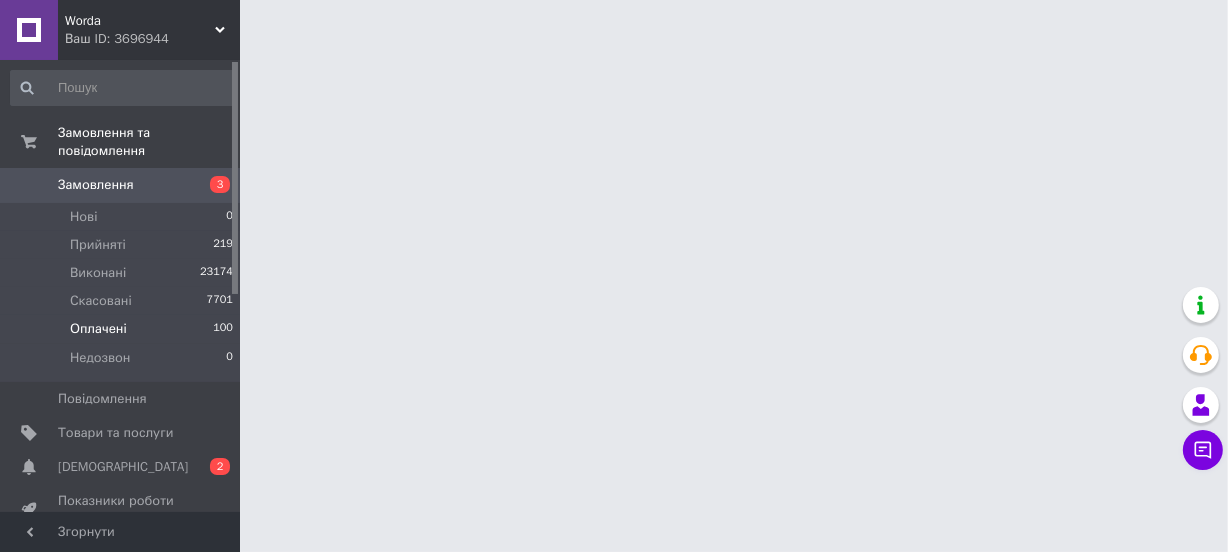 scroll, scrollTop: 0, scrollLeft: 0, axis: both 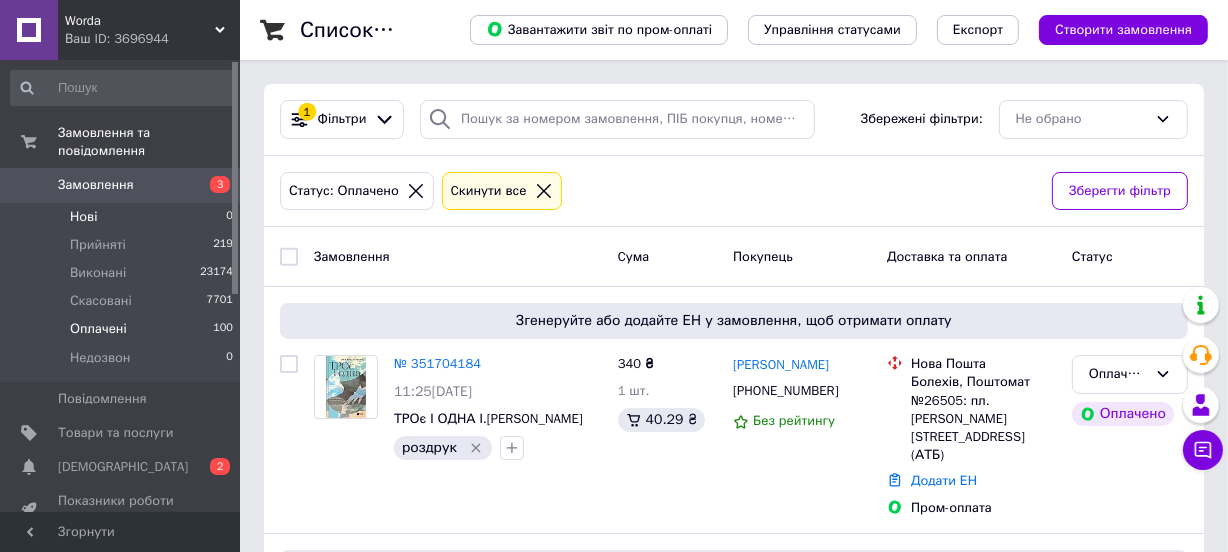click on "Нові 0" at bounding box center [122, 217] 